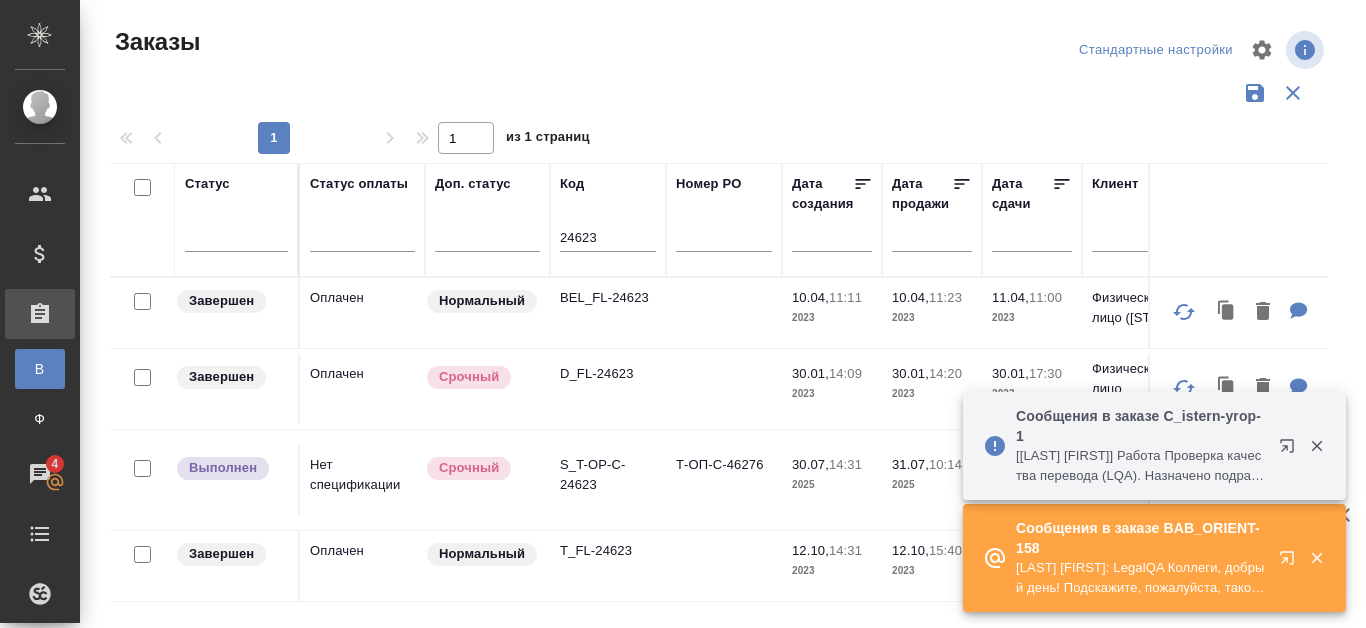 scroll, scrollTop: 0, scrollLeft: 0, axis: both 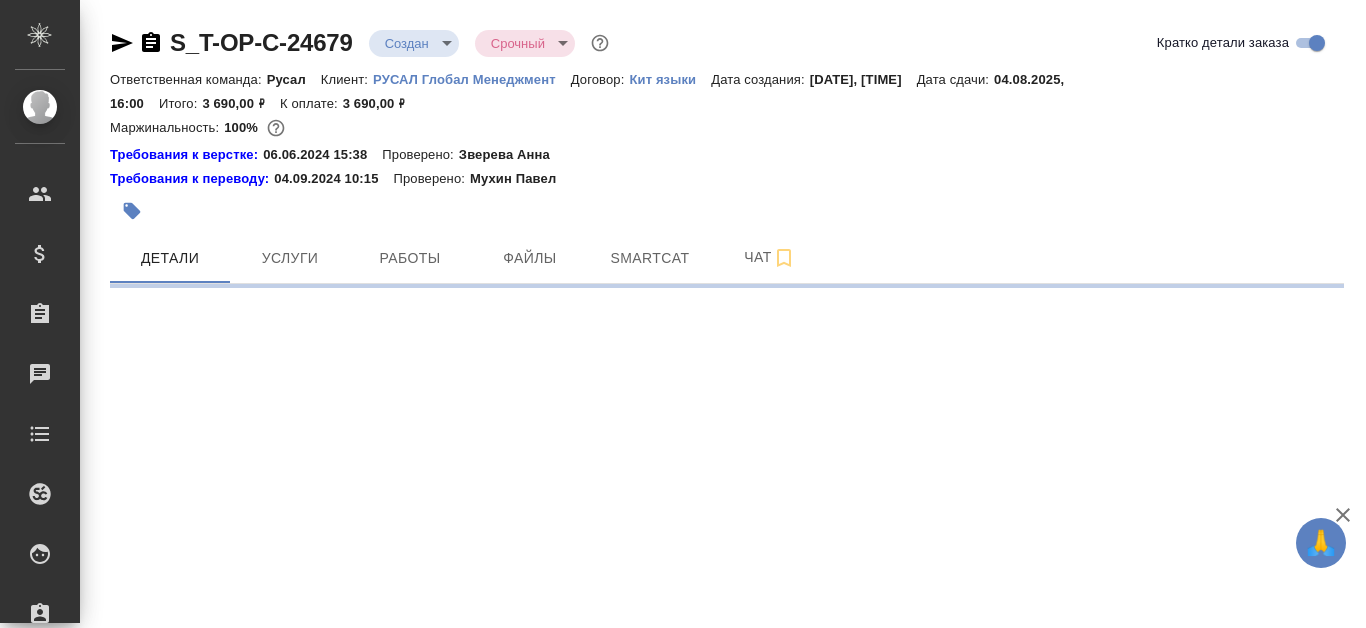 select on "RU" 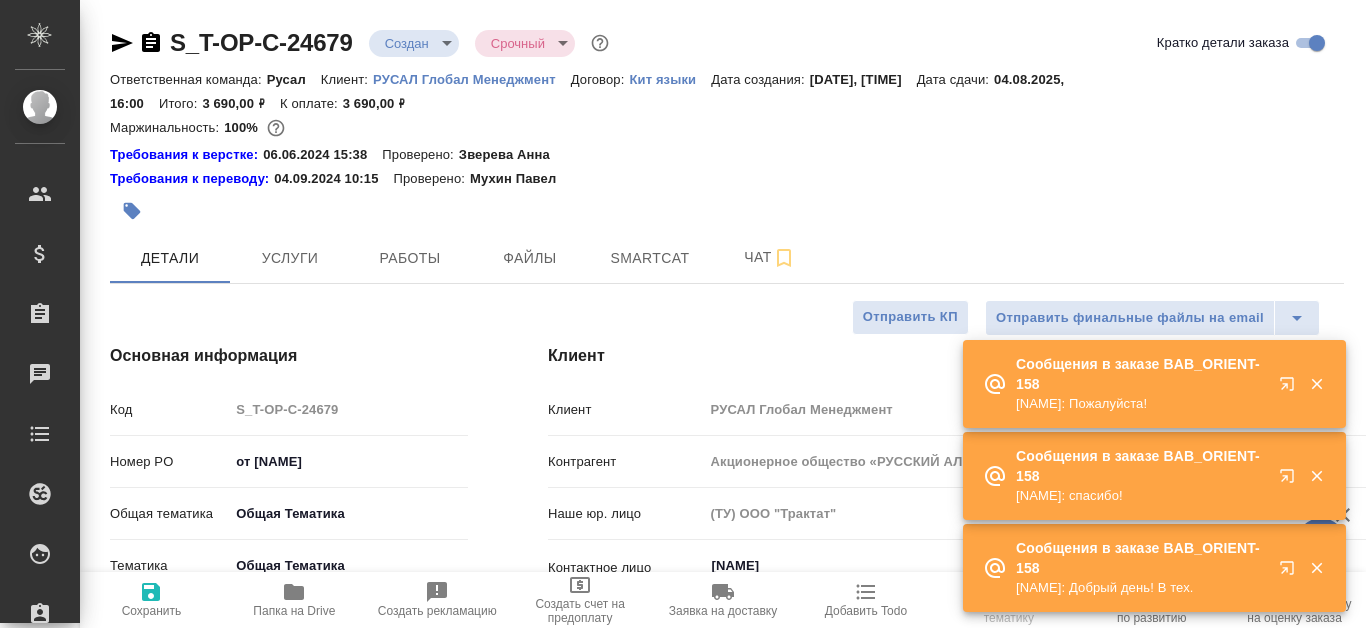 type on "x" 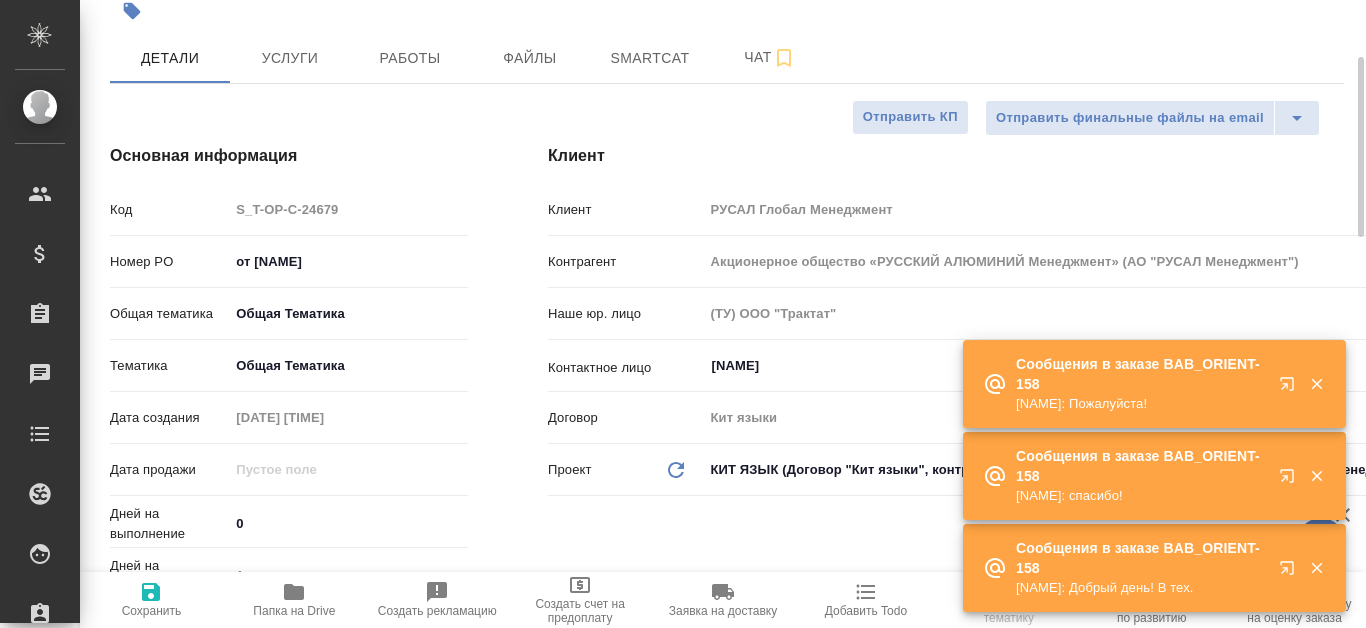 scroll, scrollTop: 300, scrollLeft: 0, axis: vertical 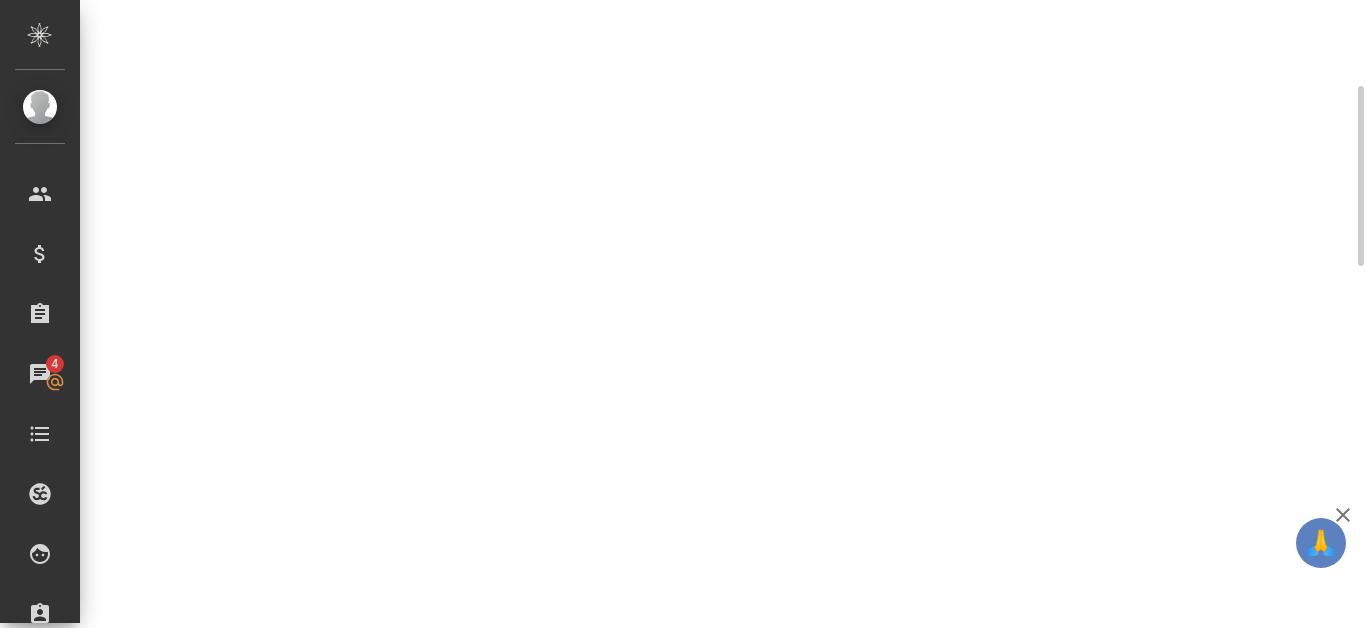 select on "RU" 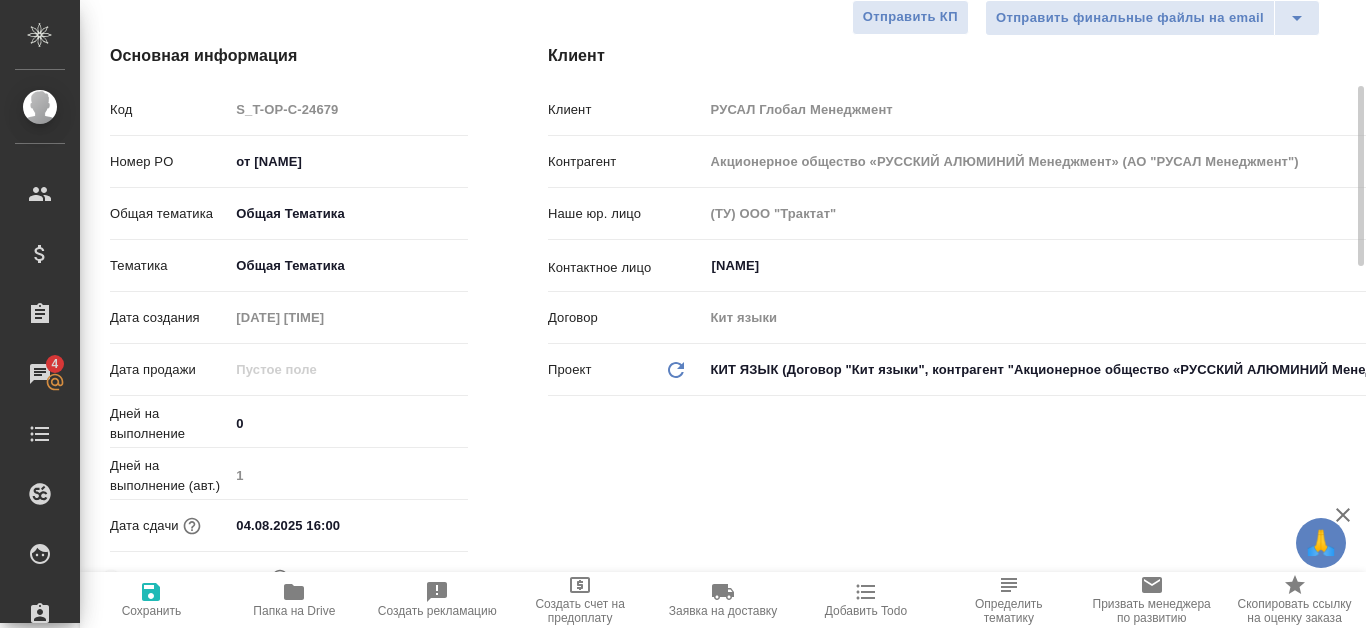 type on "x" 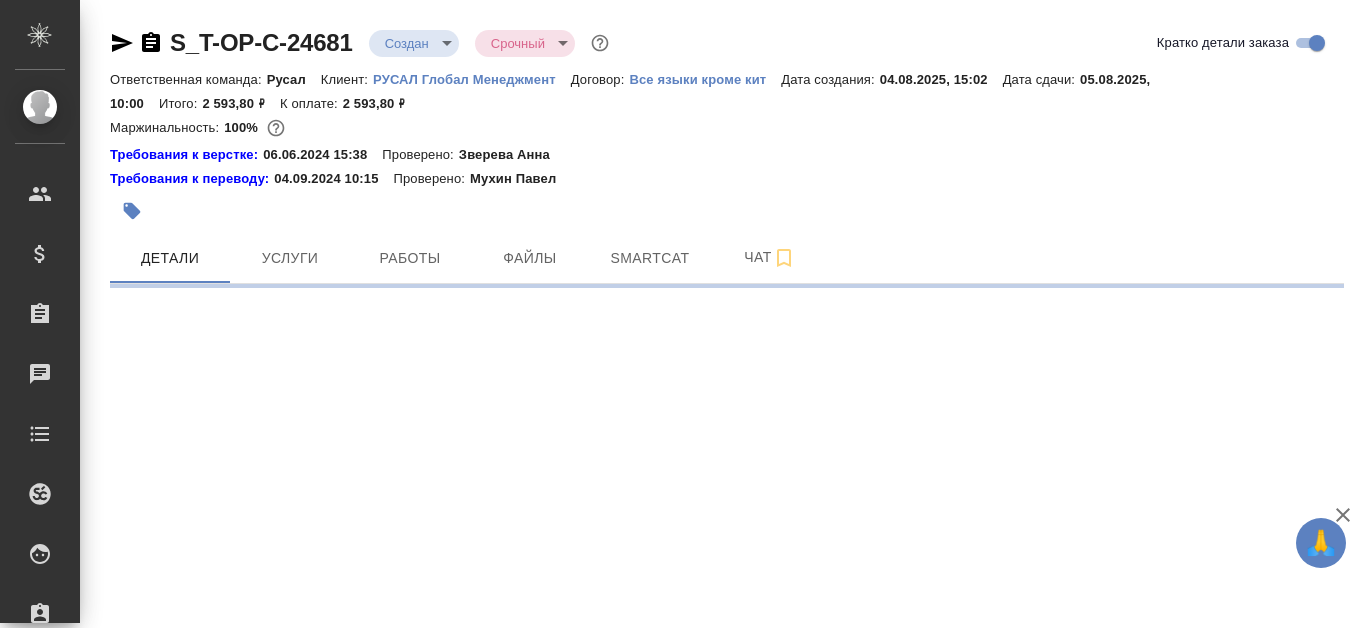 scroll, scrollTop: 0, scrollLeft: 0, axis: both 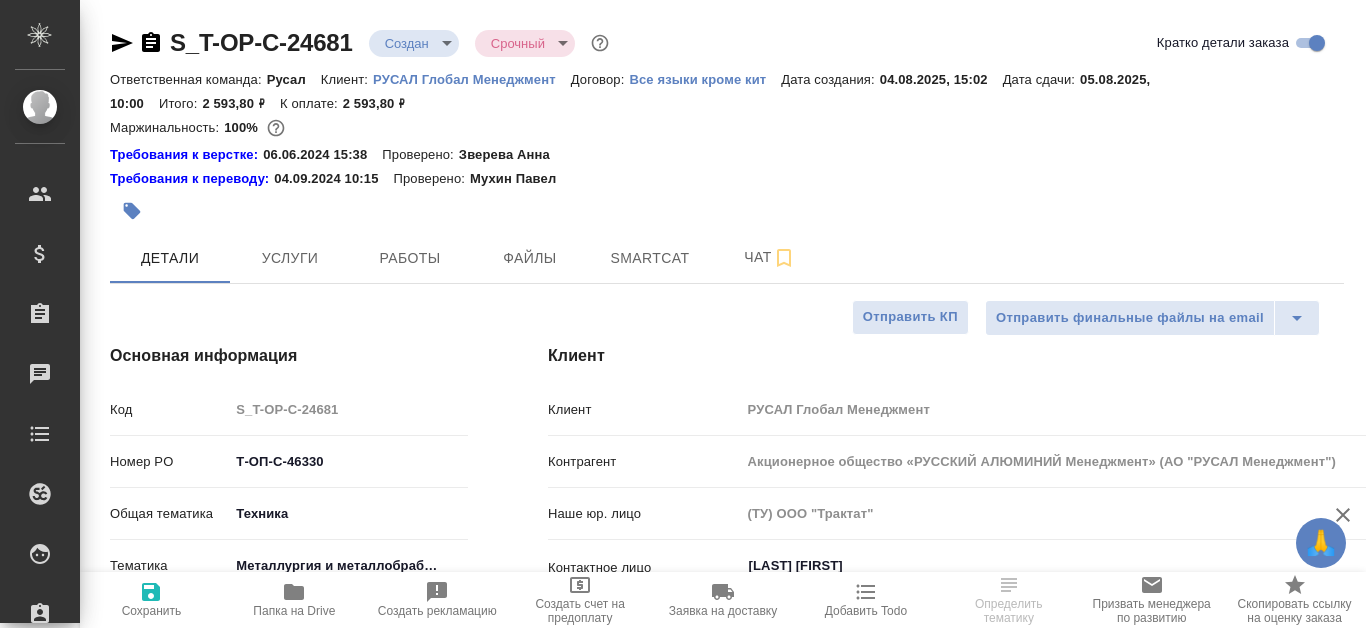type on "x" 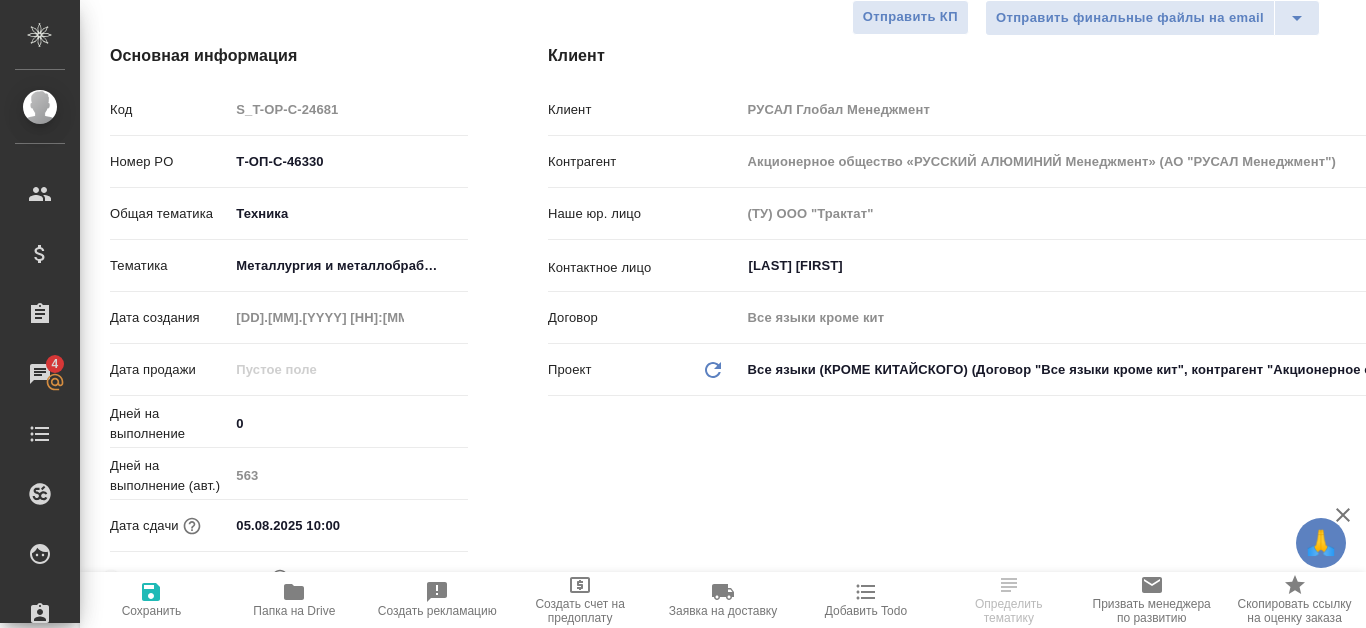 scroll, scrollTop: 0, scrollLeft: 0, axis: both 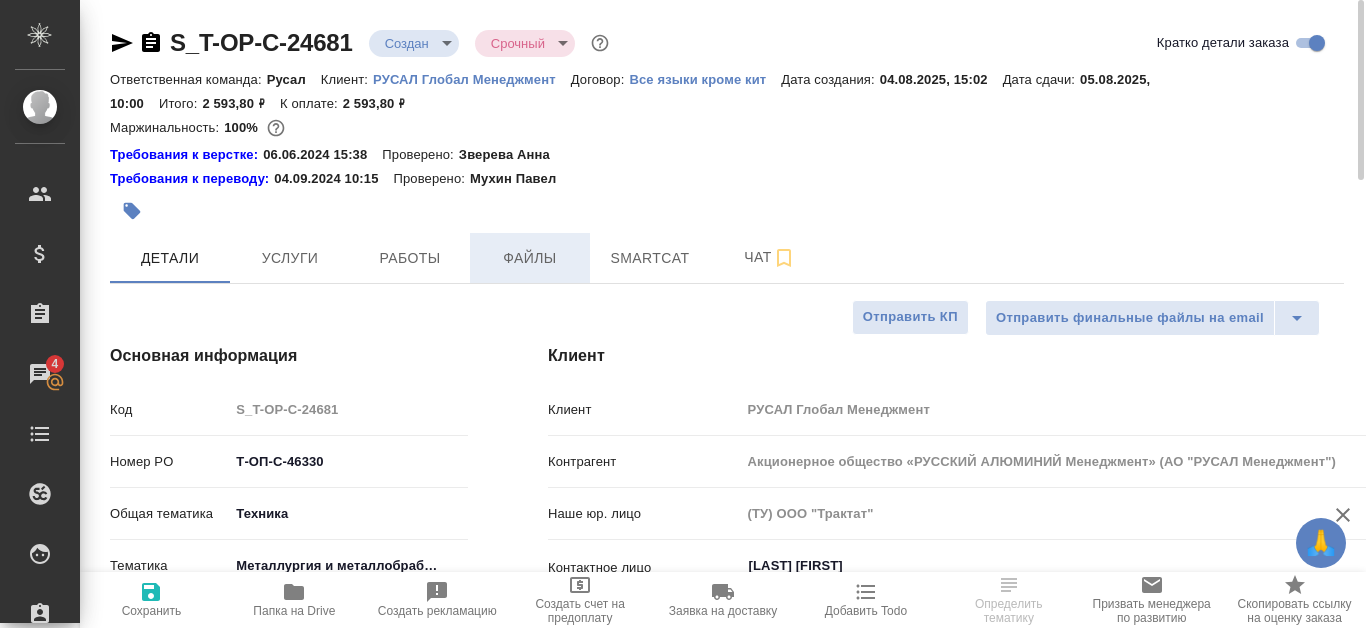 click on "Файлы" at bounding box center (530, 258) 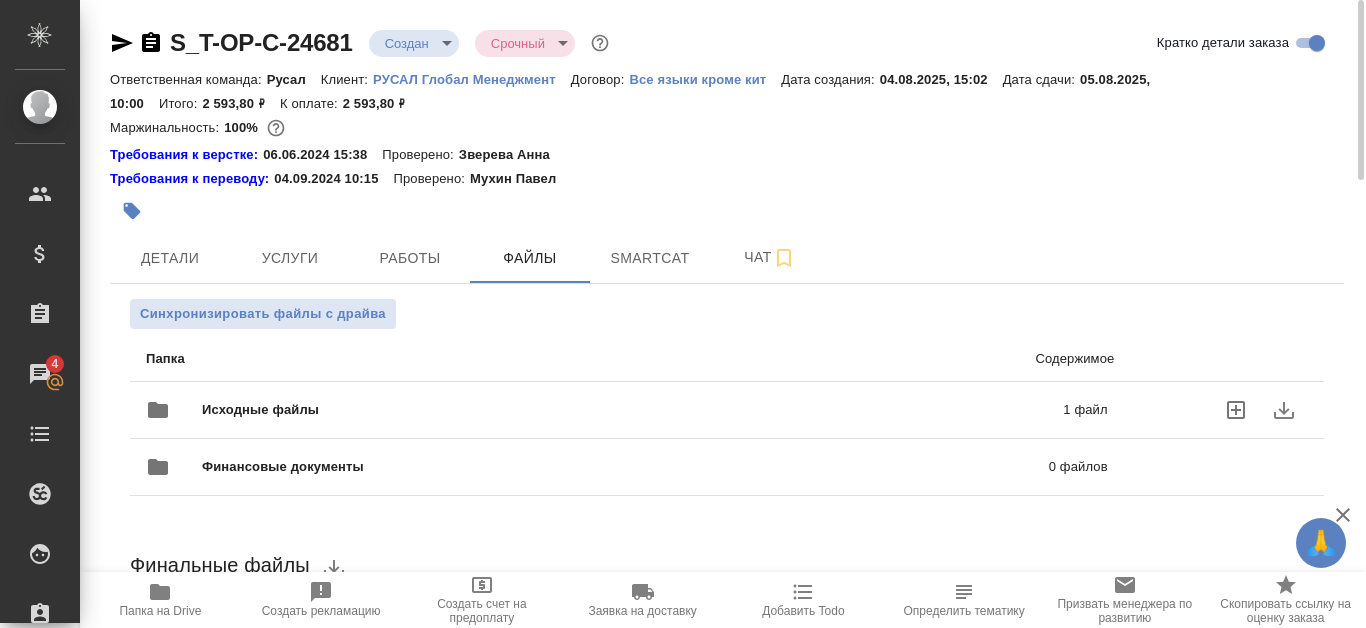 click on "1 файл" at bounding box center [899, 410] 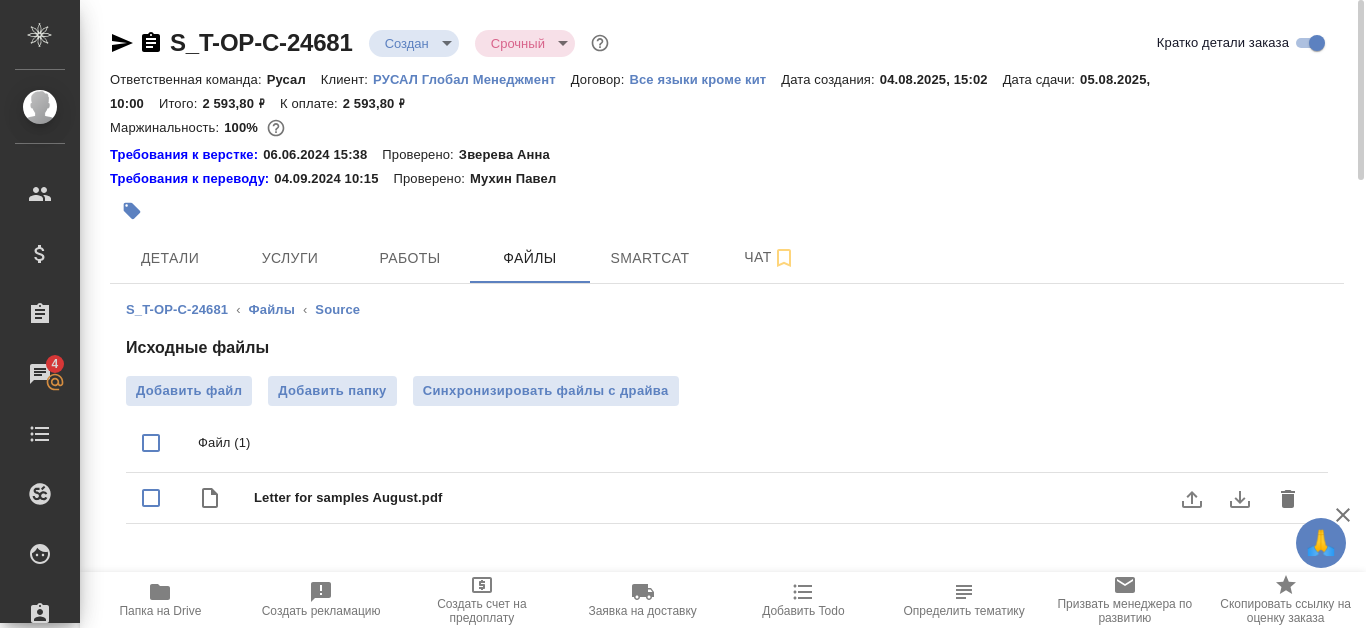 click 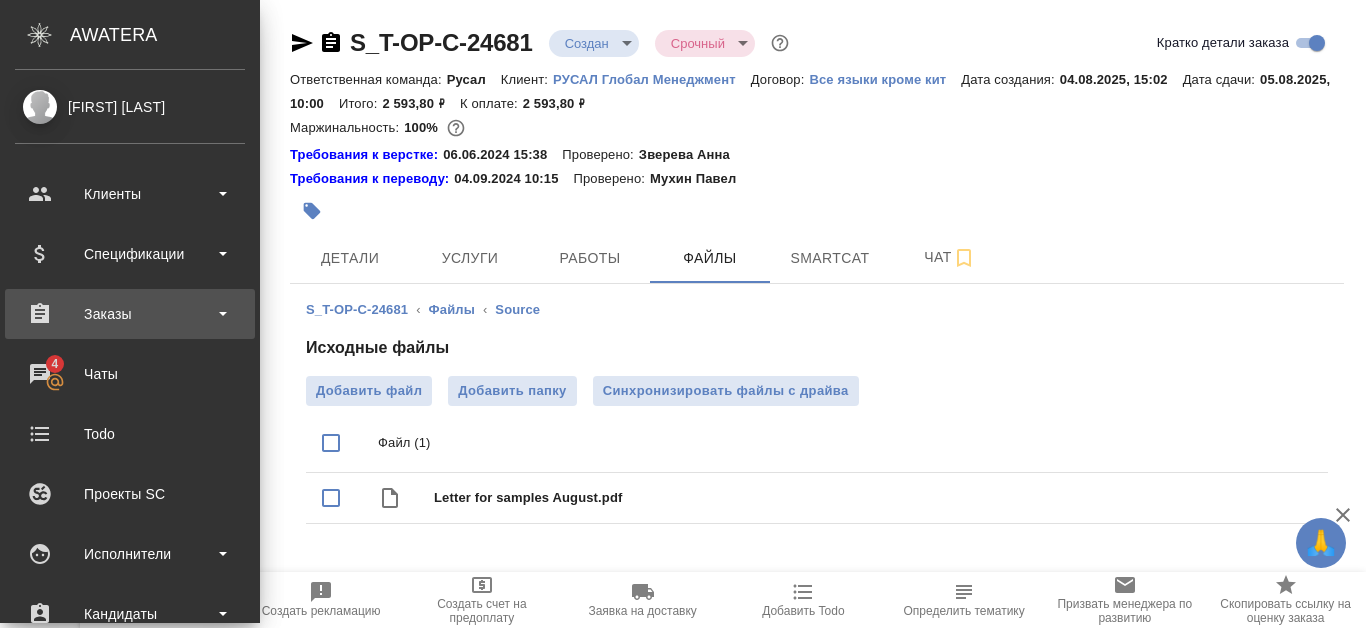 click on "Заказы" at bounding box center (130, 314) 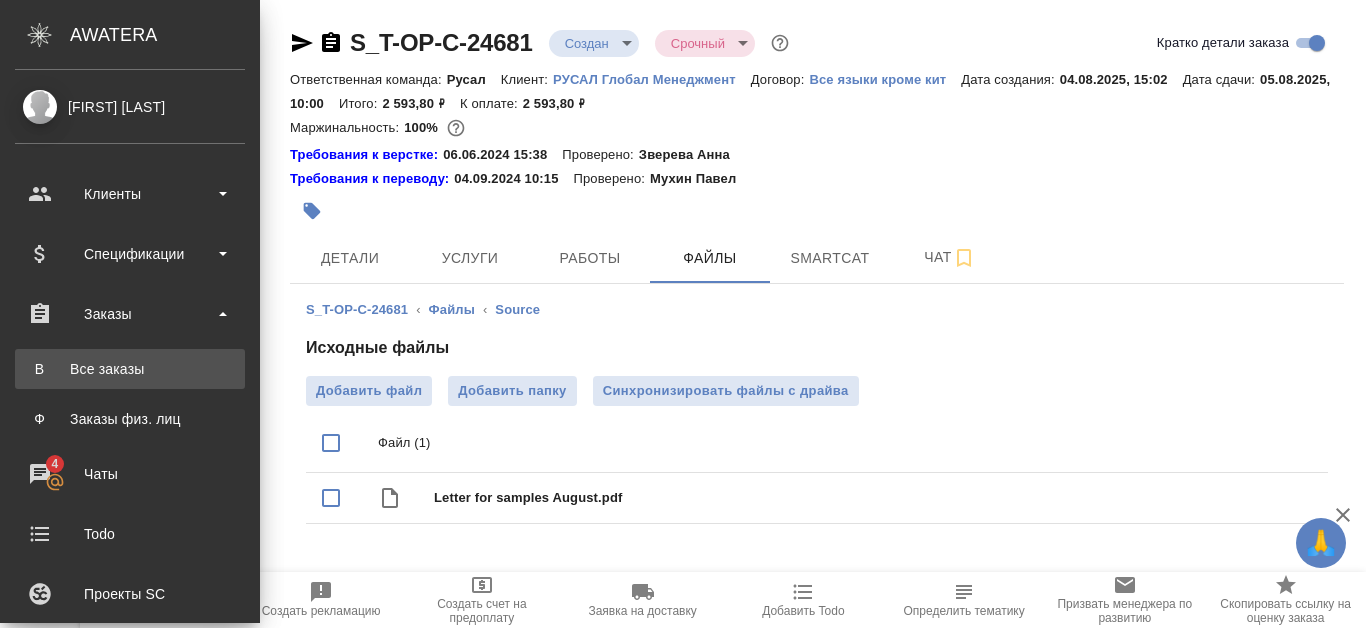 click on "В Все заказы" at bounding box center (130, 369) 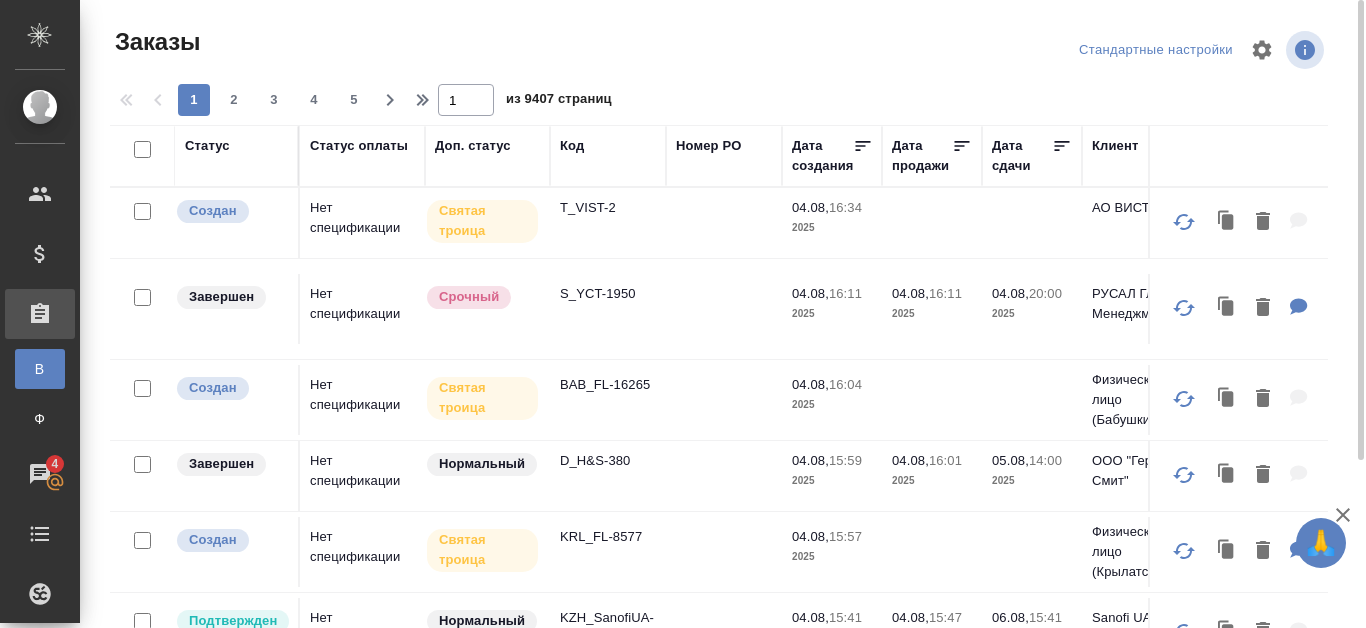 click on "Код" at bounding box center [572, 146] 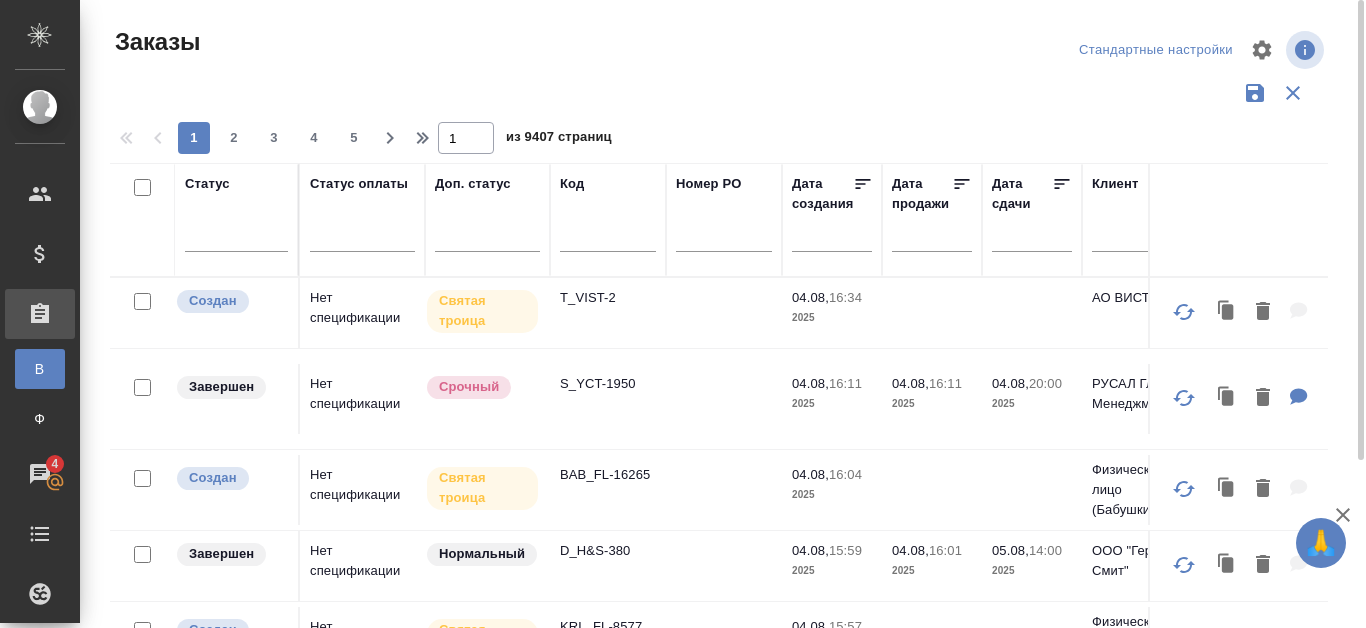 click at bounding box center (608, 239) 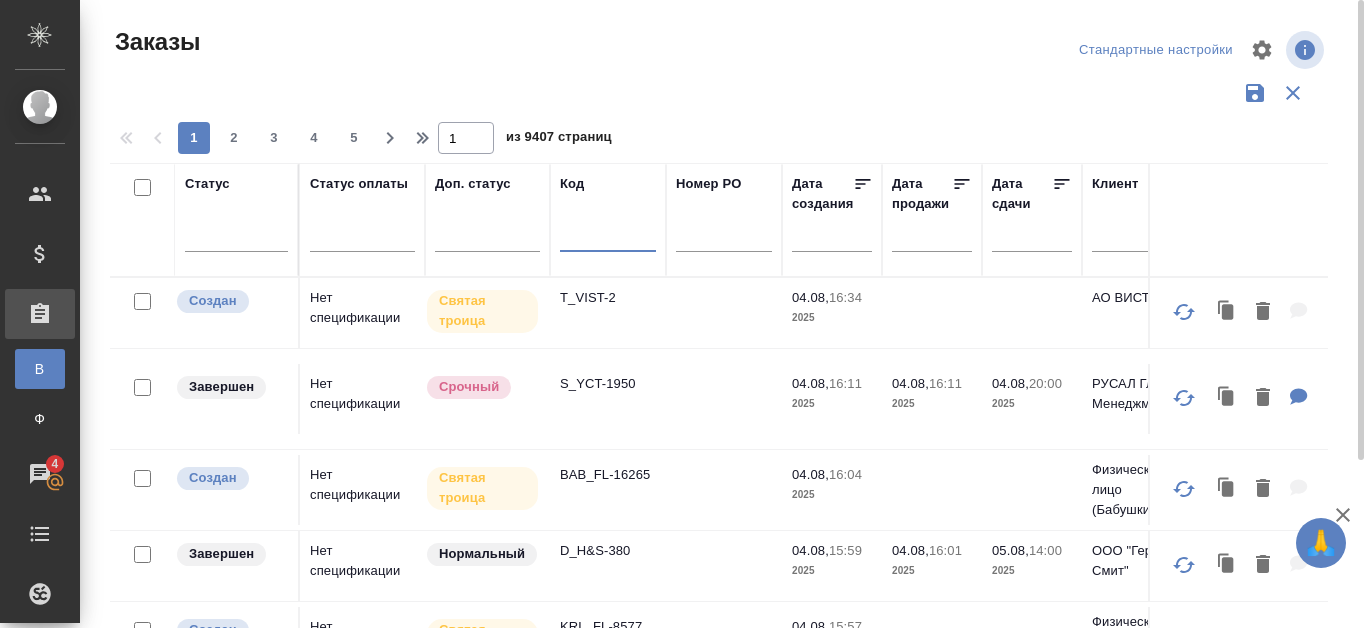 paste on "https://tera.awatera.com/Order/68909e6aabdab468802fbb84/details" 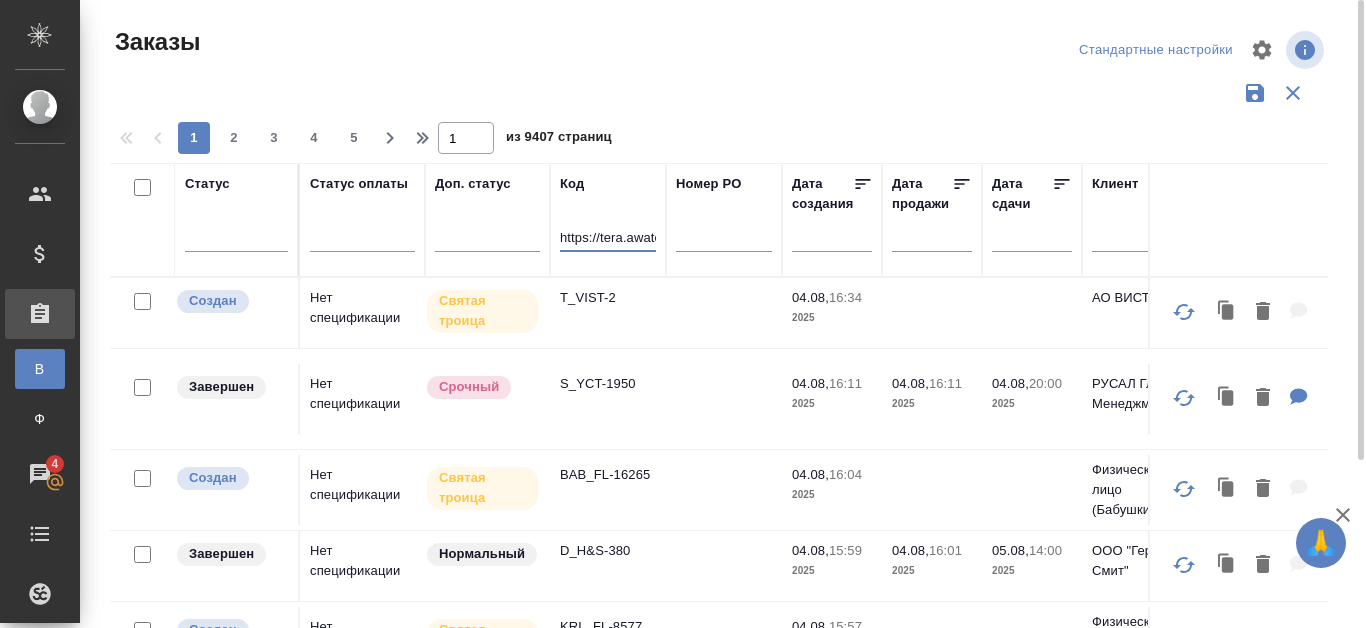 scroll, scrollTop: 0, scrollLeft: 302, axis: horizontal 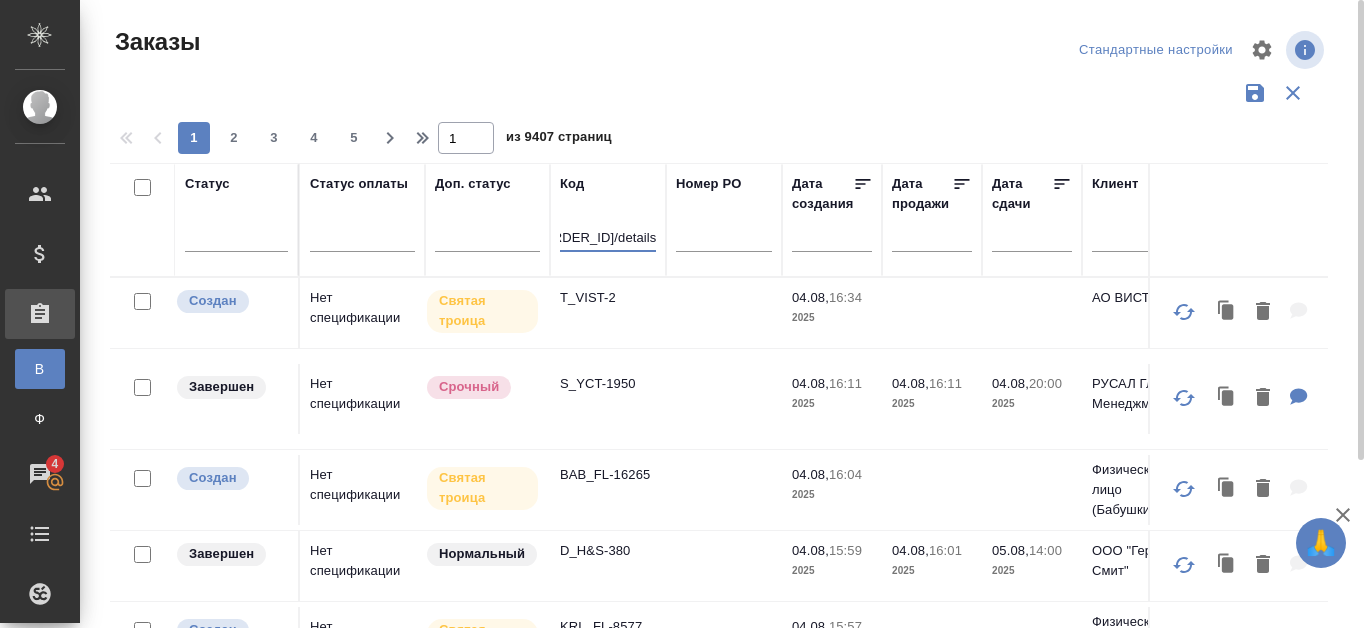 type on "https://tera.awatera.com/Order/68909e6aabdab468802fbb84/details" 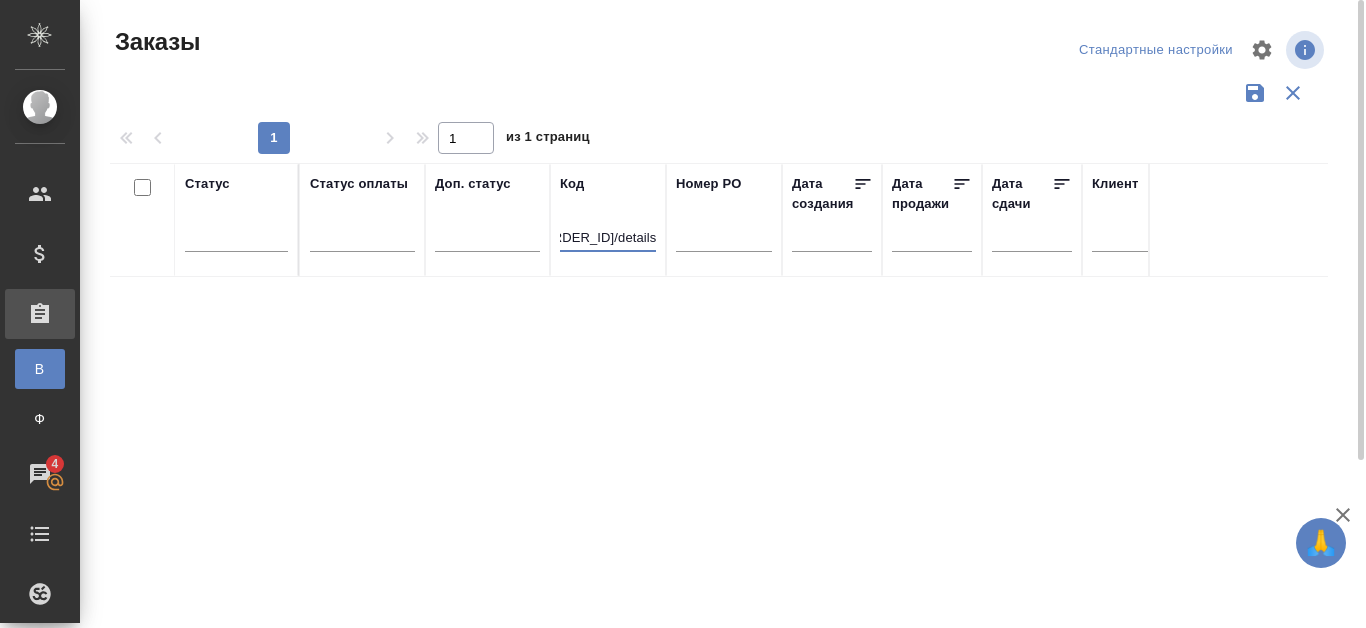 scroll, scrollTop: 0, scrollLeft: 0, axis: both 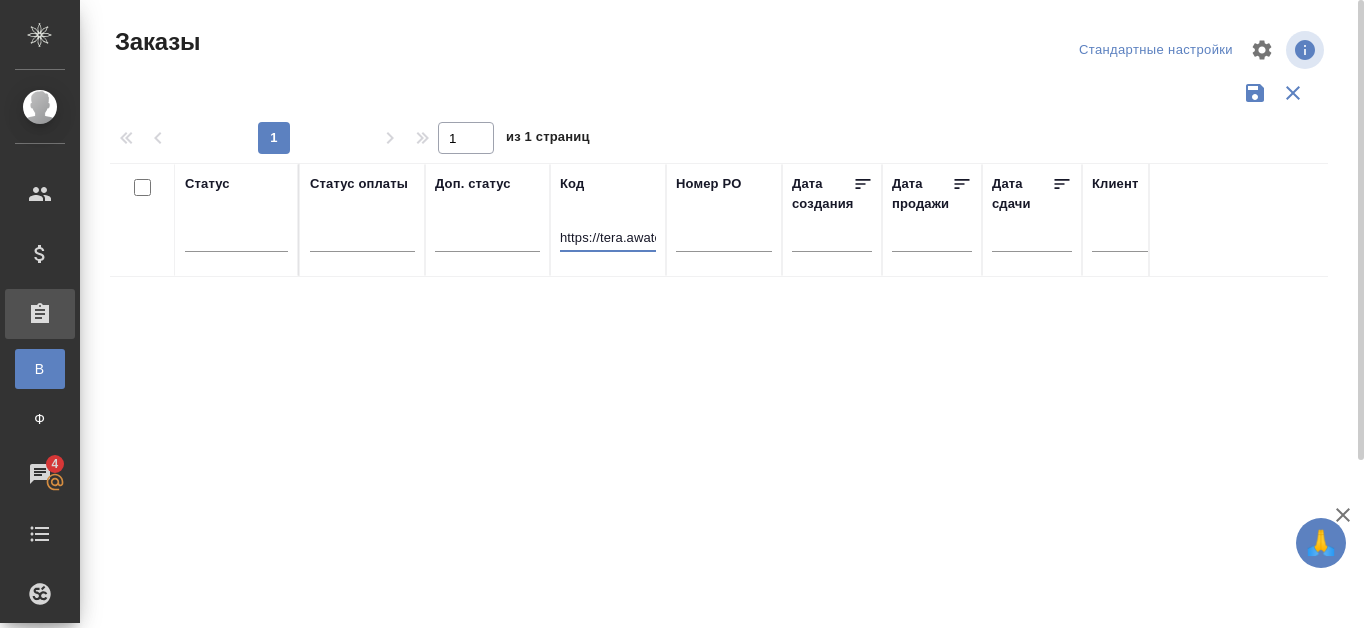 click on "https://tera.awatera.com/Order/68909e6aabdab468802fbb84/details" at bounding box center (608, 239) 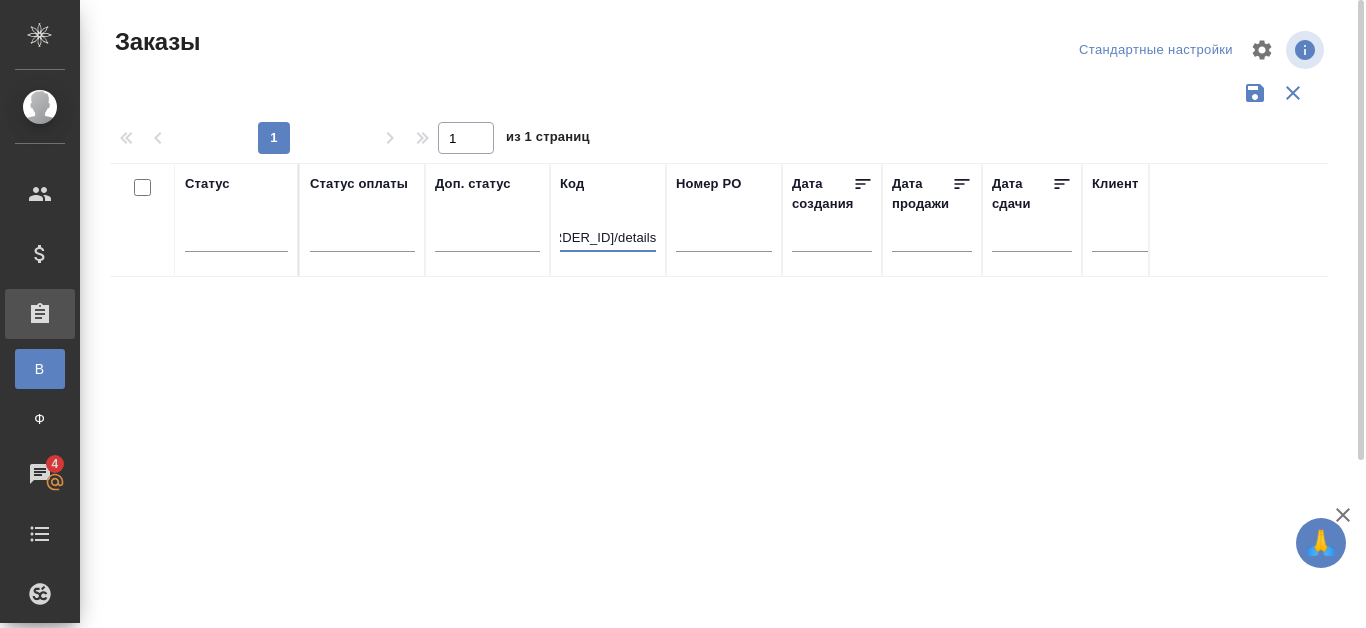 scroll, scrollTop: 0, scrollLeft: 303, axis: horizontal 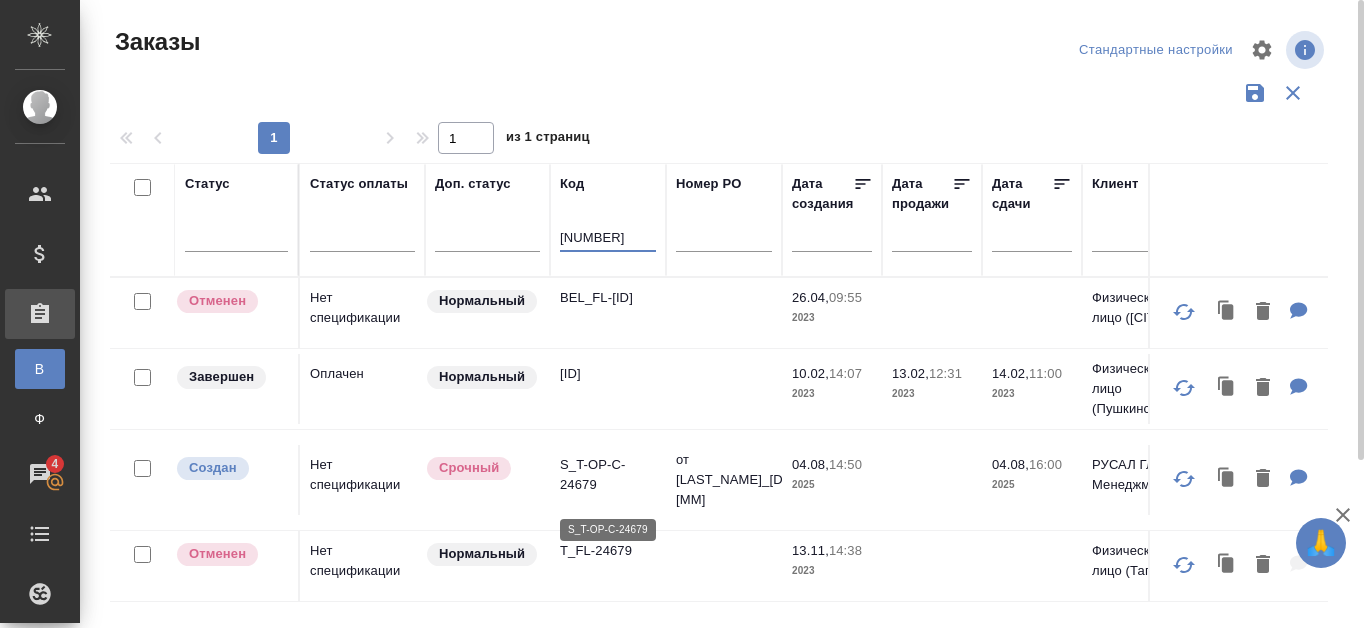 type on "24679" 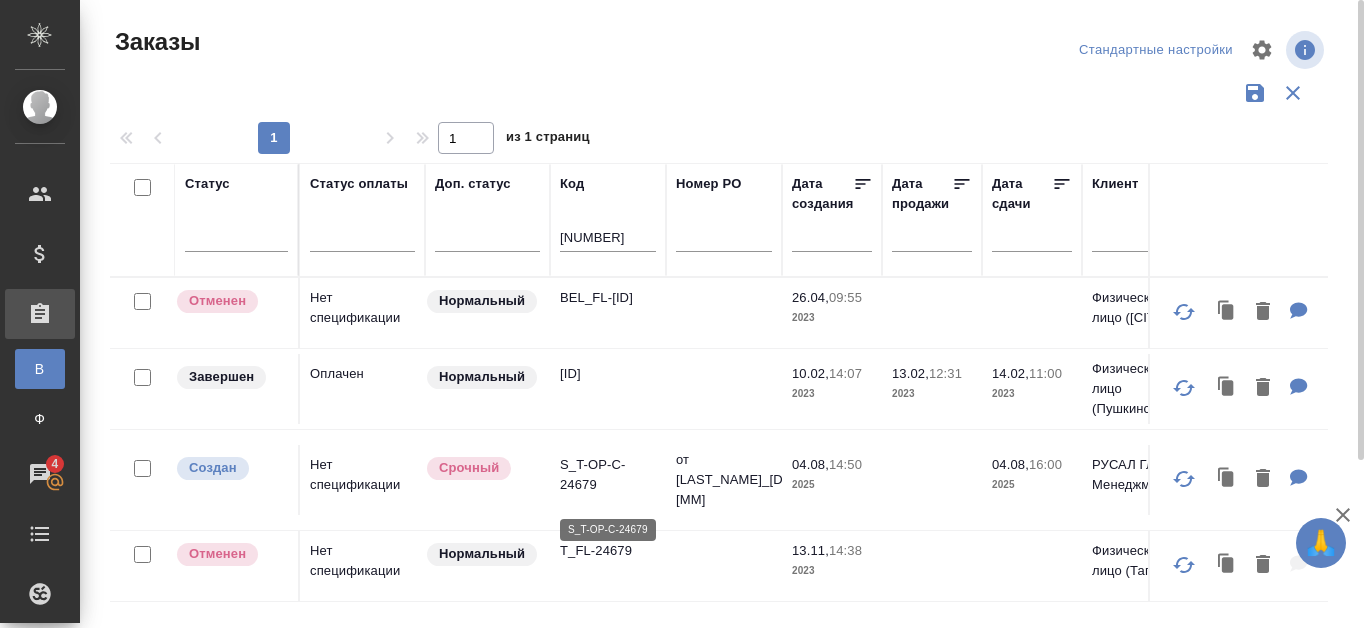 click on "S_T-OP-C-24679" at bounding box center (608, 475) 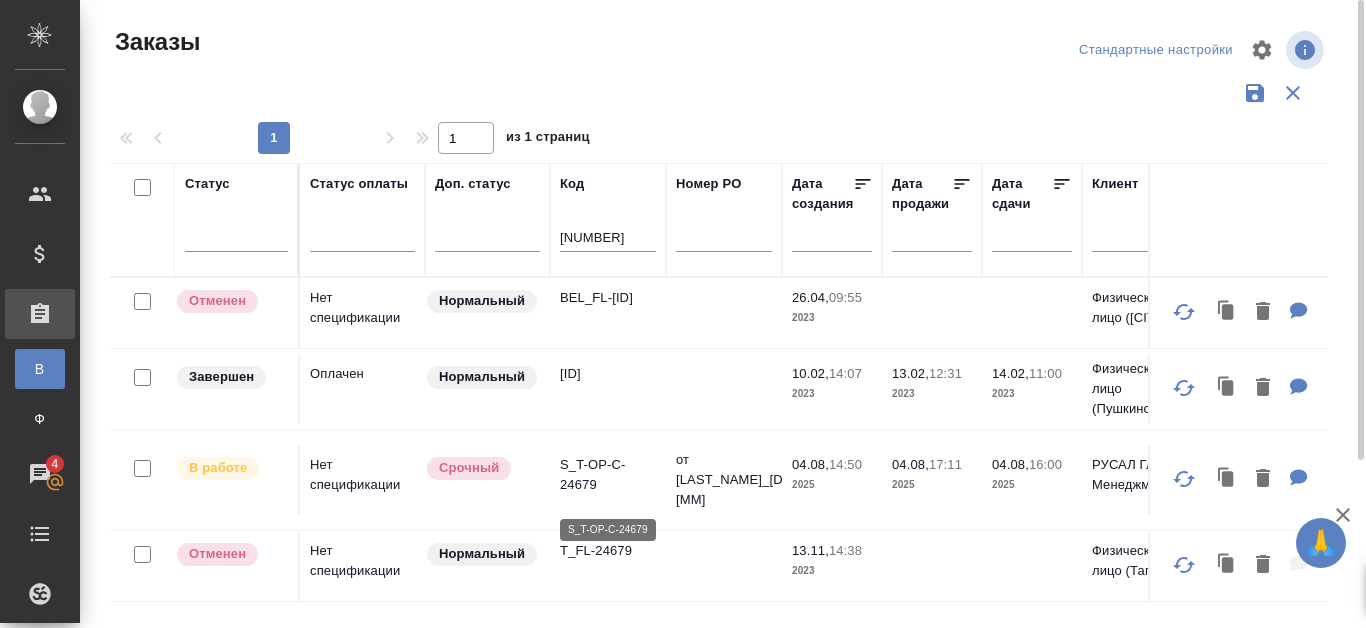 click on "S_T-OP-C-24679" at bounding box center [608, 475] 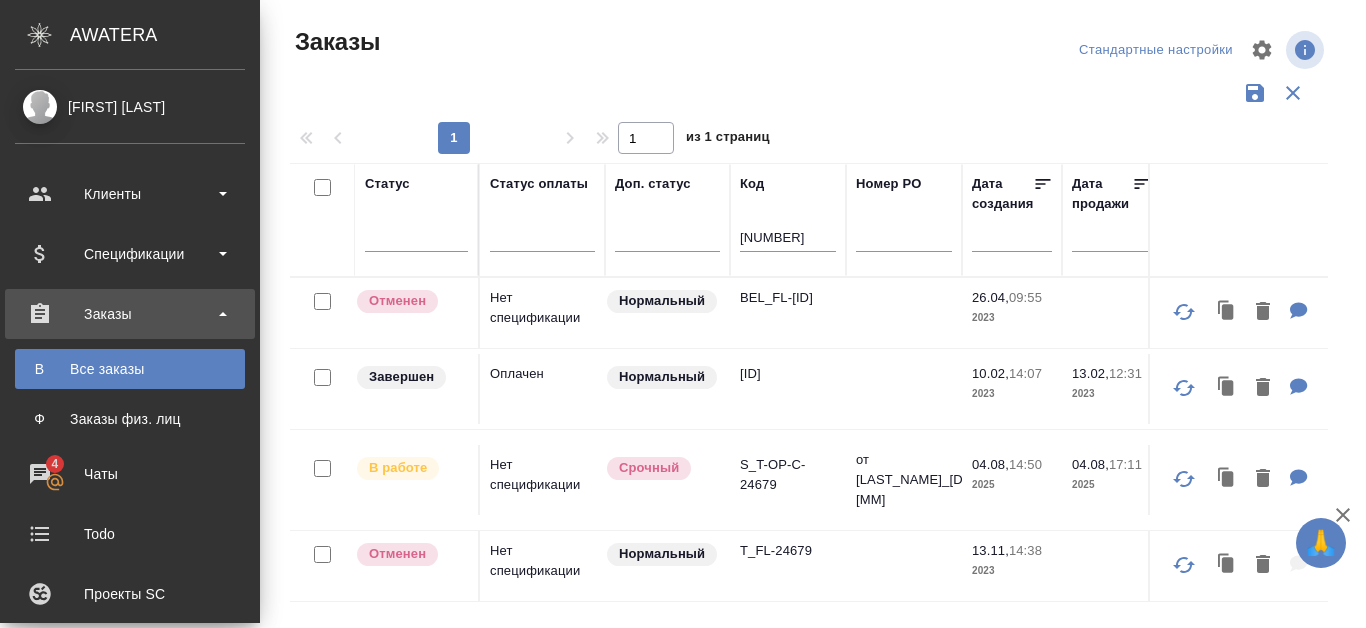 click on "Заказы" at bounding box center [130, 314] 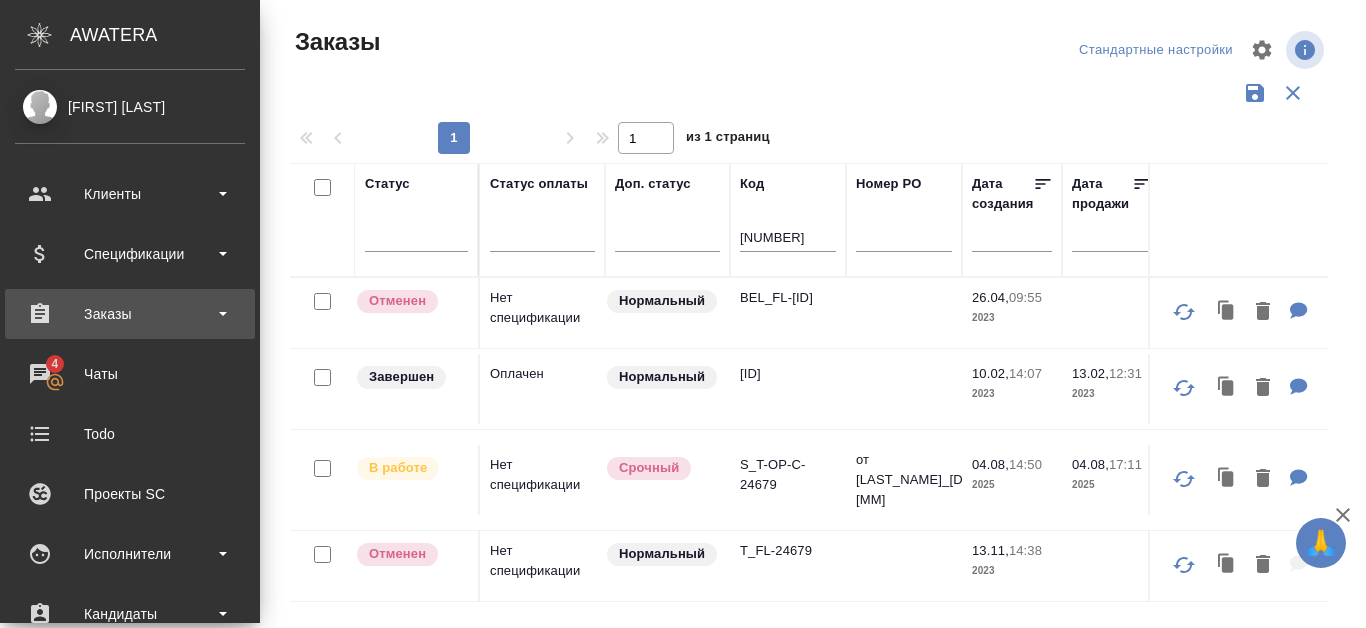 click on "Заказы" at bounding box center [130, 314] 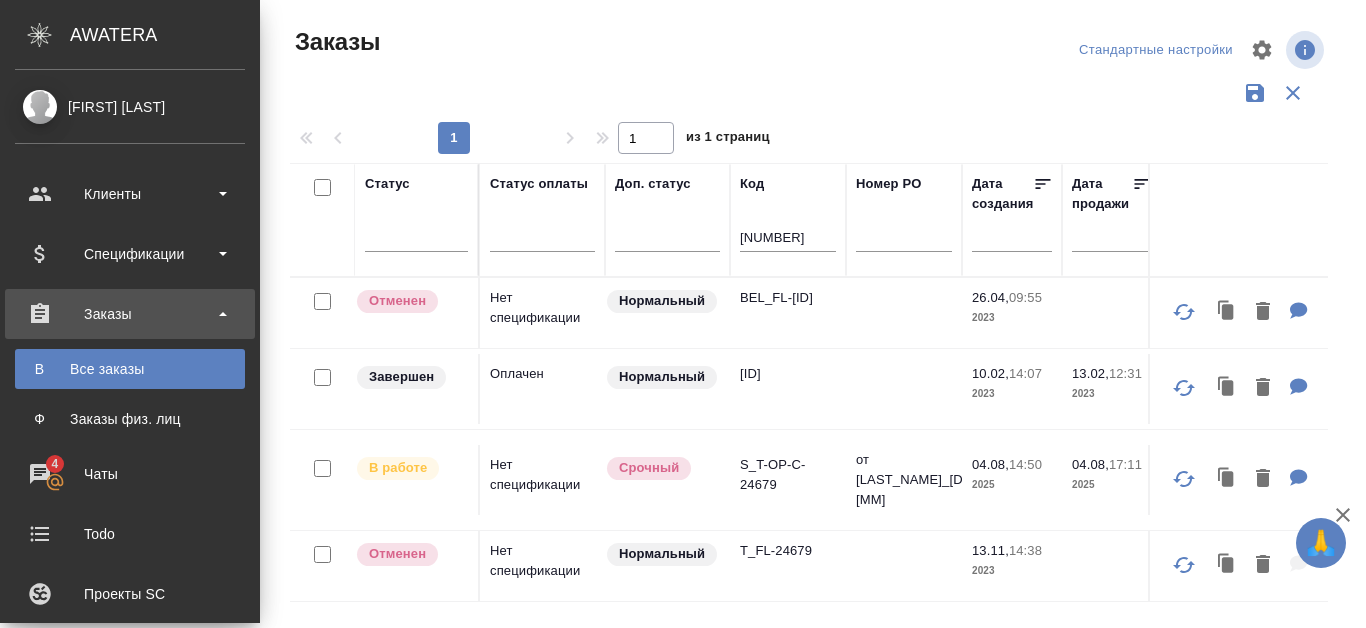 click on "В Все заказы" at bounding box center [130, 369] 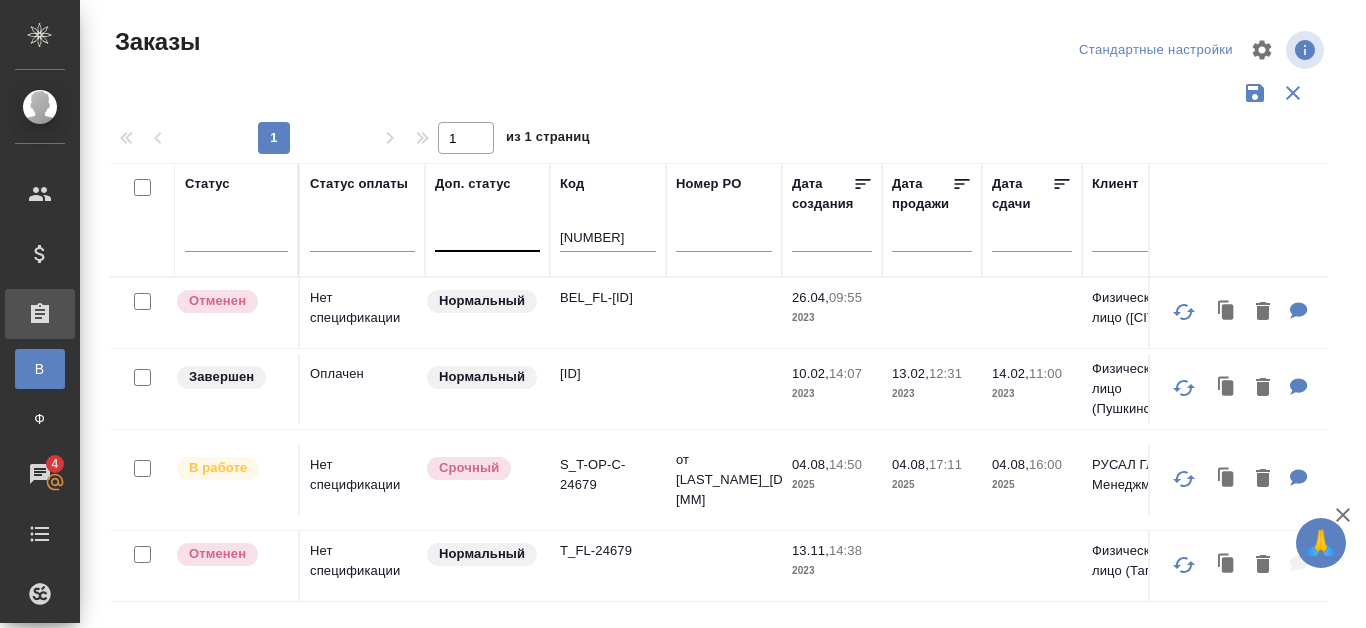 click at bounding box center [487, 231] 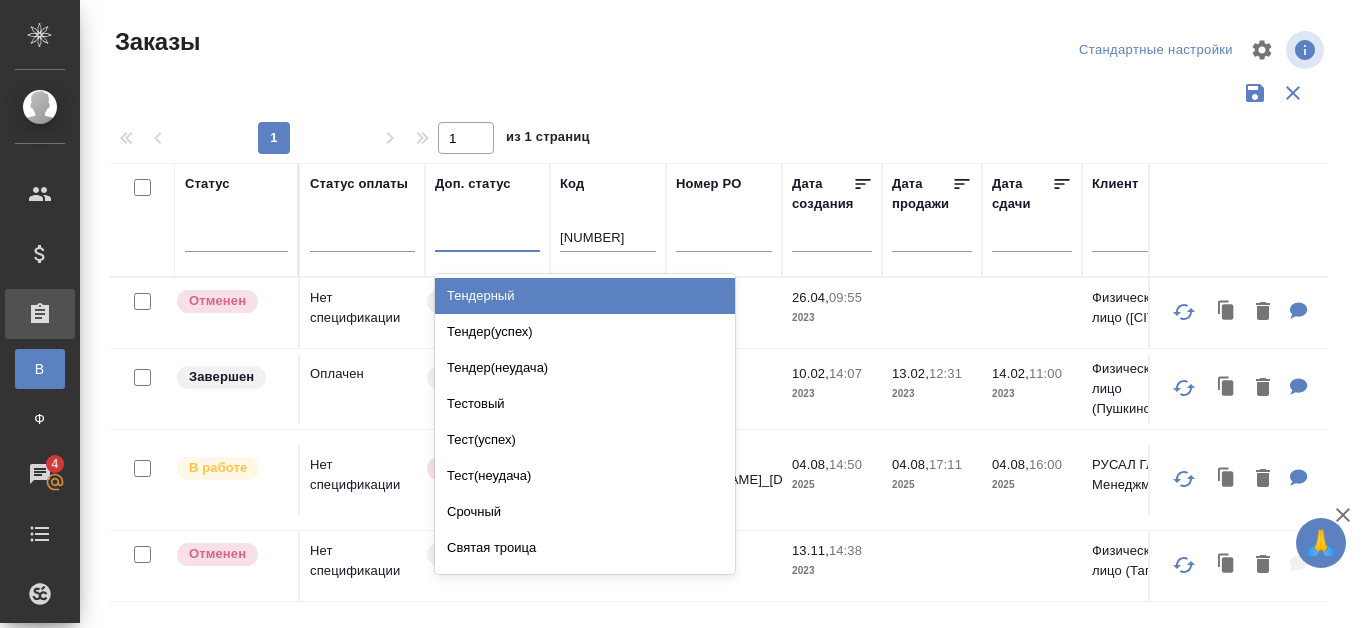 click on "24679" at bounding box center [608, 241] 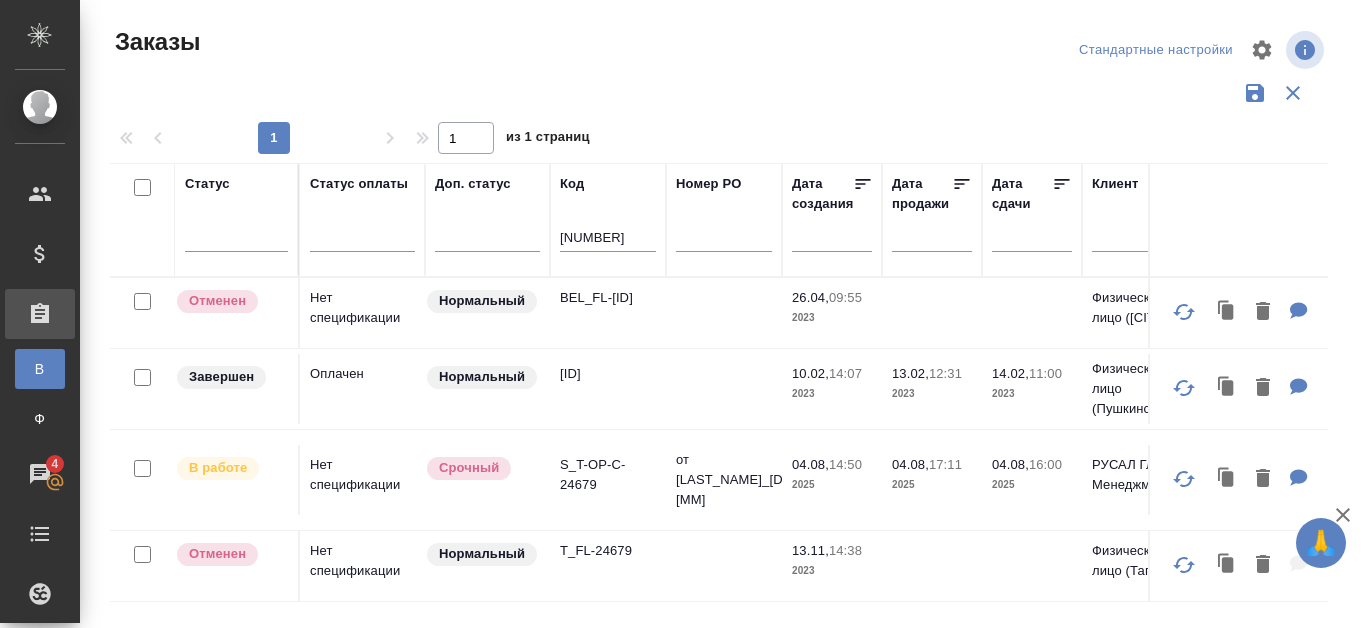 click on "24679" at bounding box center [608, 239] 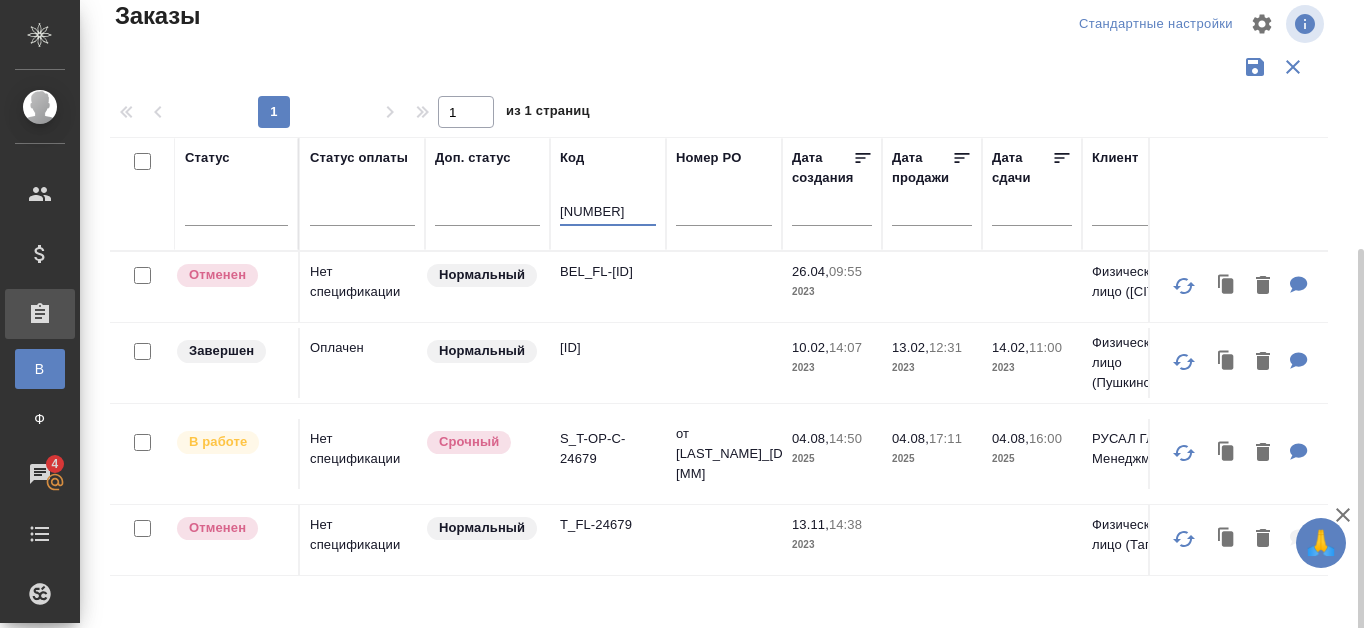 scroll, scrollTop: 0, scrollLeft: 0, axis: both 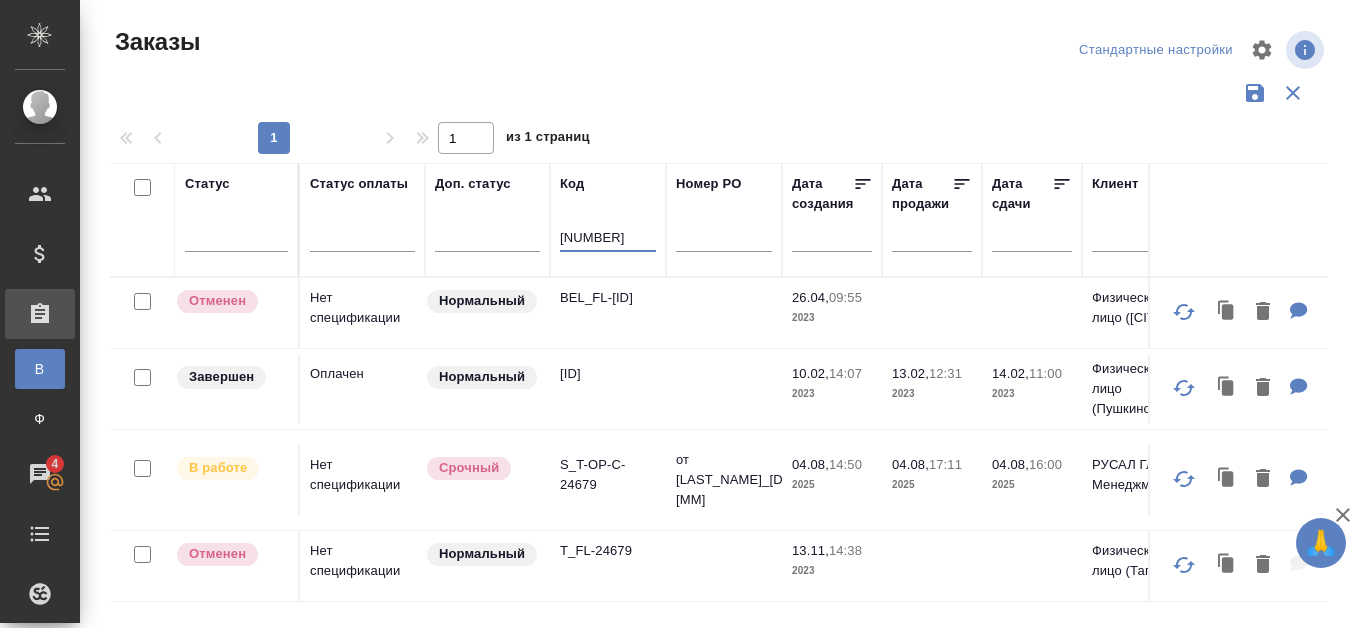 drag, startPoint x: 618, startPoint y: 234, endPoint x: 548, endPoint y: 239, distance: 70.178345 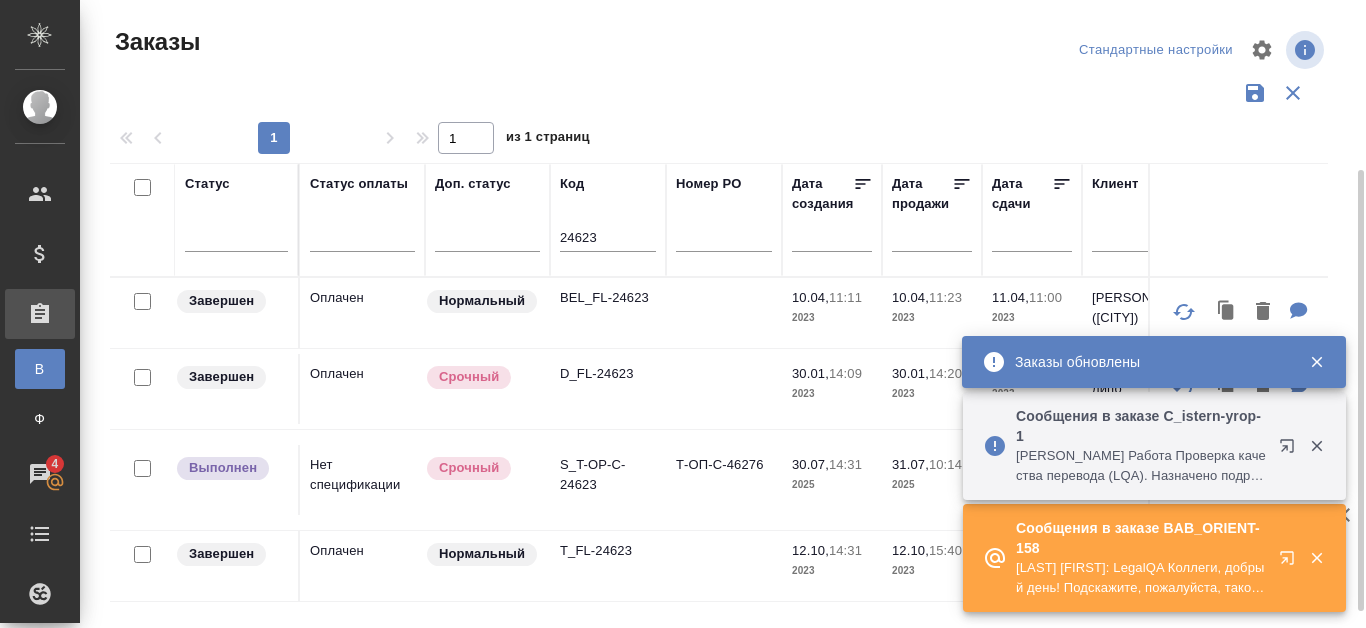 scroll, scrollTop: 0, scrollLeft: 0, axis: both 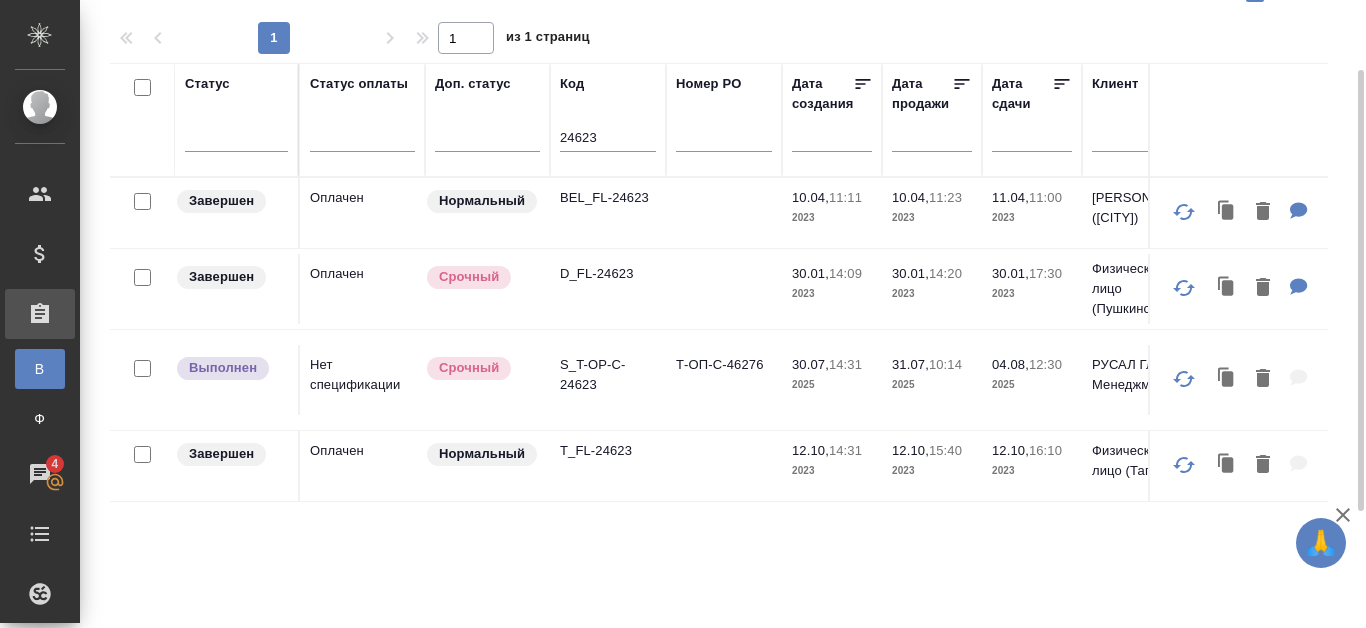 click on "24623" at bounding box center (608, 139) 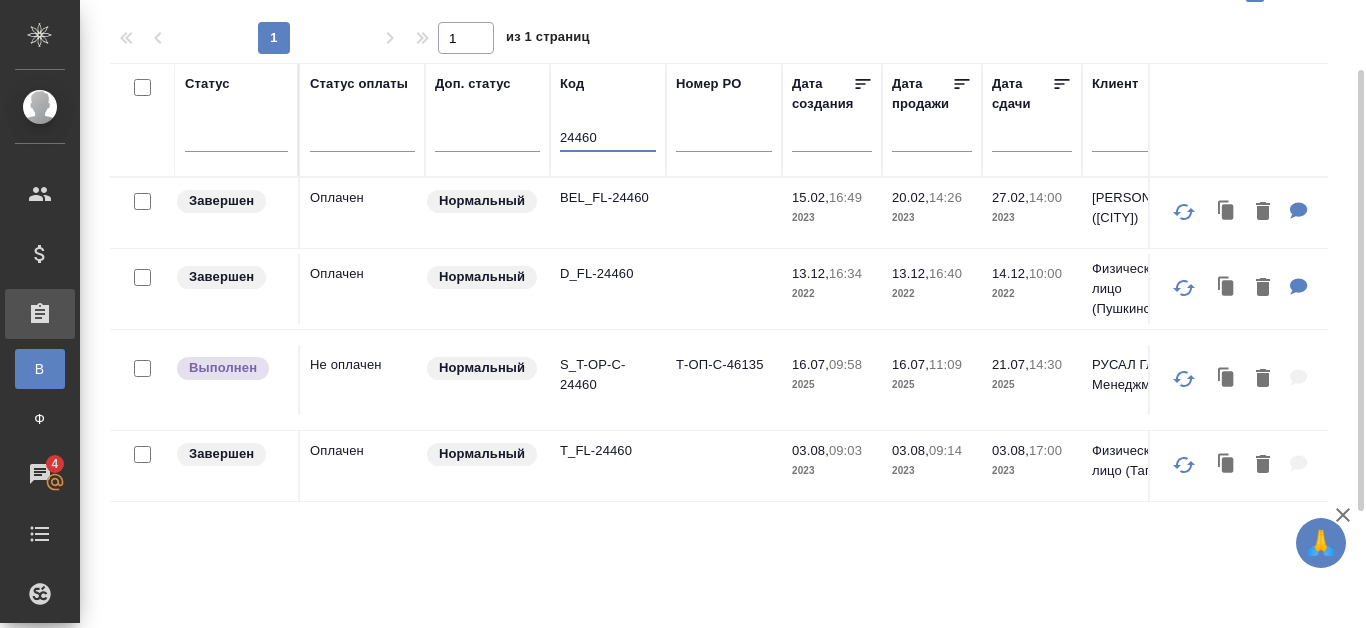 type on "24460" 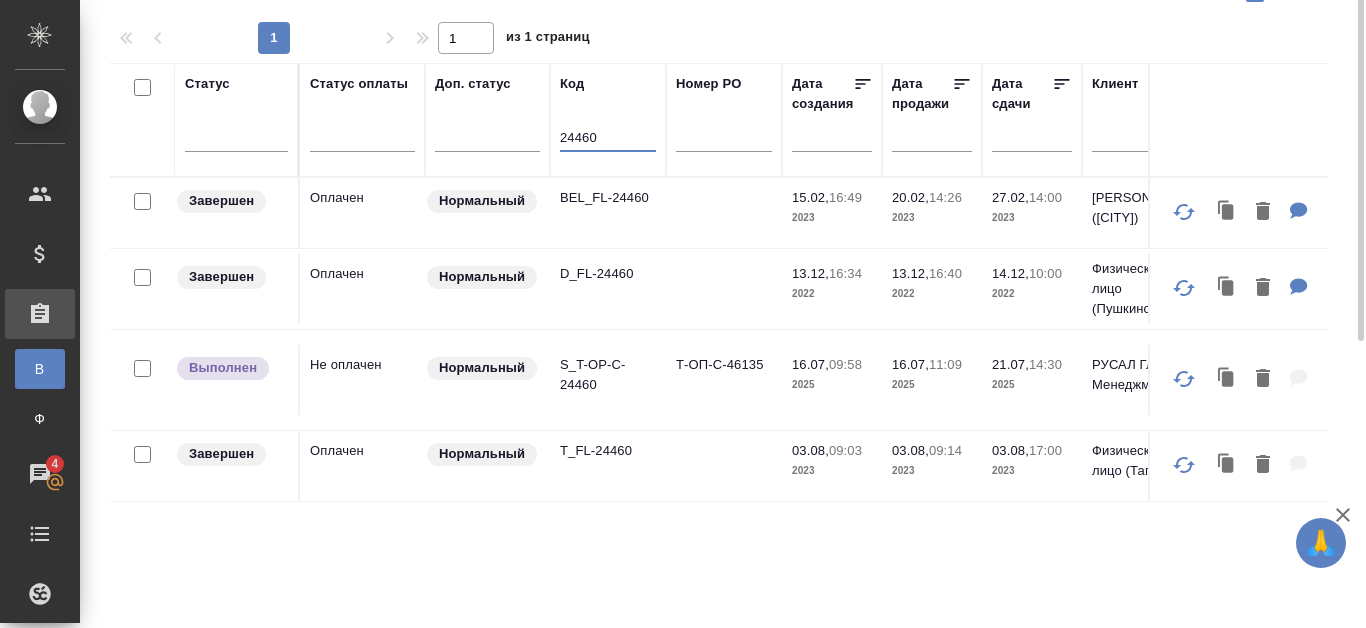 scroll, scrollTop: 0, scrollLeft: 0, axis: both 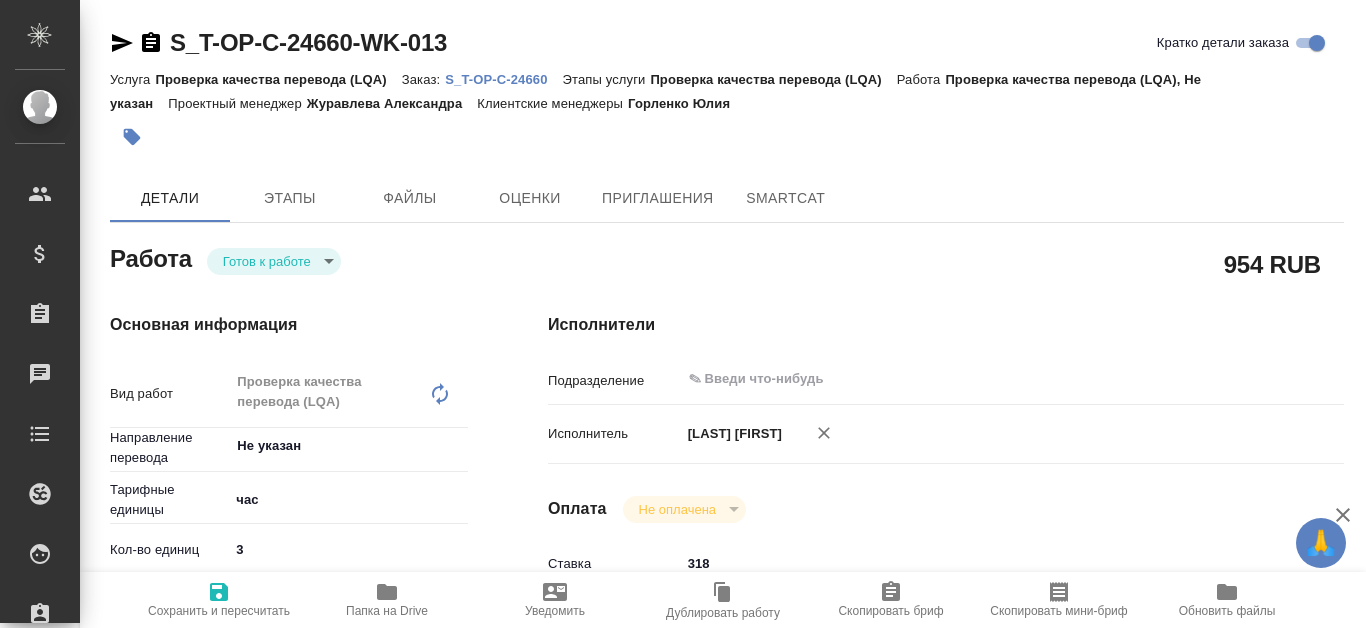 type on "x" 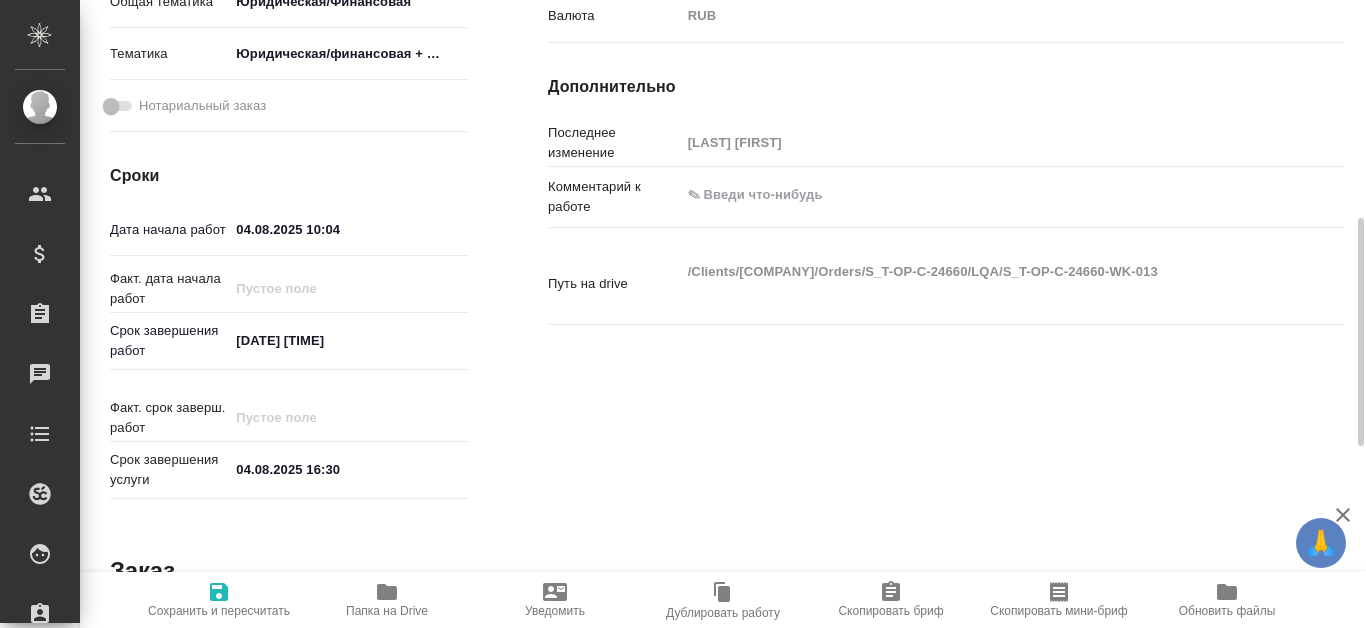 type on "x" 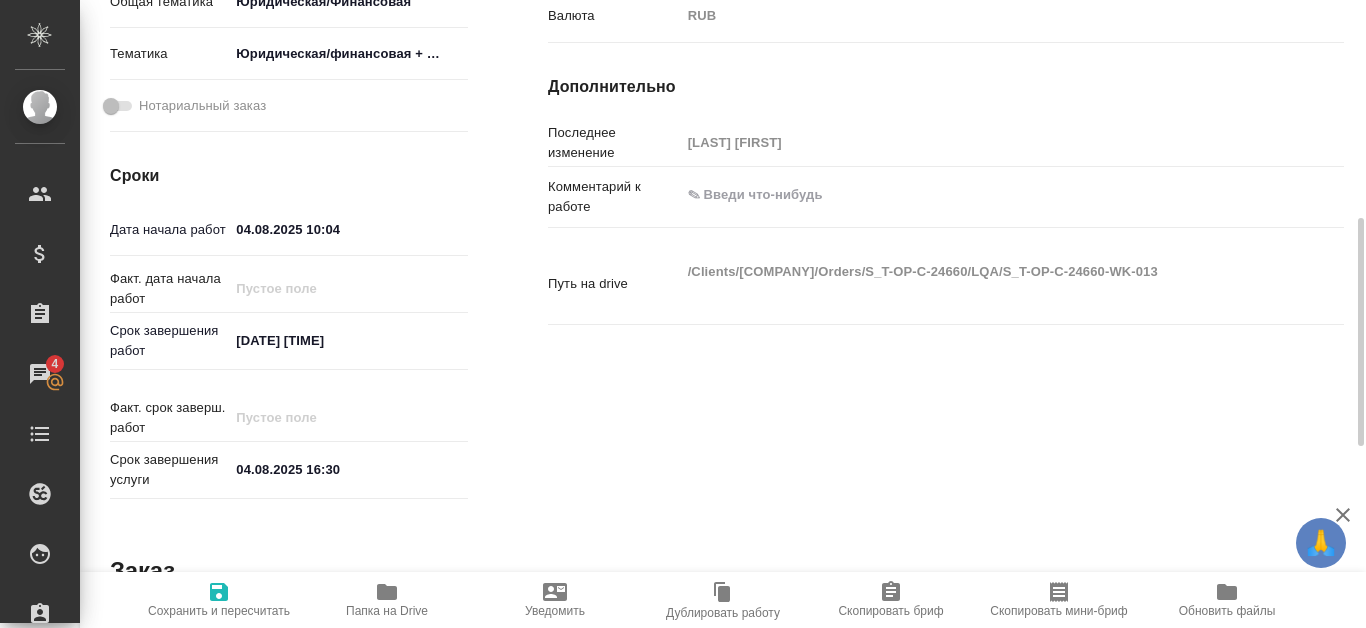 scroll, scrollTop: 700, scrollLeft: 0, axis: vertical 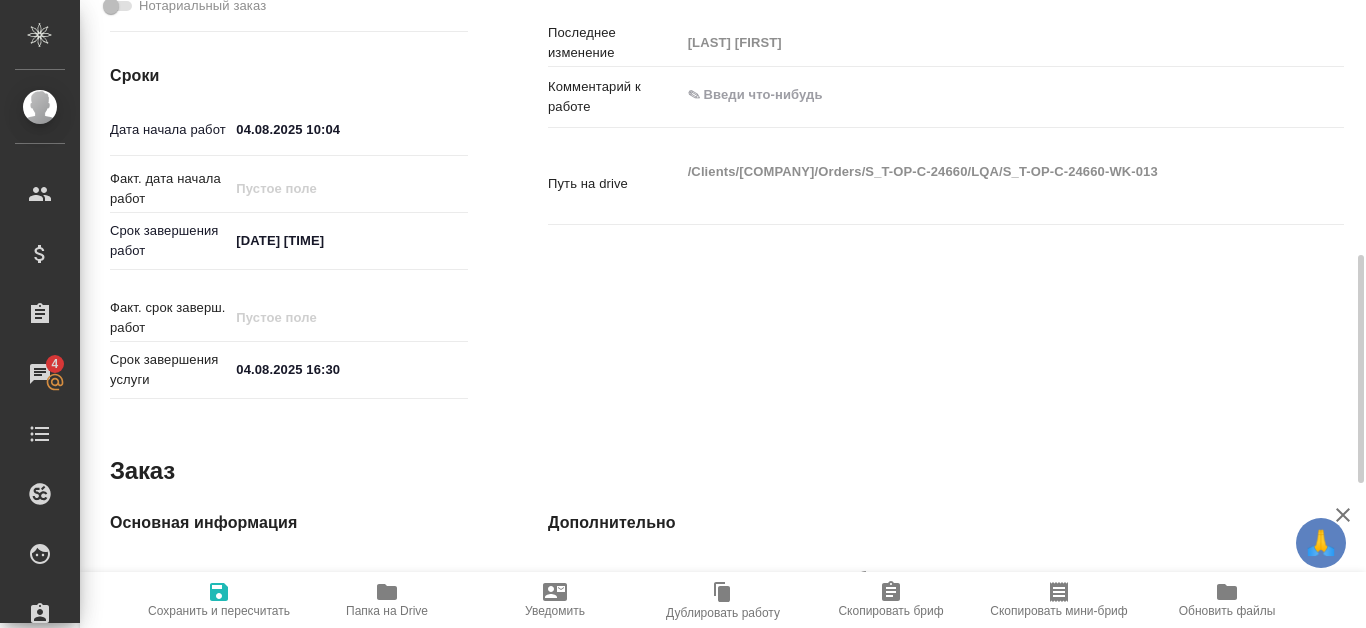 type on "x" 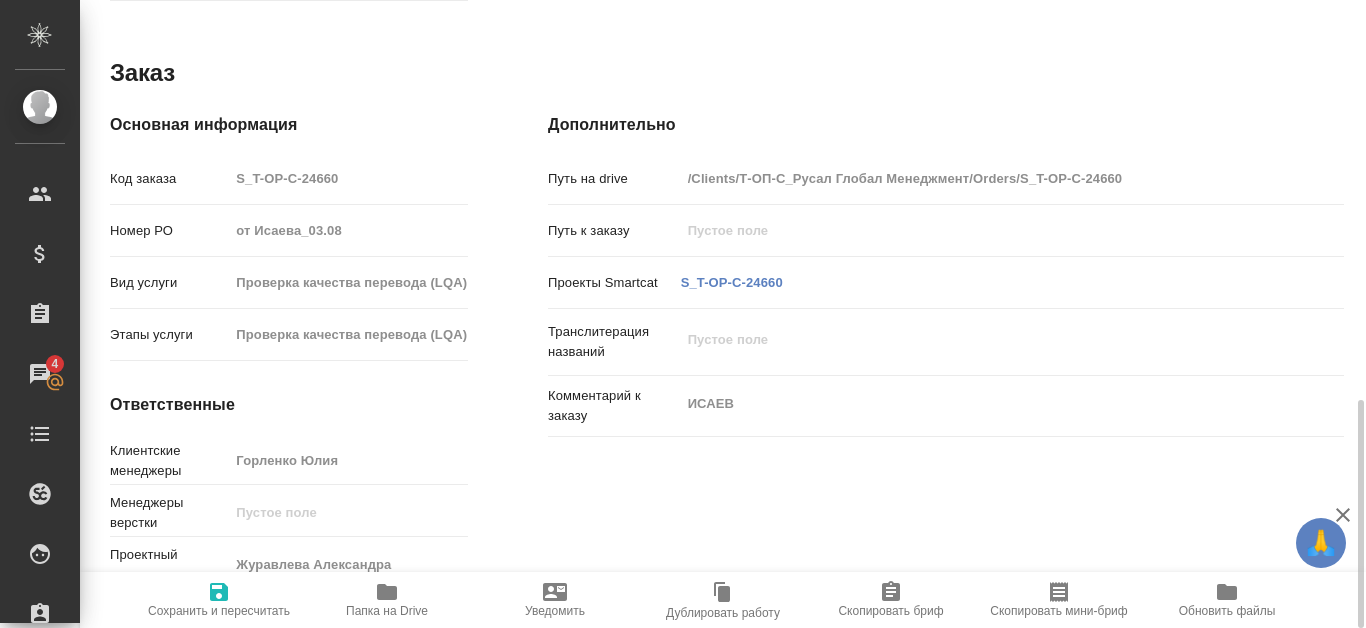 scroll, scrollTop: 898, scrollLeft: 0, axis: vertical 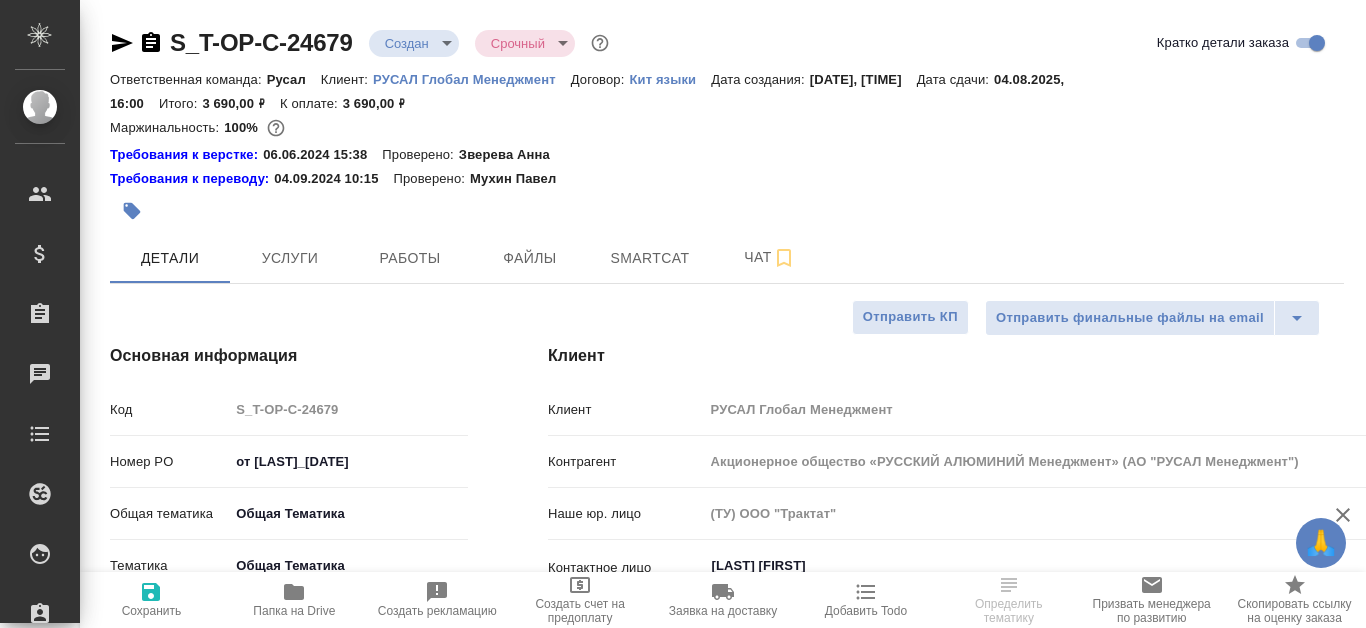select on "RU" 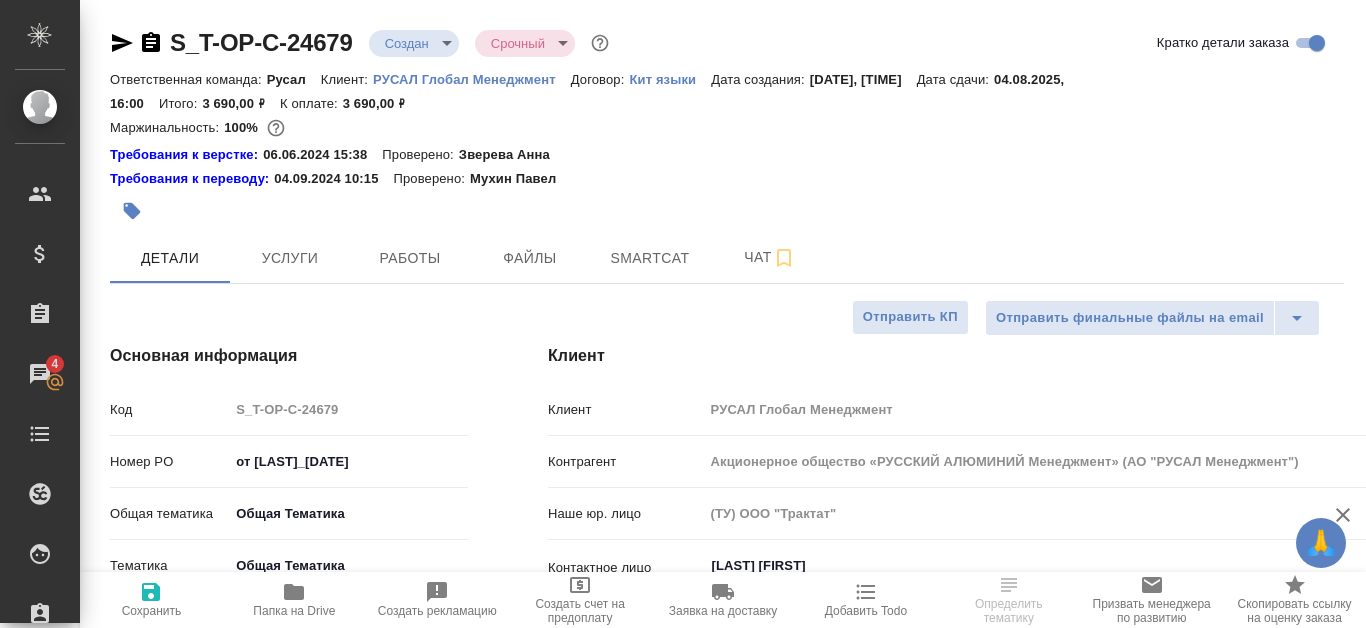 select on "RU" 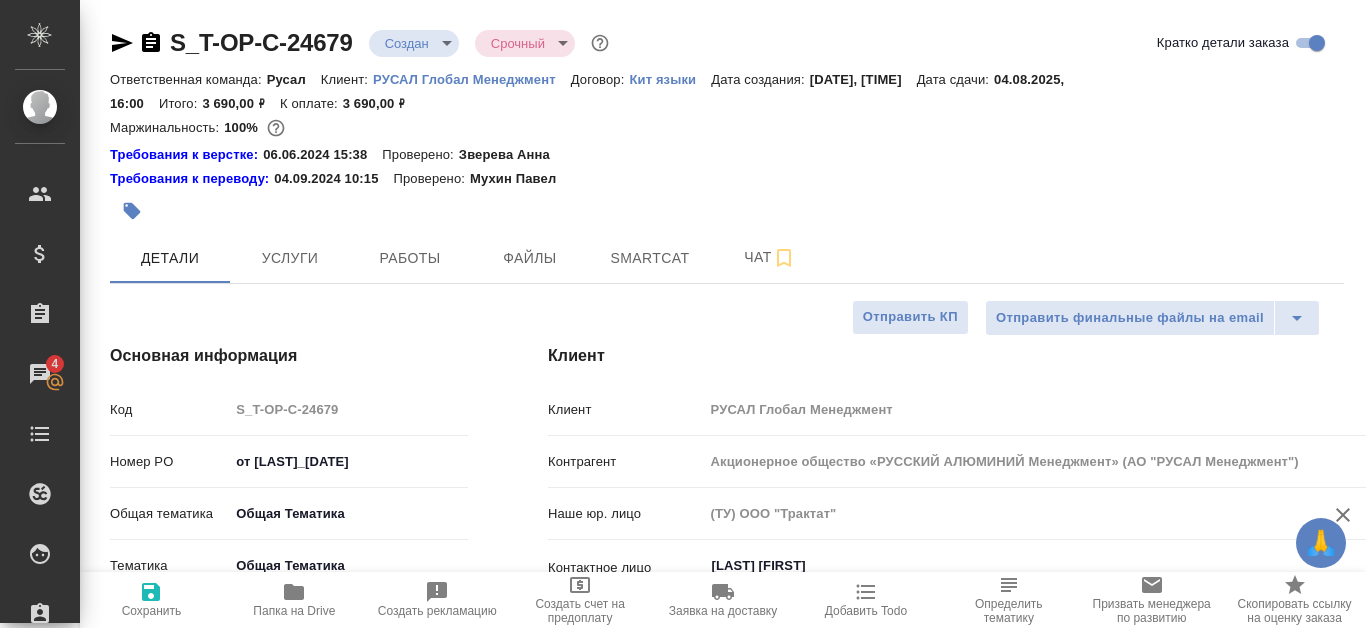 type on "x" 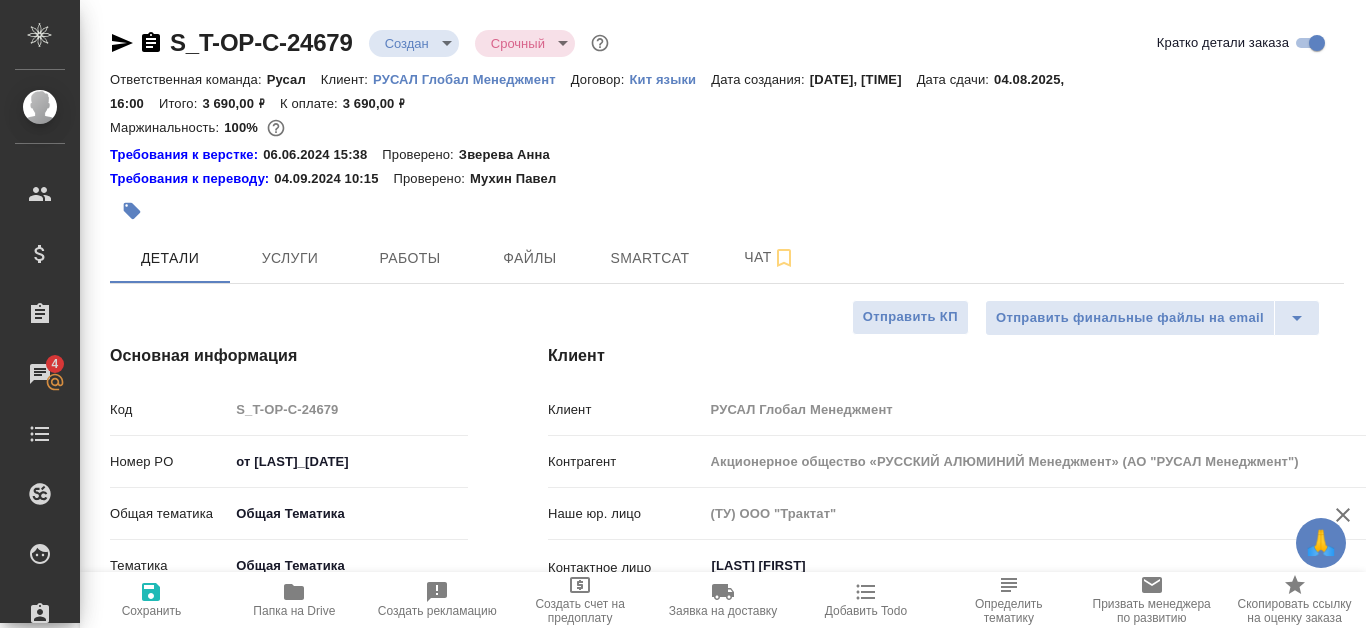 type on "x" 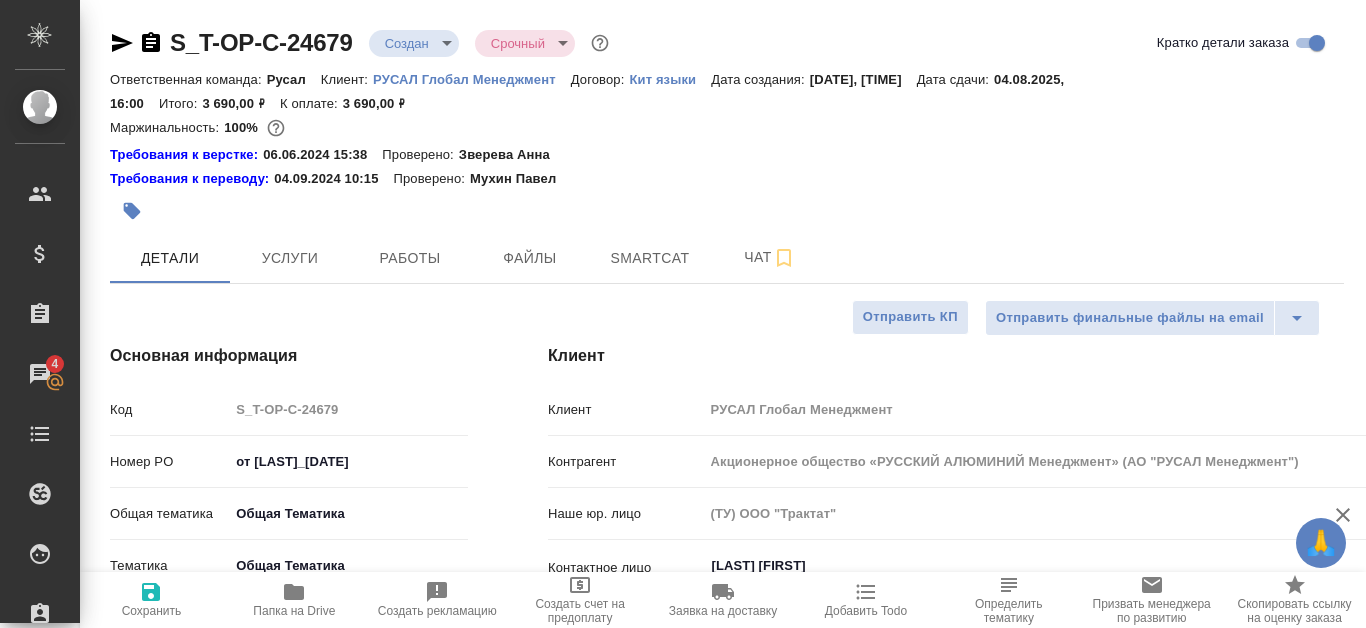 scroll, scrollTop: 0, scrollLeft: 0, axis: both 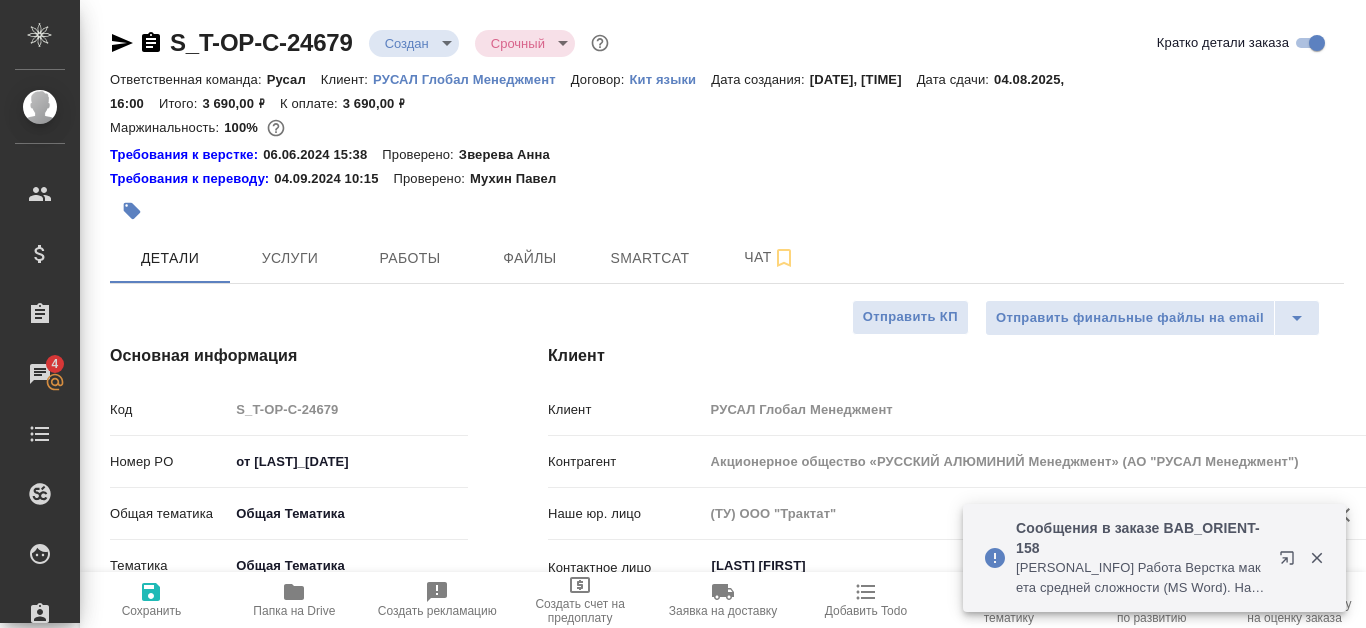 type on "x" 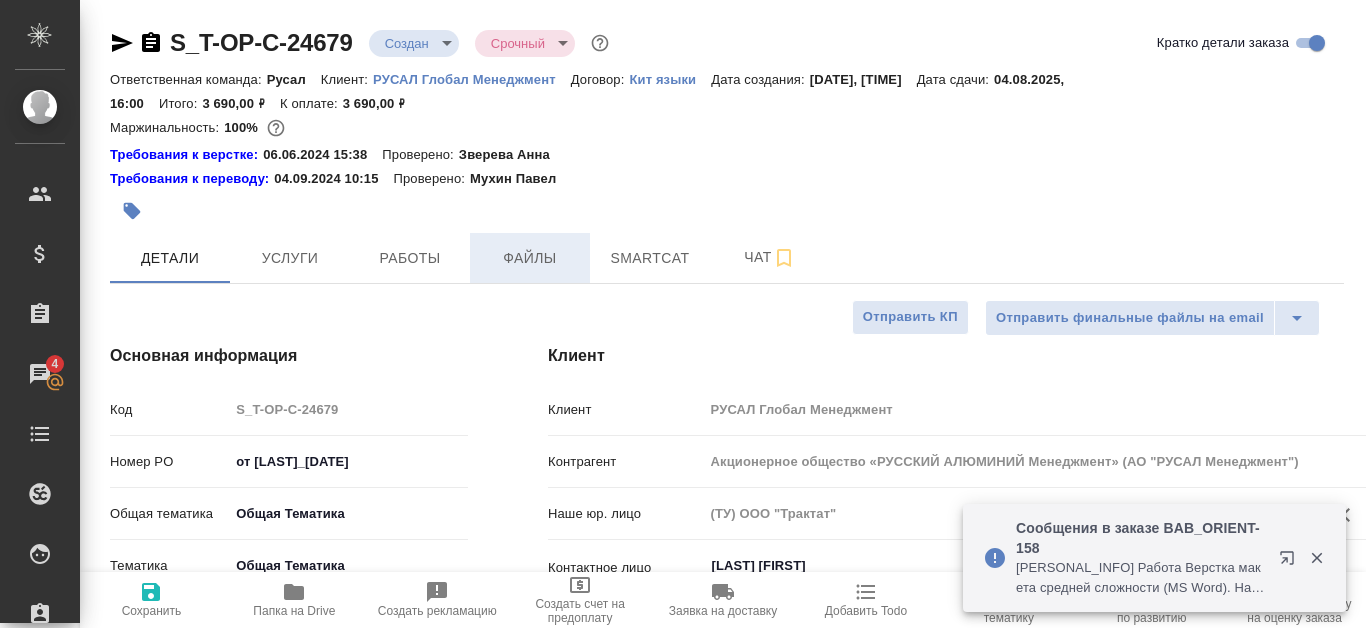 click on "Файлы" at bounding box center (530, 258) 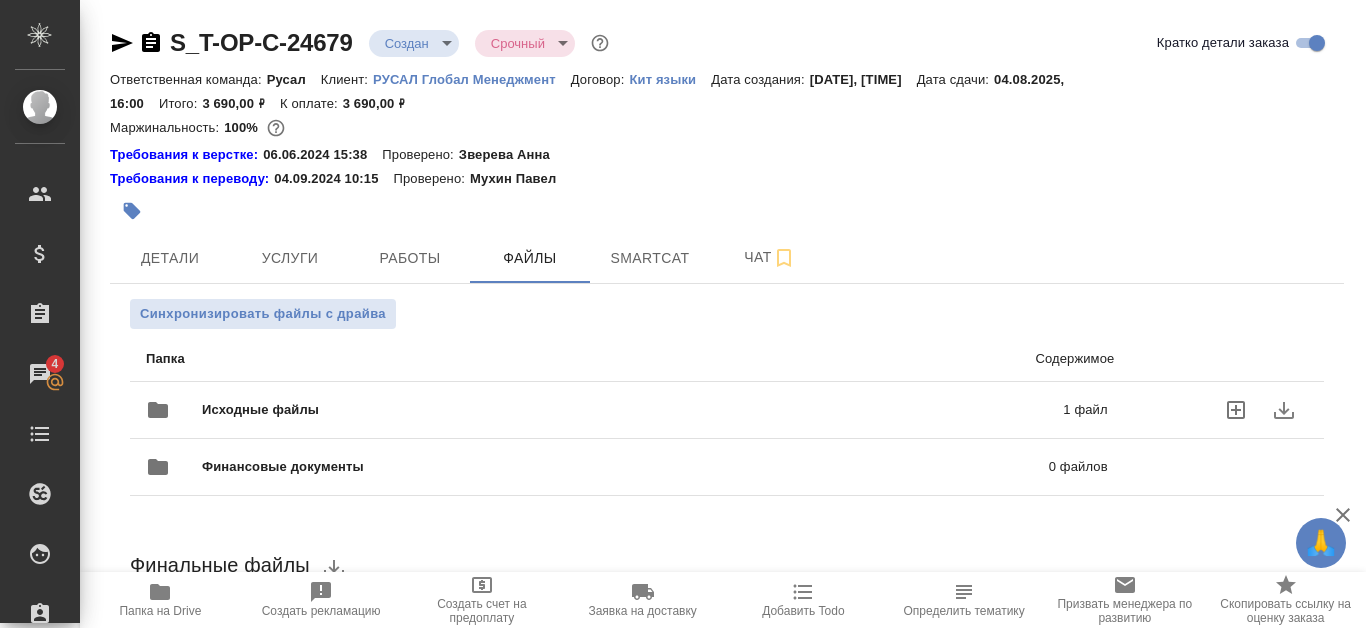click on "1 файл" at bounding box center [899, 410] 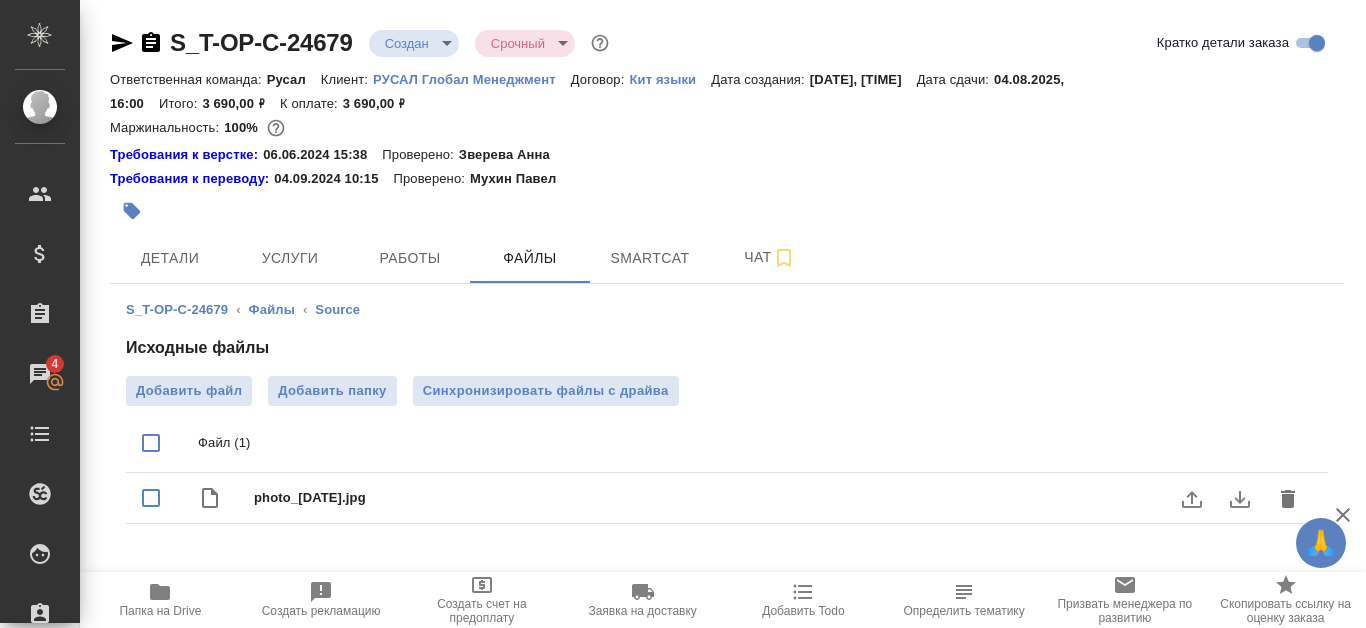click 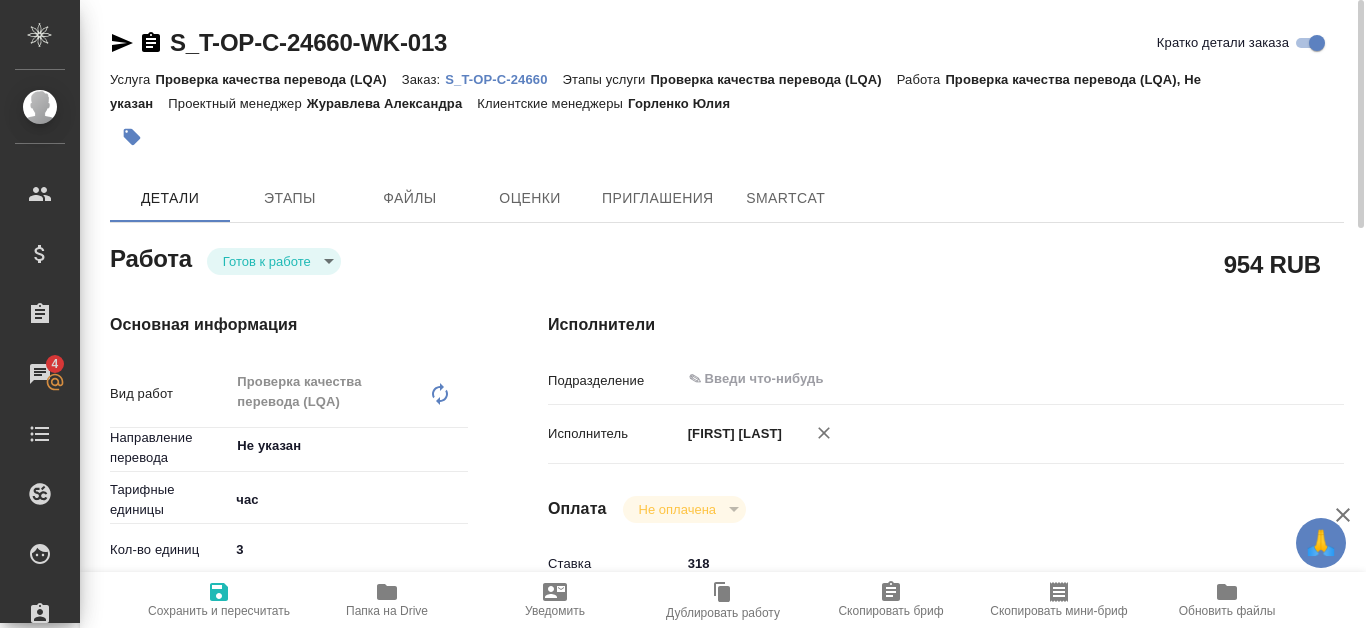 scroll, scrollTop: 0, scrollLeft: 0, axis: both 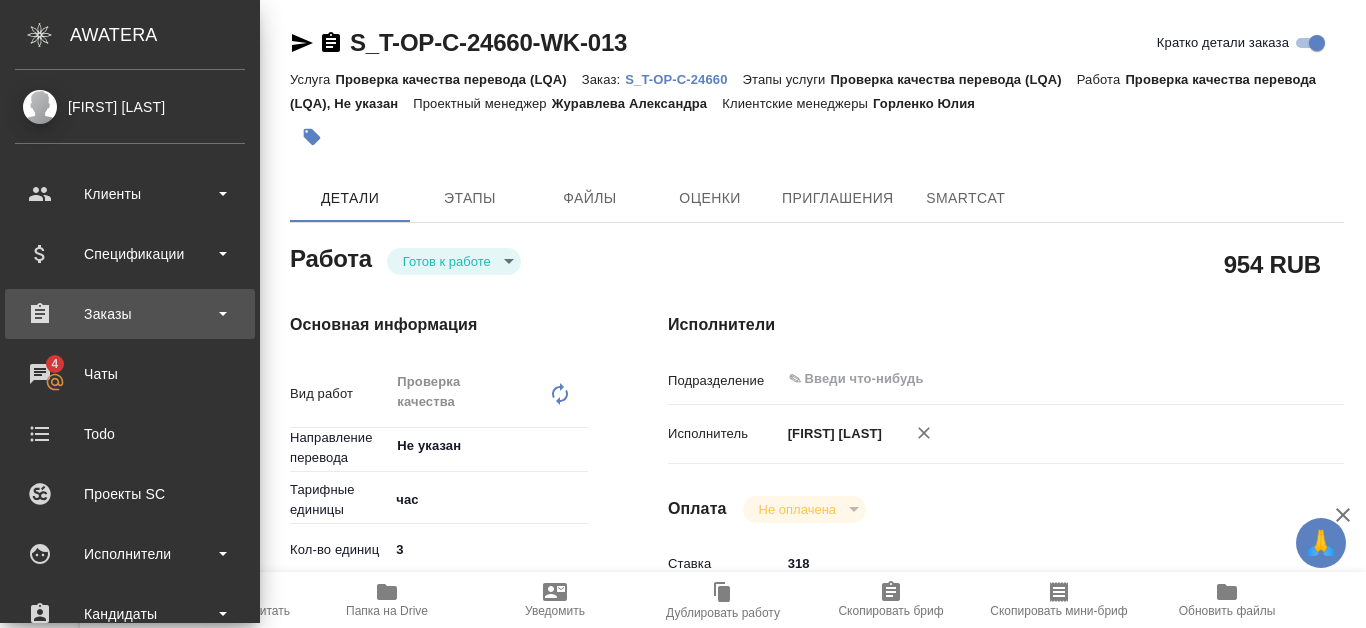 click on "Заказы" at bounding box center (130, 314) 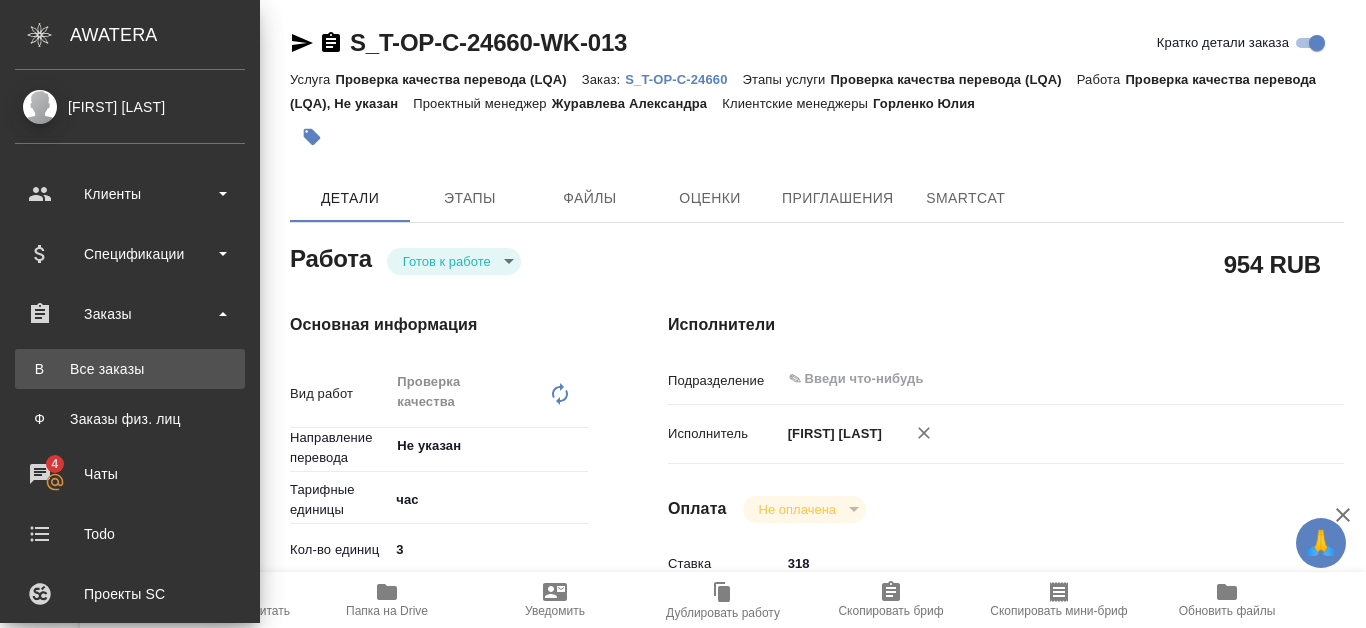 click on "Все заказы" at bounding box center [130, 369] 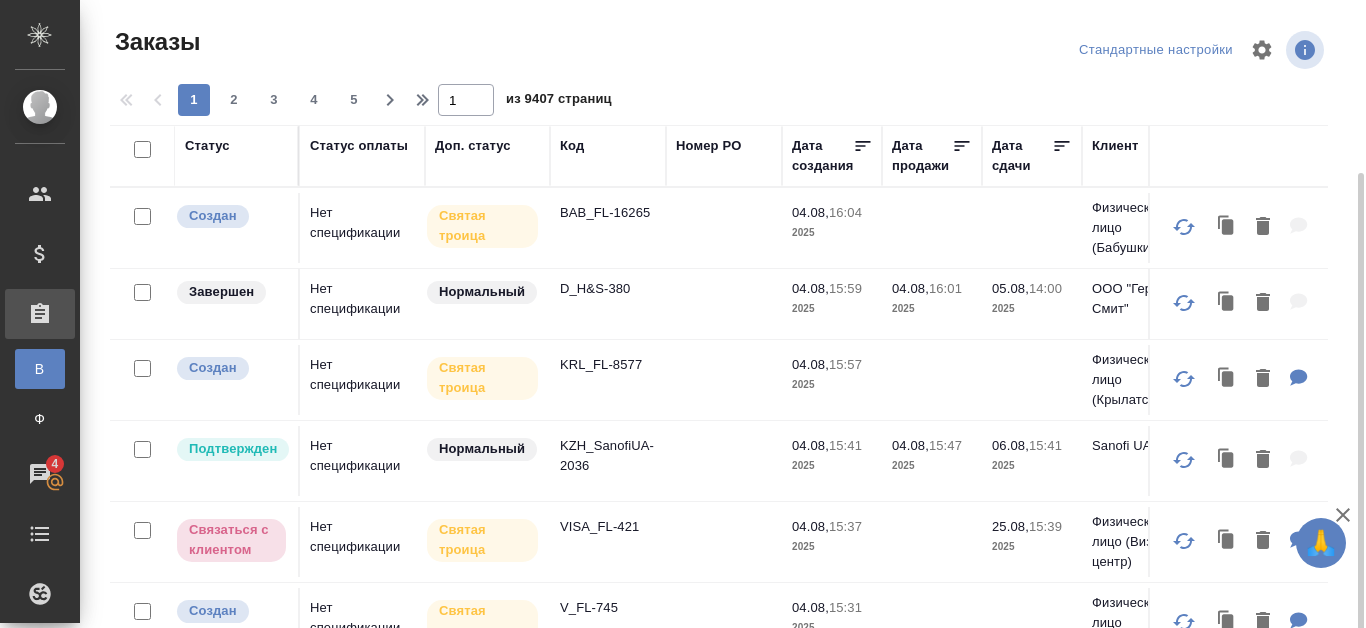 scroll, scrollTop: 100, scrollLeft: 0, axis: vertical 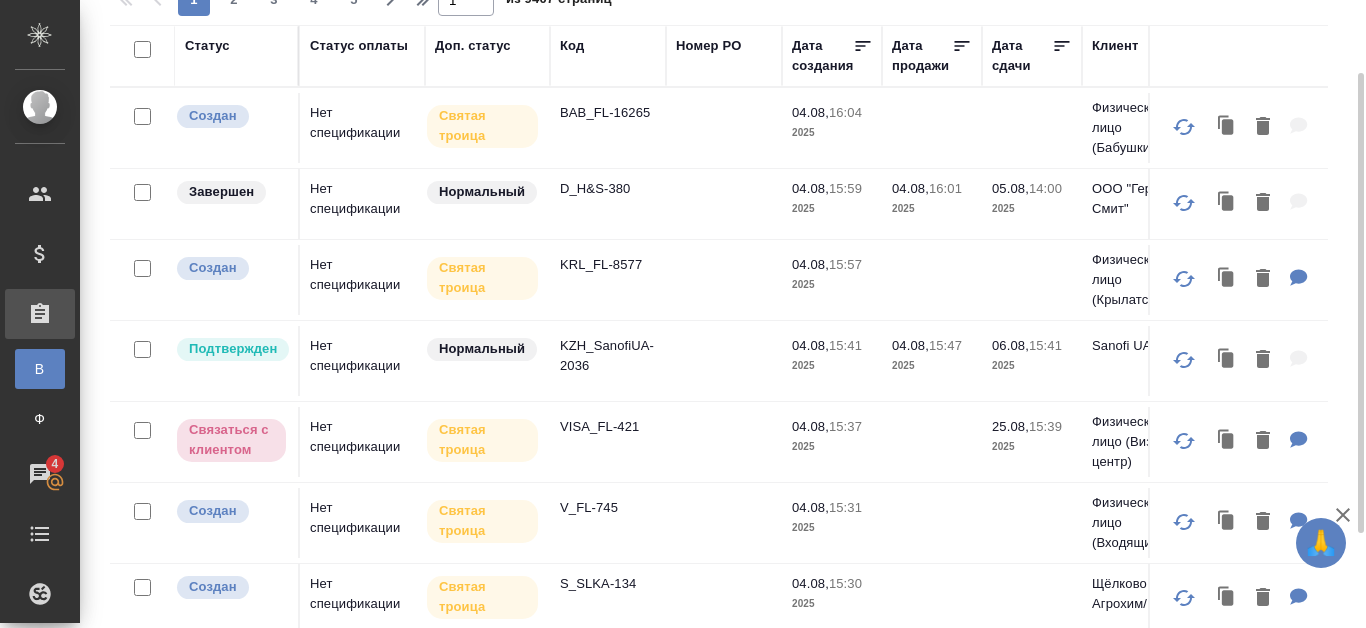 click on "Код" at bounding box center [572, 46] 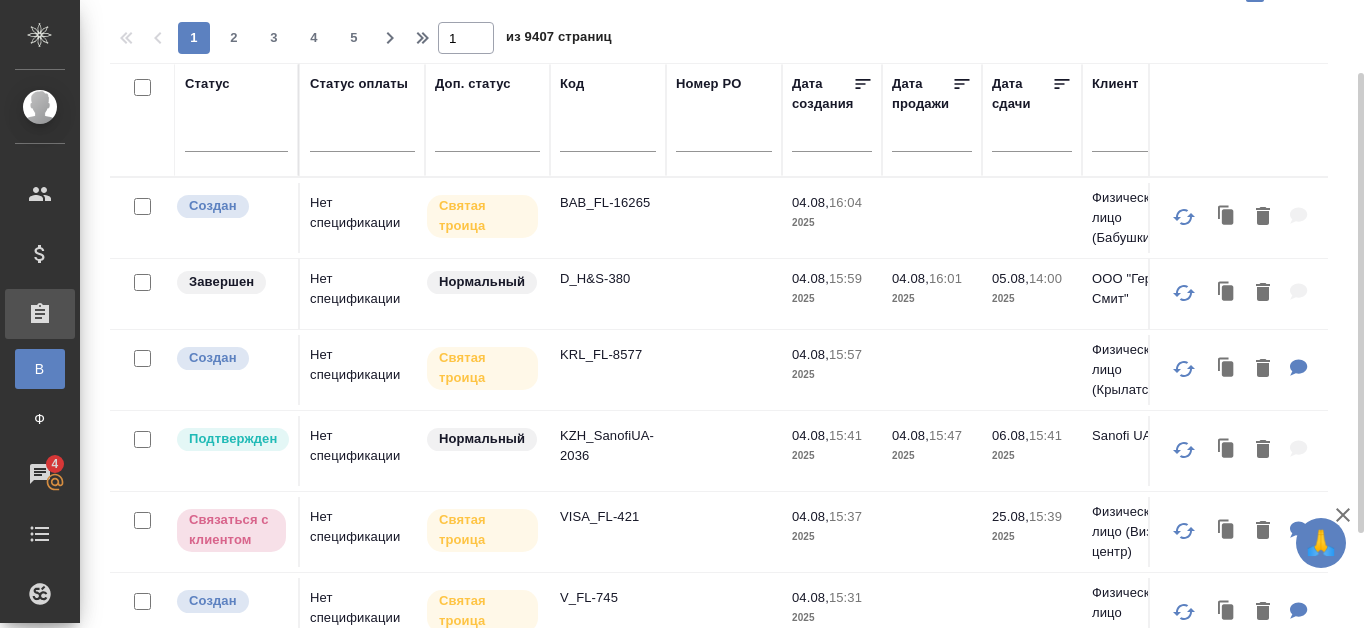 click at bounding box center [608, 139] 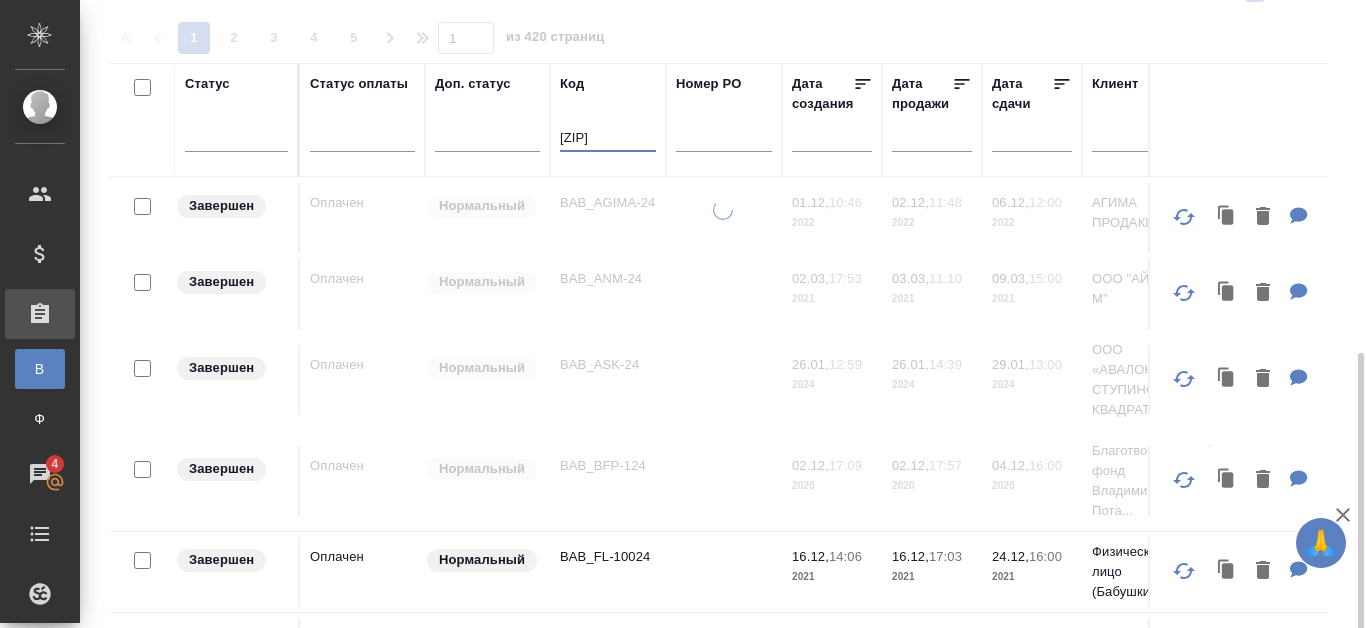 scroll, scrollTop: 266, scrollLeft: 0, axis: vertical 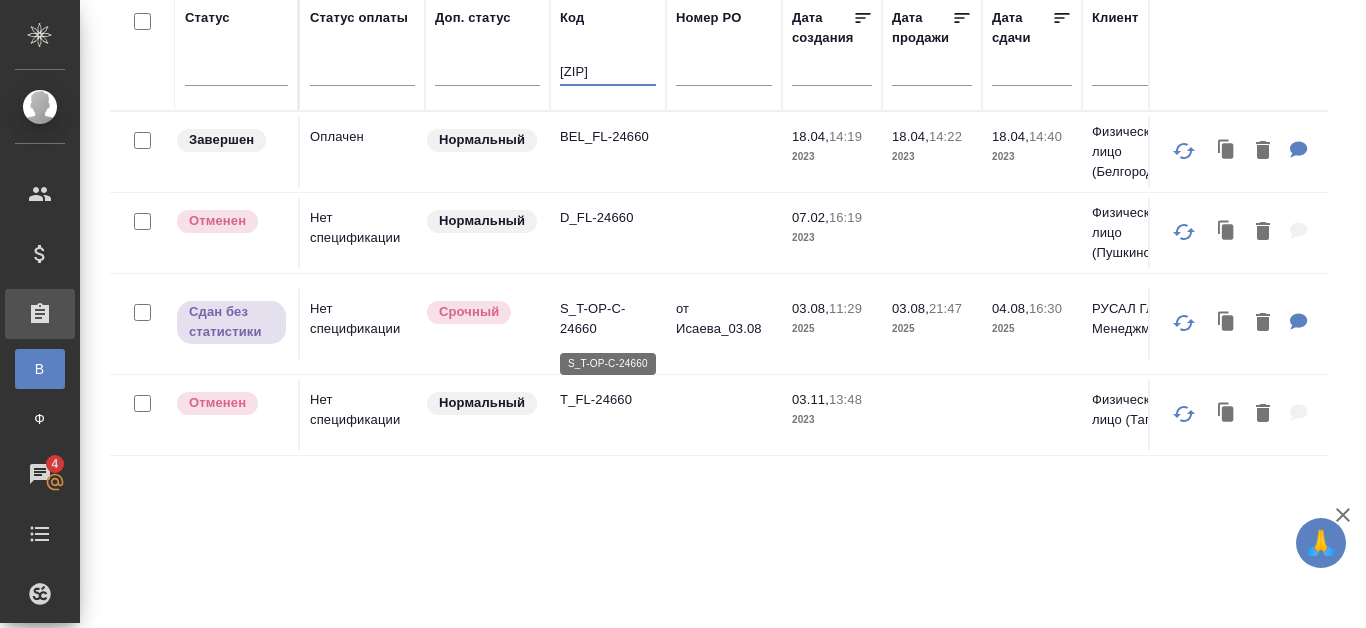 type on "24660" 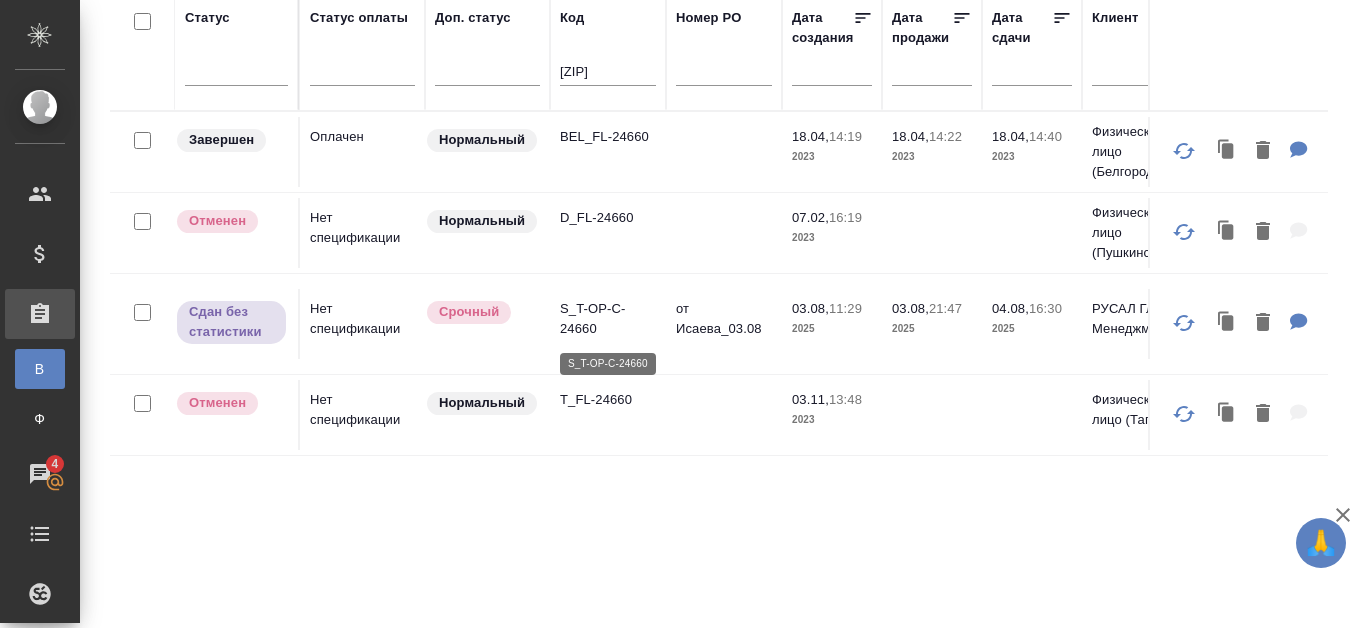 click on "S_T-OP-C-24660" at bounding box center (608, 319) 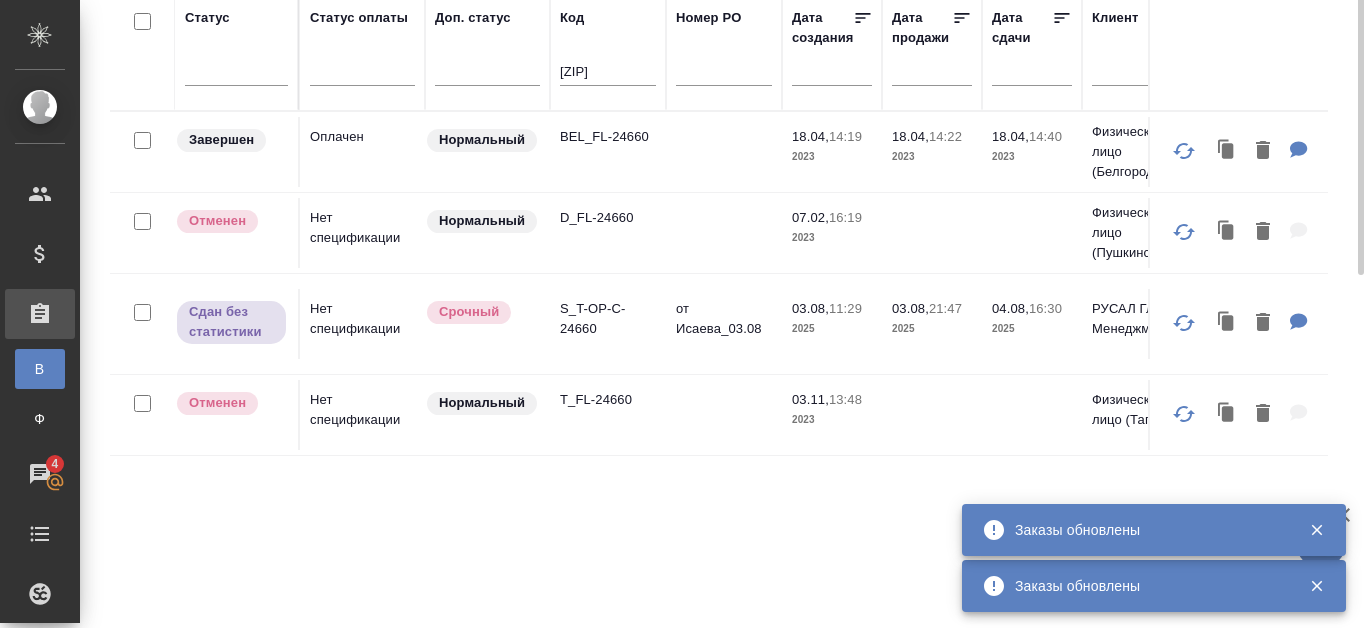 scroll, scrollTop: 0, scrollLeft: 0, axis: both 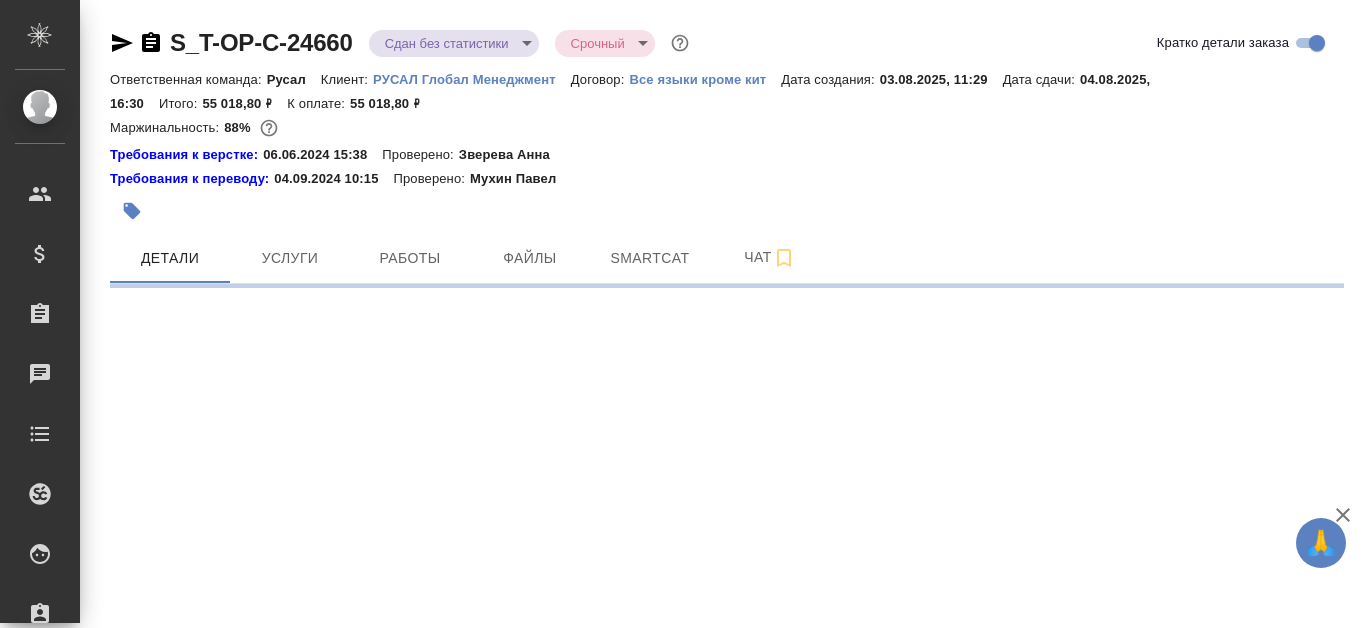 select on "RU" 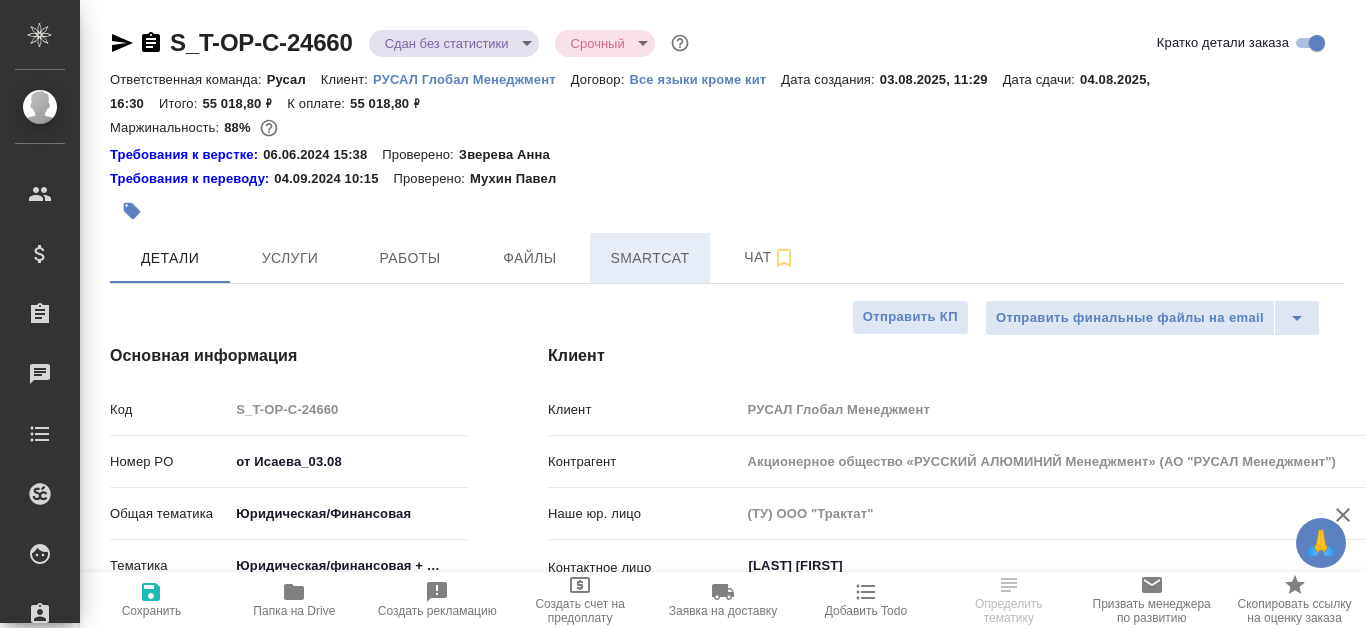 type on "x" 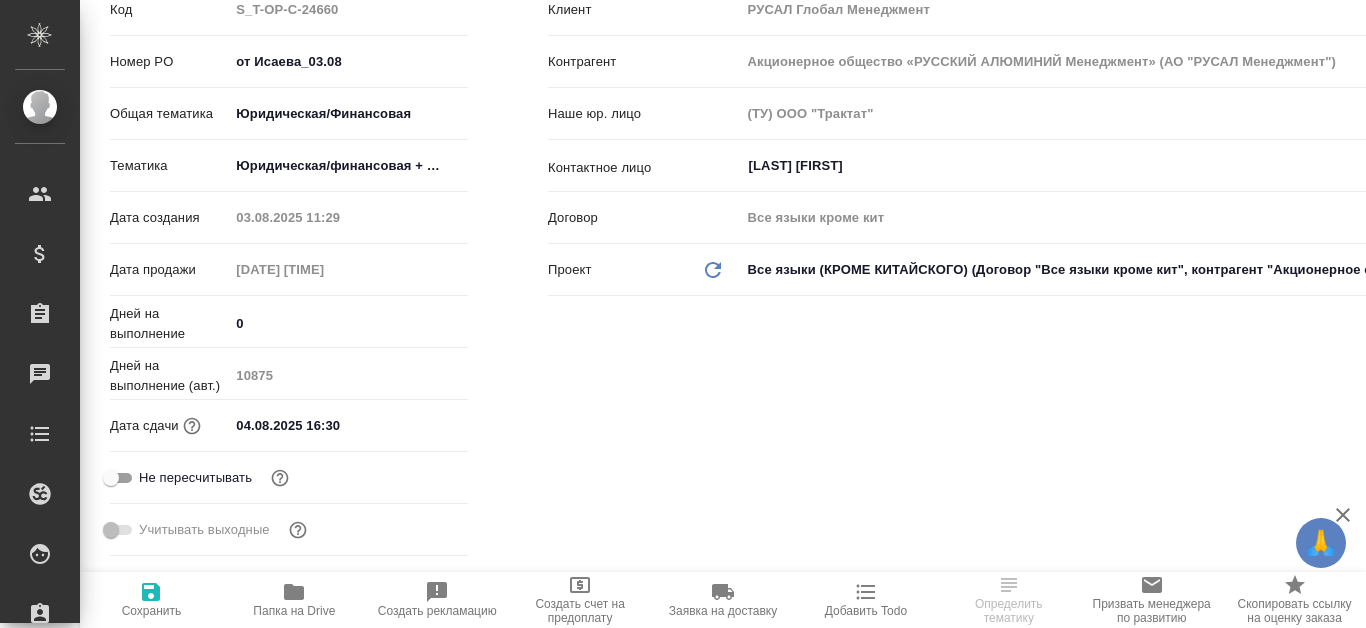 scroll, scrollTop: 0, scrollLeft: 0, axis: both 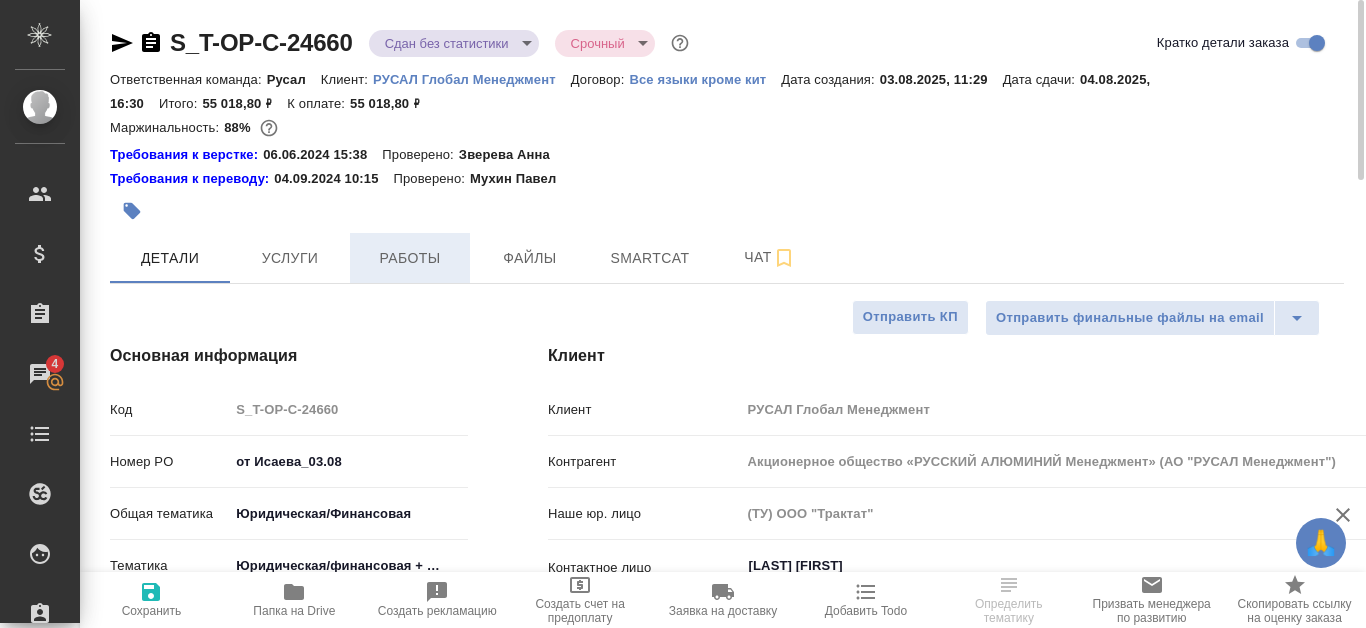 click on "Работы" at bounding box center [410, 258] 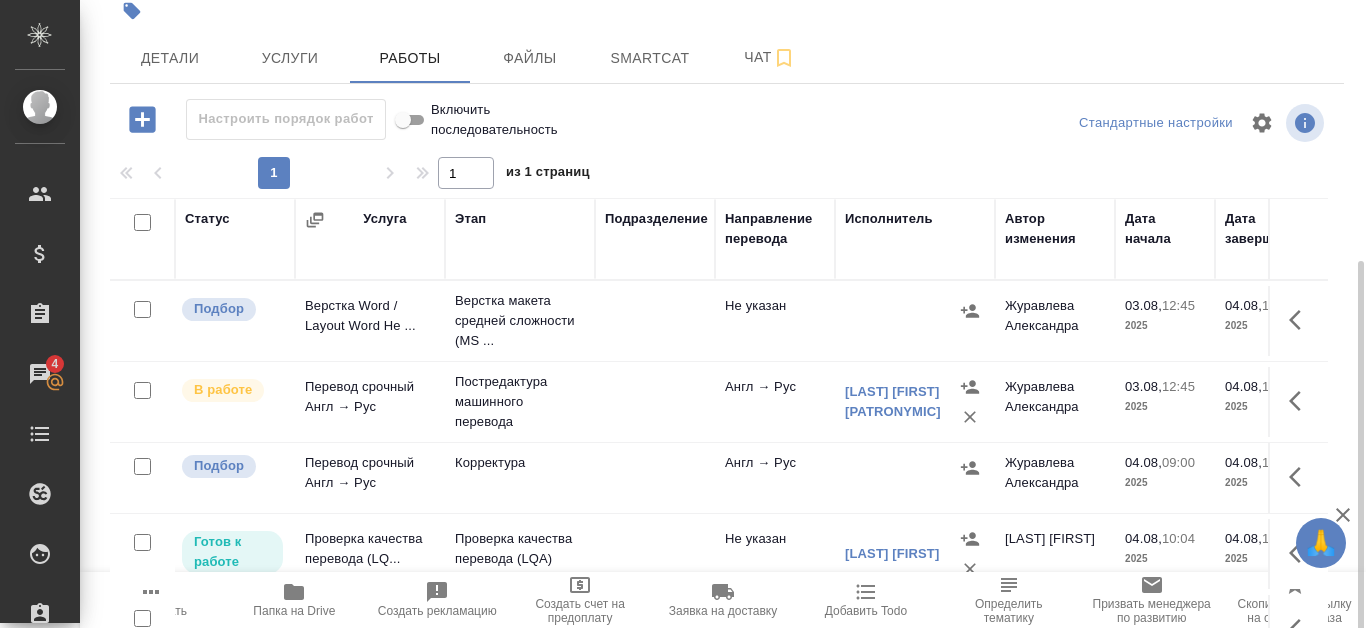 scroll, scrollTop: 271, scrollLeft: 0, axis: vertical 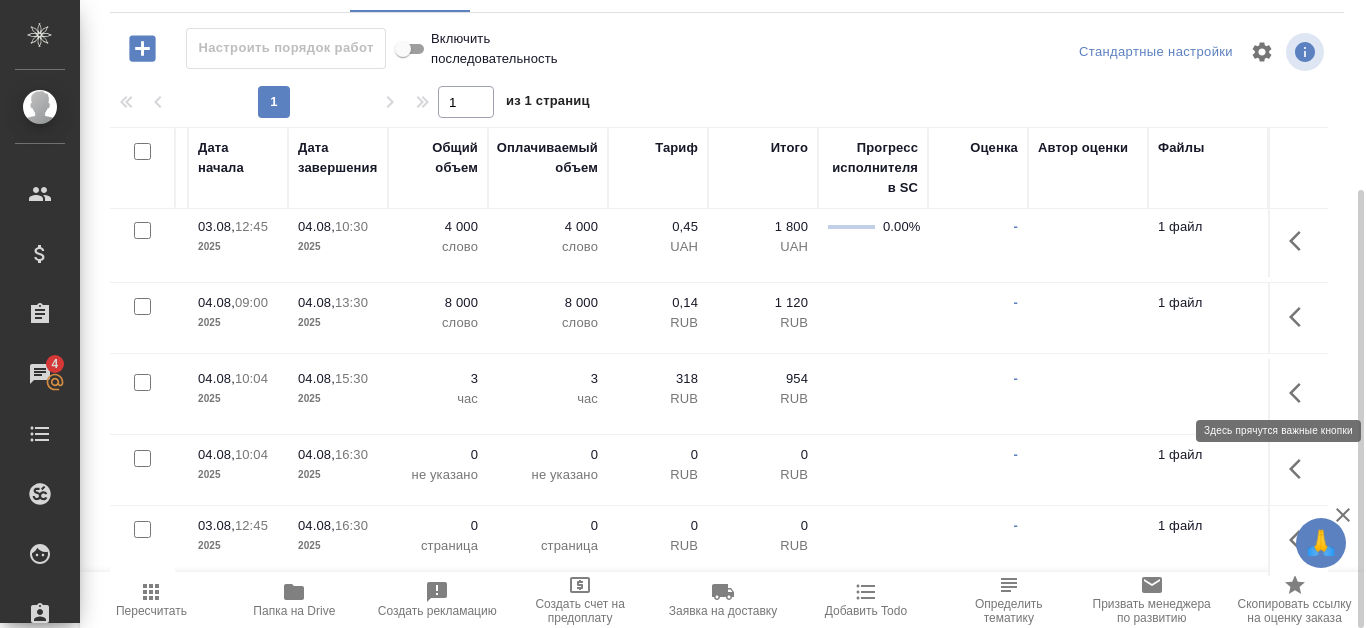 click 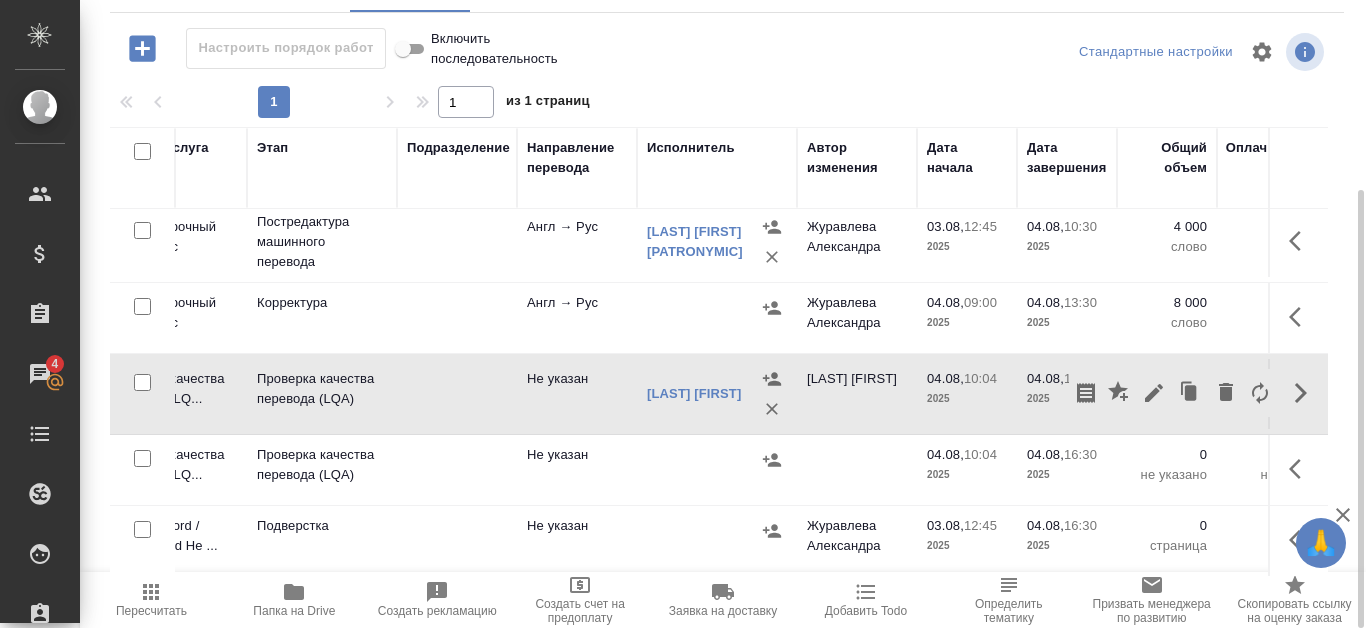 scroll, scrollTop: 100, scrollLeft: 0, axis: vertical 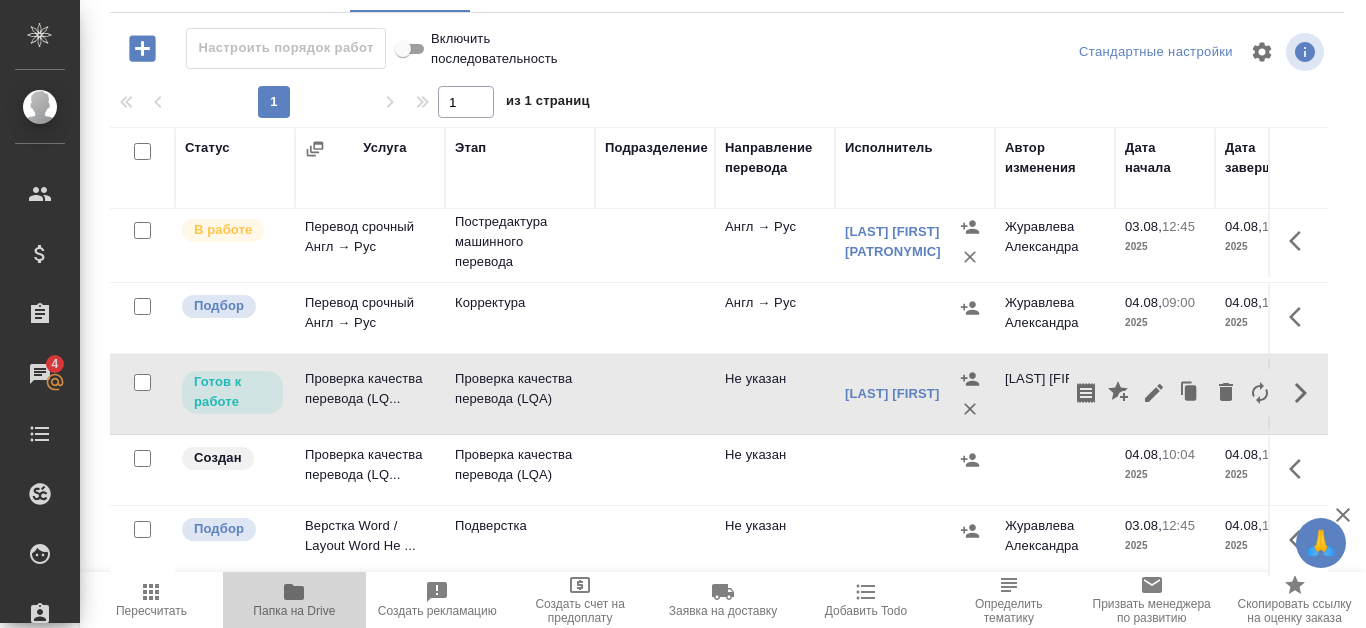 click on "Папка на Drive" at bounding box center [294, 611] 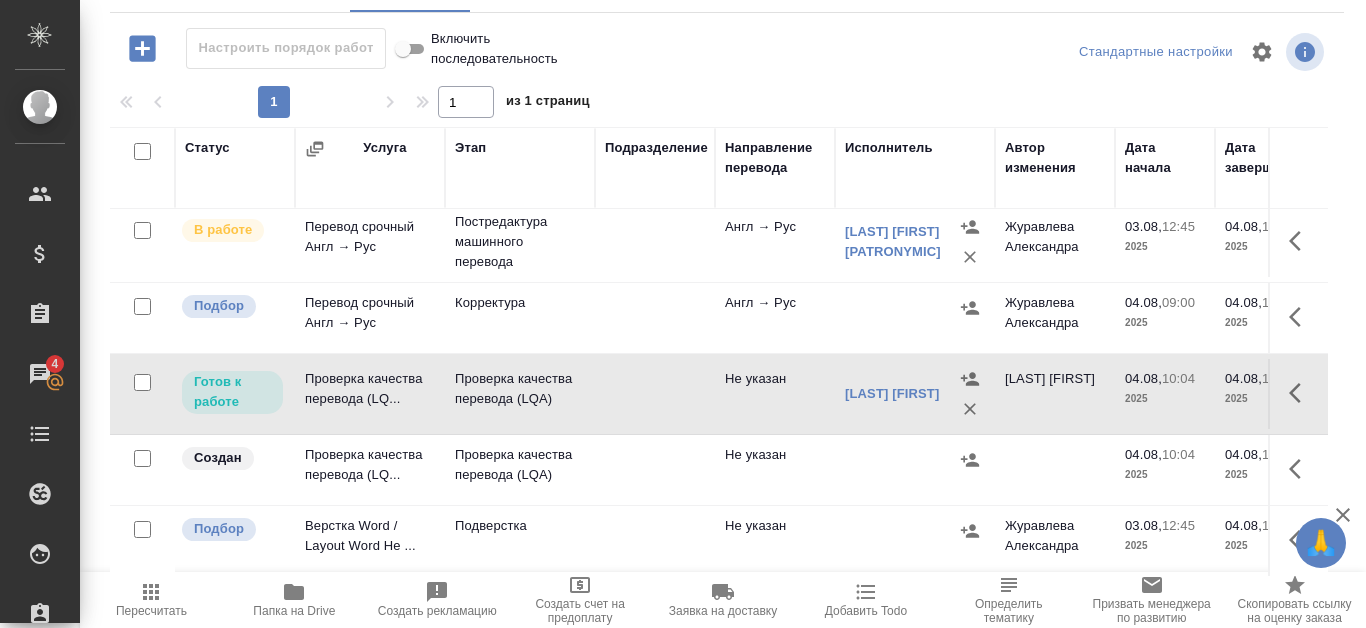 drag, startPoint x: 613, startPoint y: 569, endPoint x: 661, endPoint y: 560, distance: 48.83646 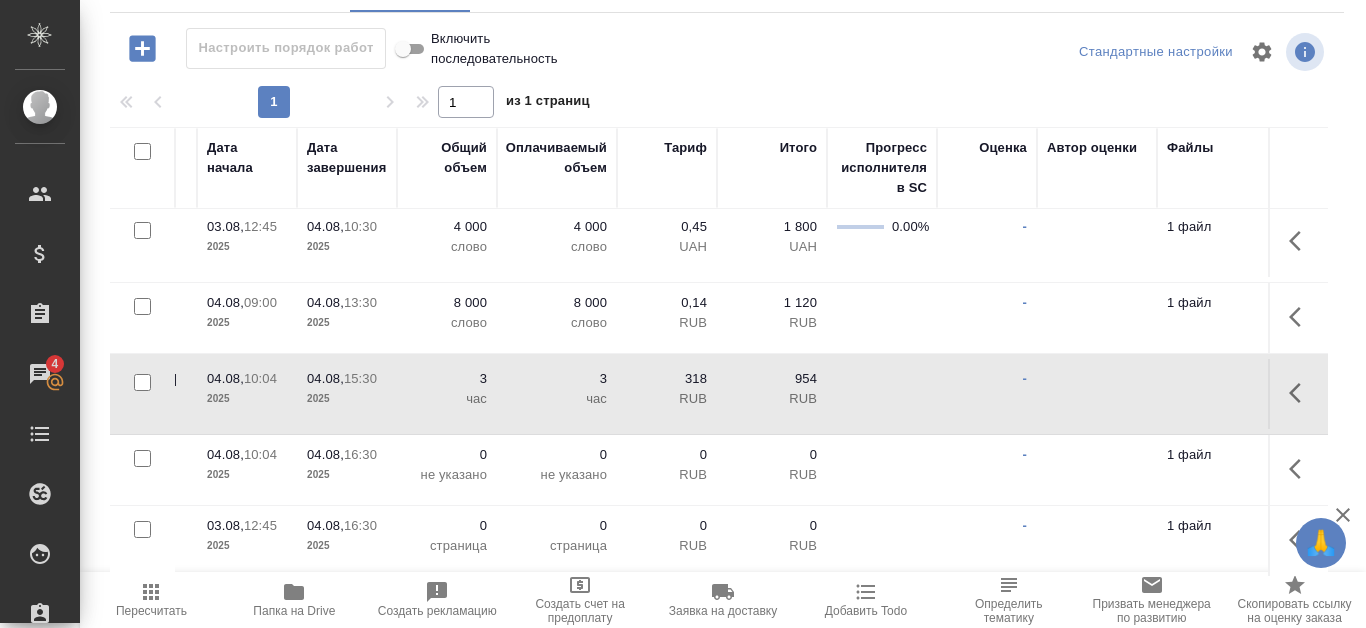 scroll, scrollTop: 104, scrollLeft: 929, axis: both 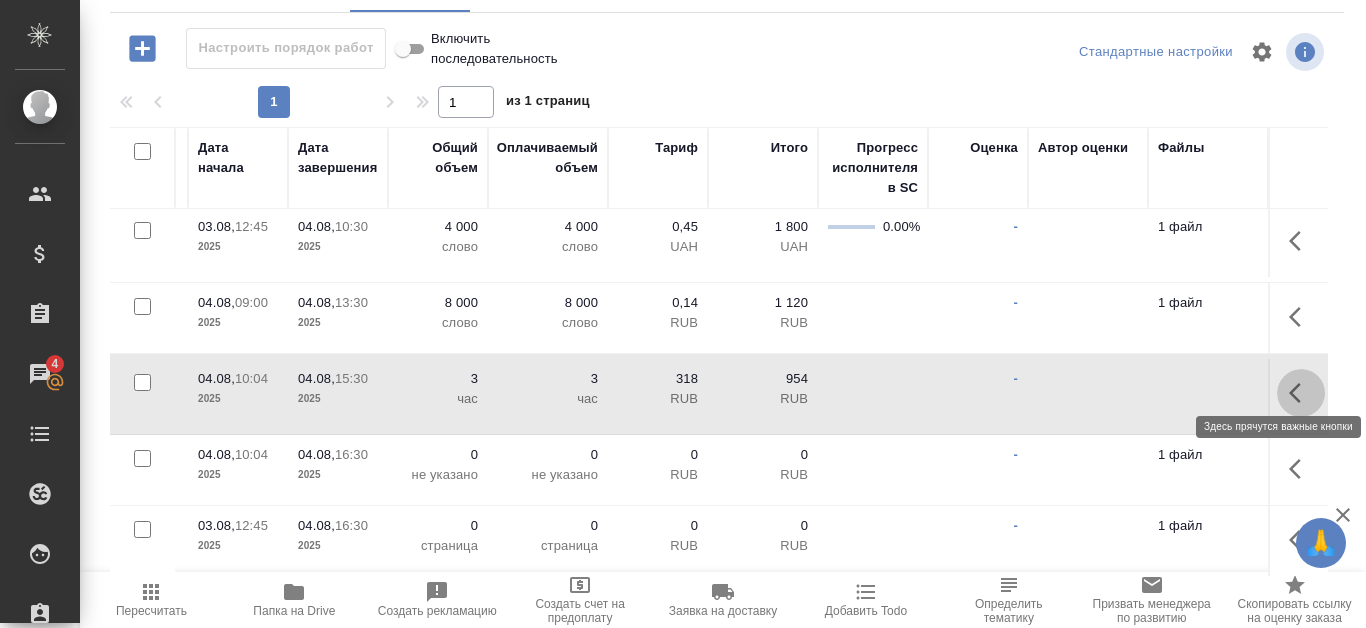 click at bounding box center (1301, 393) 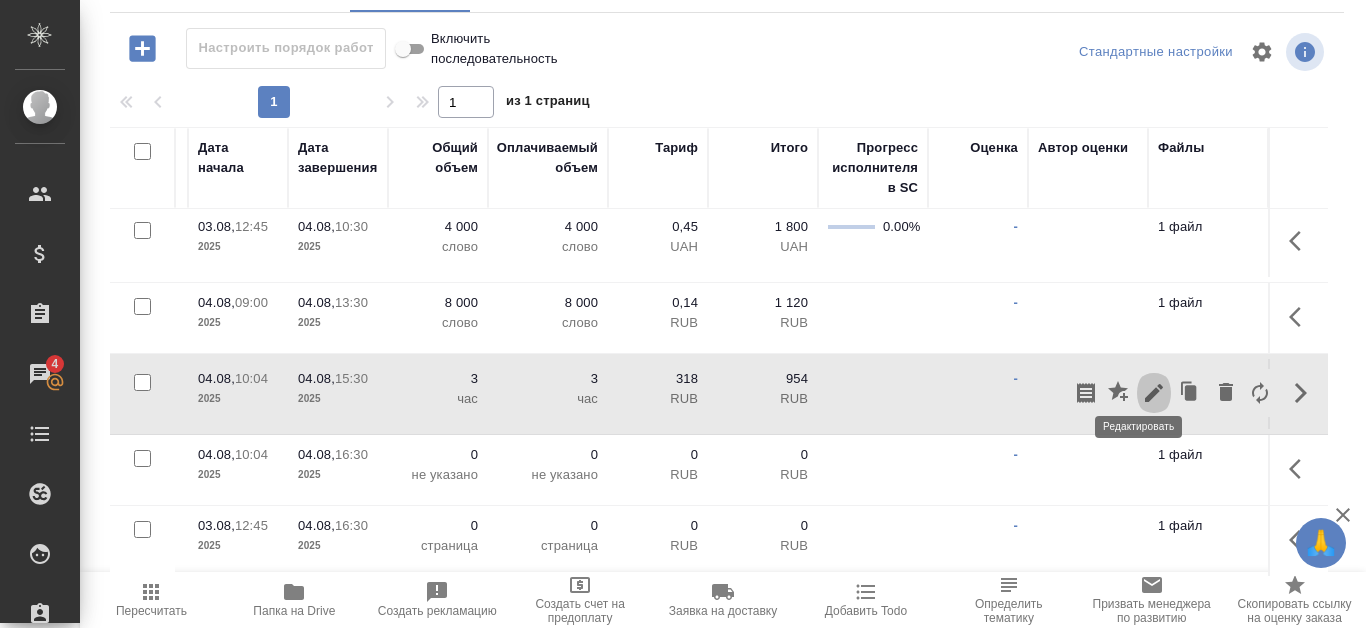 click 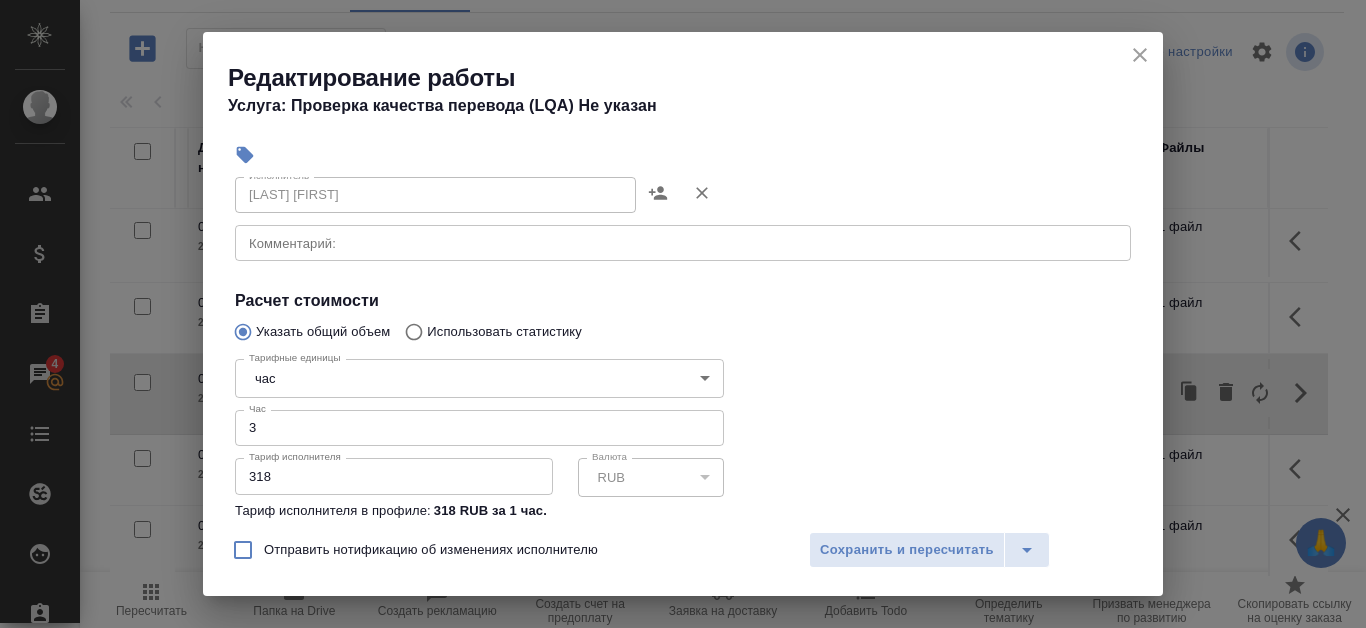 scroll, scrollTop: 327, scrollLeft: 0, axis: vertical 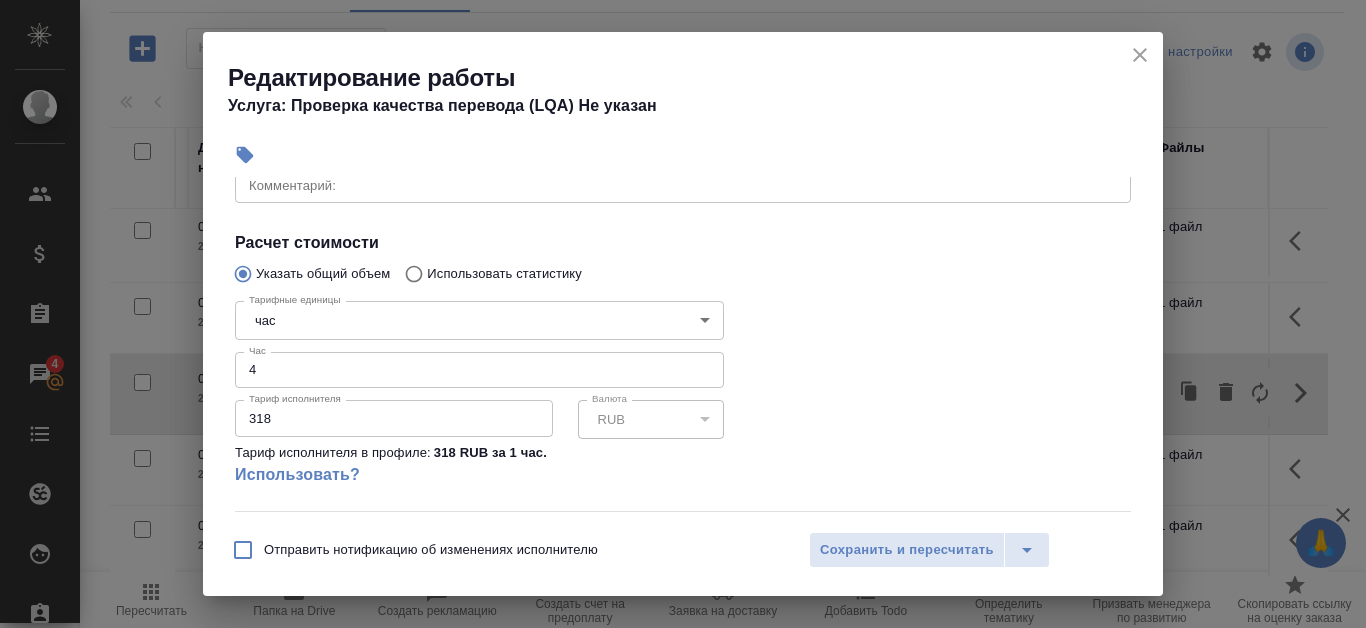 click on "4" at bounding box center (479, 370) 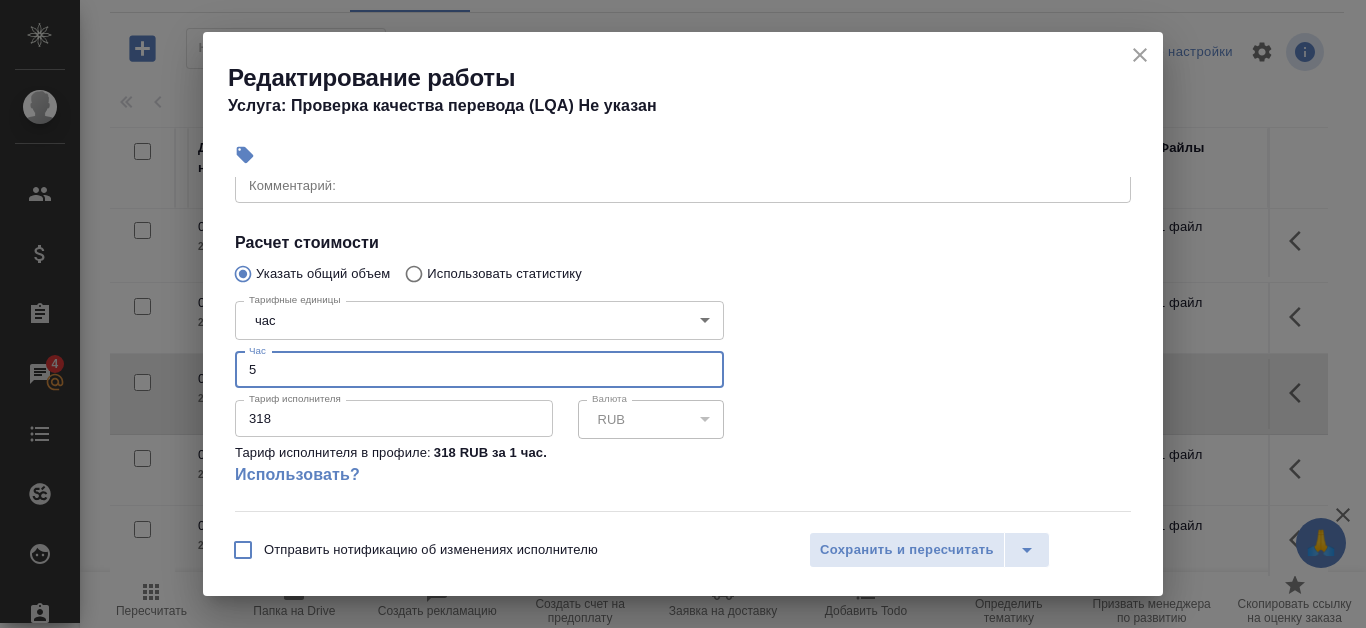 click on "5" at bounding box center (479, 370) 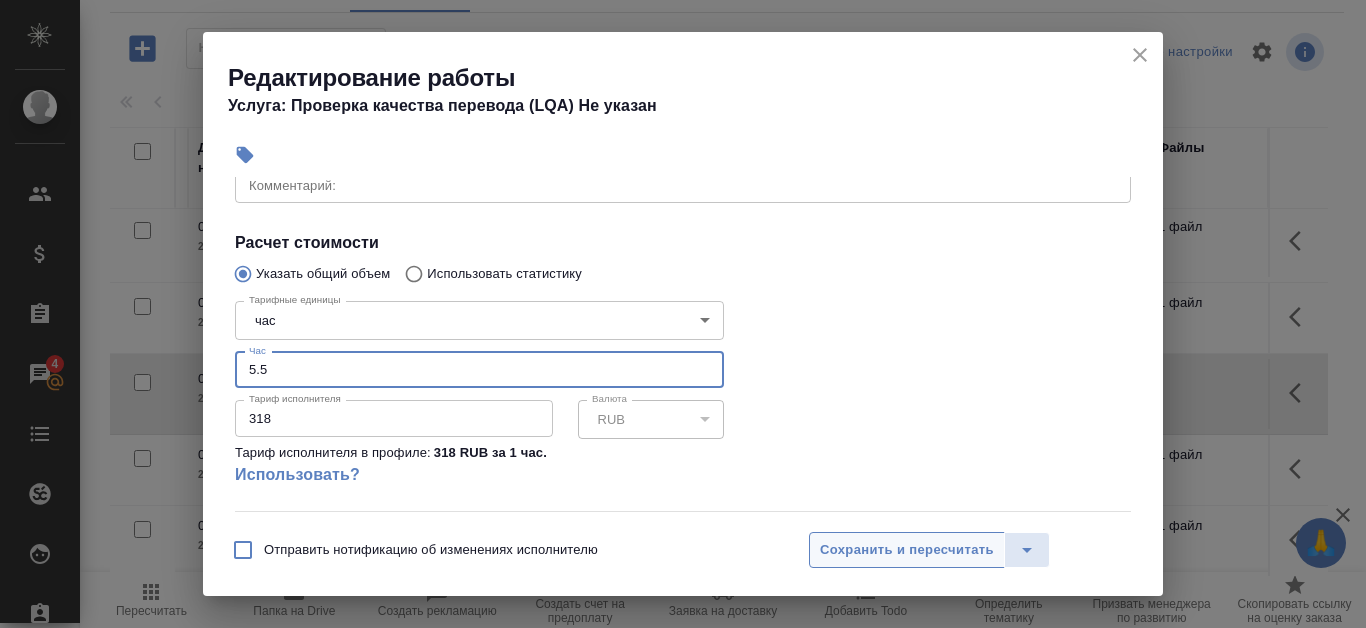 type on "5.5" 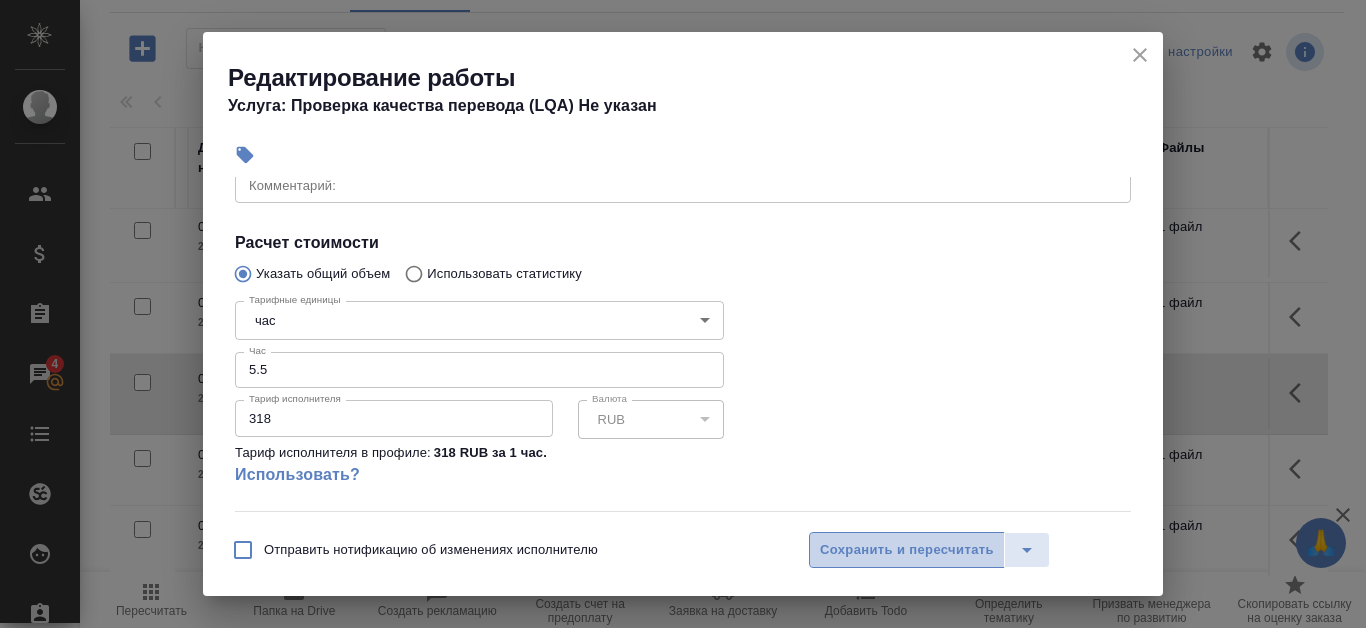 click on "Сохранить и пересчитать" at bounding box center (907, 550) 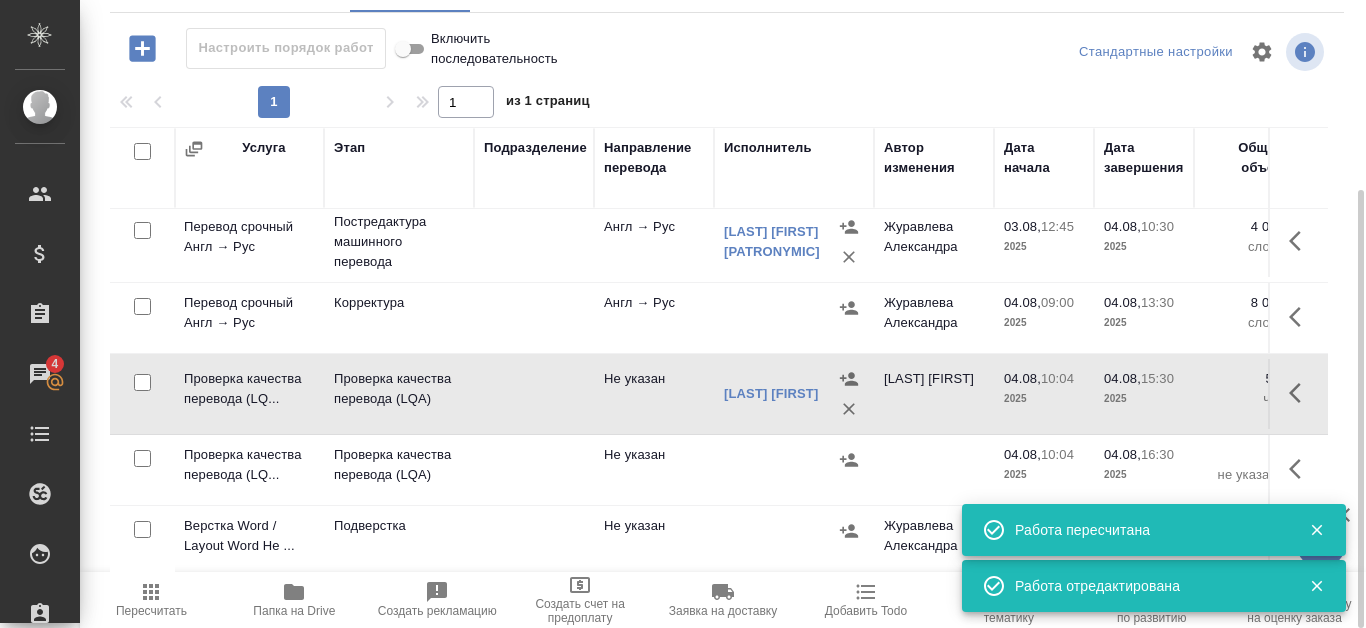 scroll, scrollTop: 104, scrollLeft: 0, axis: vertical 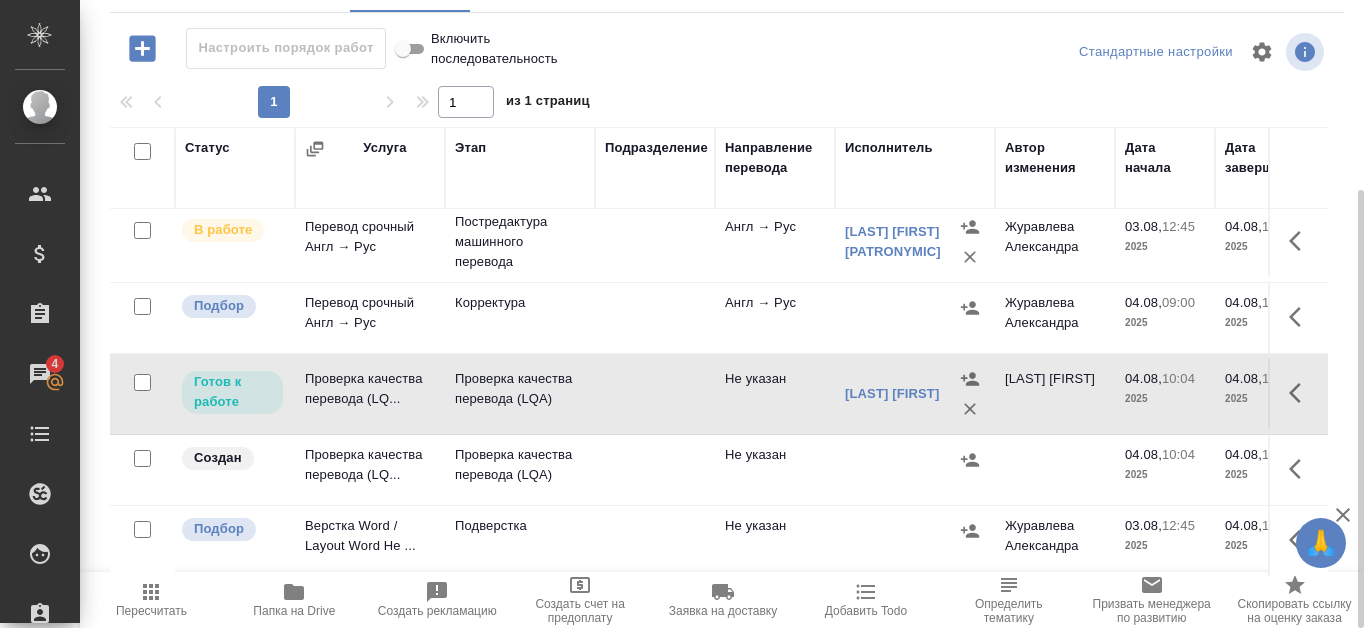 click on "Папка на Drive" at bounding box center [294, 611] 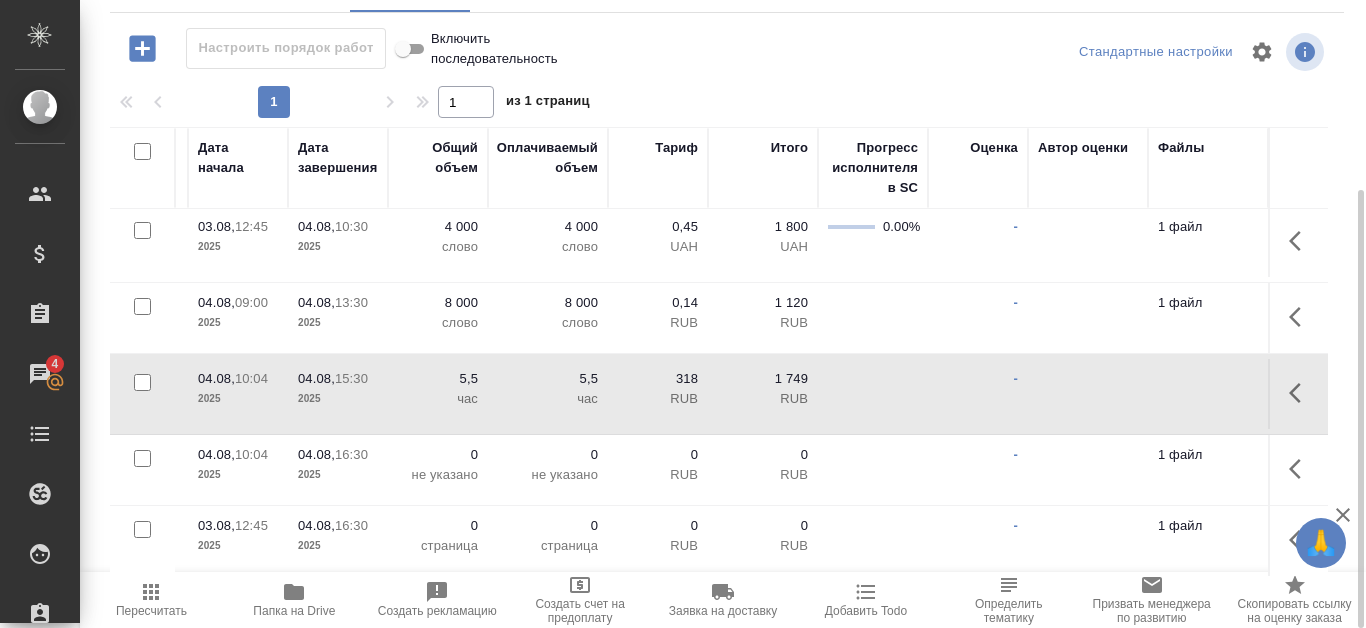 scroll, scrollTop: 104, scrollLeft: 942, axis: both 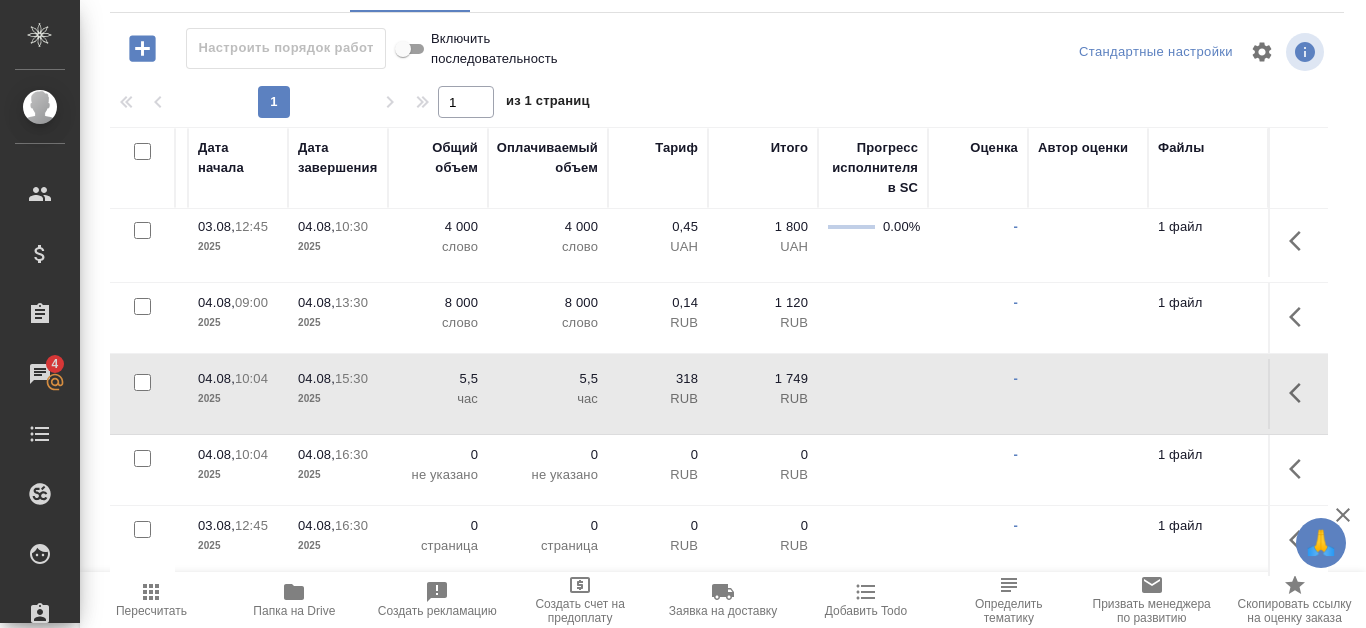 click 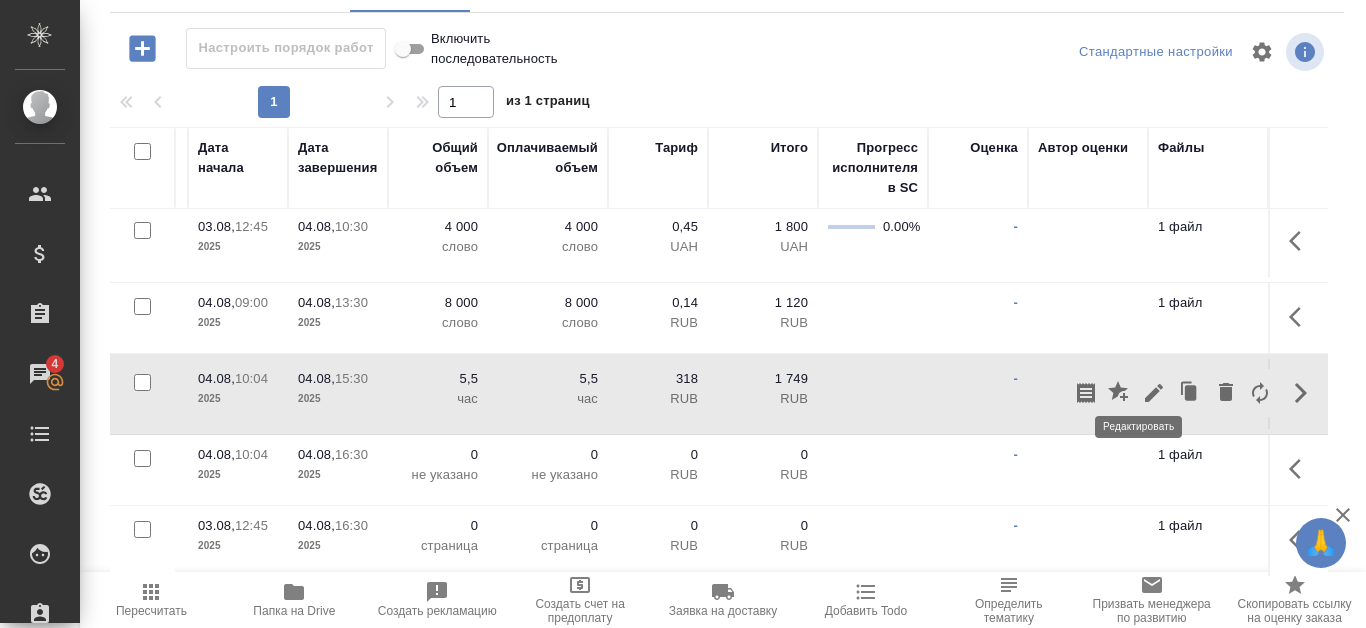 click 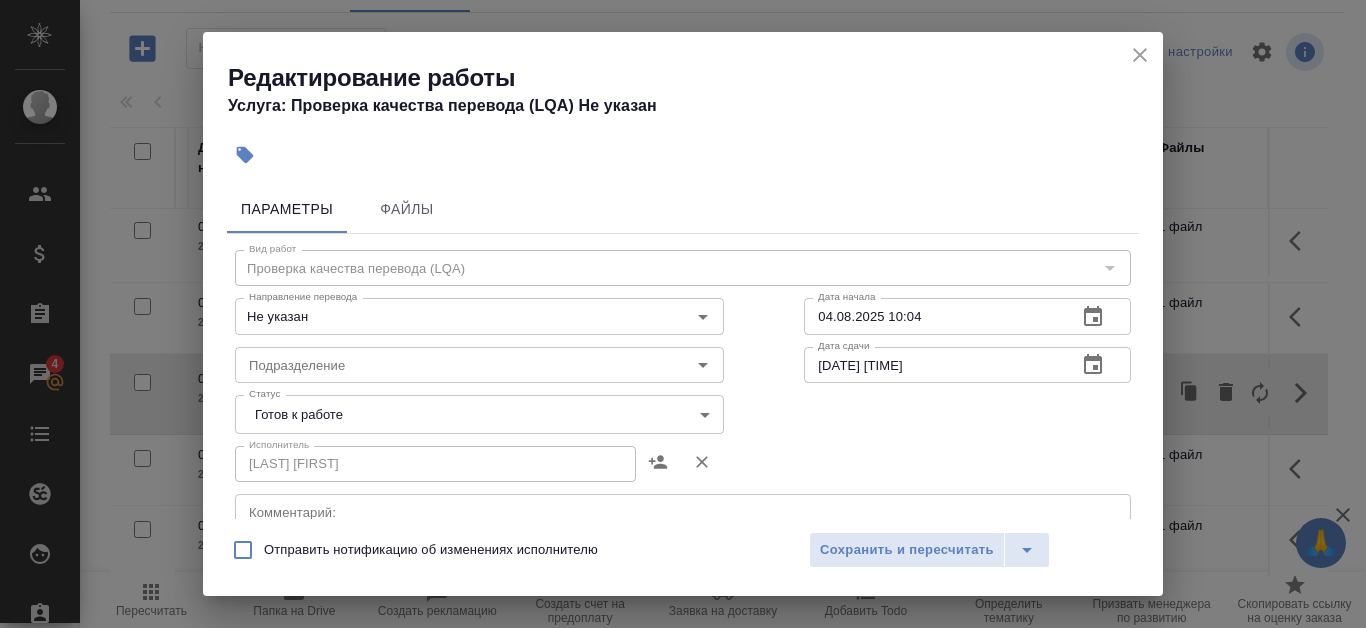 click on "🙏 .cls-1
fill:#fff;
AWATERA Kanataeva Ekaterina Клиенты Спецификации Заказы 4 Чаты Todo Проекты SC Исполнители Кандидаты Работы Входящие заявки Заявки на доставку Рекламации Проекты процессинга Конференции Выйти S_T-OP-C-24660 Сдан без статистики distributed Срочный urgent Кратко детали заказа Ответственная команда: Русал Клиент: РУСАЛ Глобал Менеджмент Договор: Все языки кроме кит Дата создания: 03.08.2025, 11:29 Дата сдачи: 04.08.2025, 16:30 Итого: 55 018,80 ₽ К оплате: 55 018,80 ₽ Маржинальность: 88% Требования к верстке: 06.06.2024 15:38 Проверено: Зверева Анна  Требования к переводу: 04.09.2024 10:15 Детали 1" at bounding box center [683, 314] 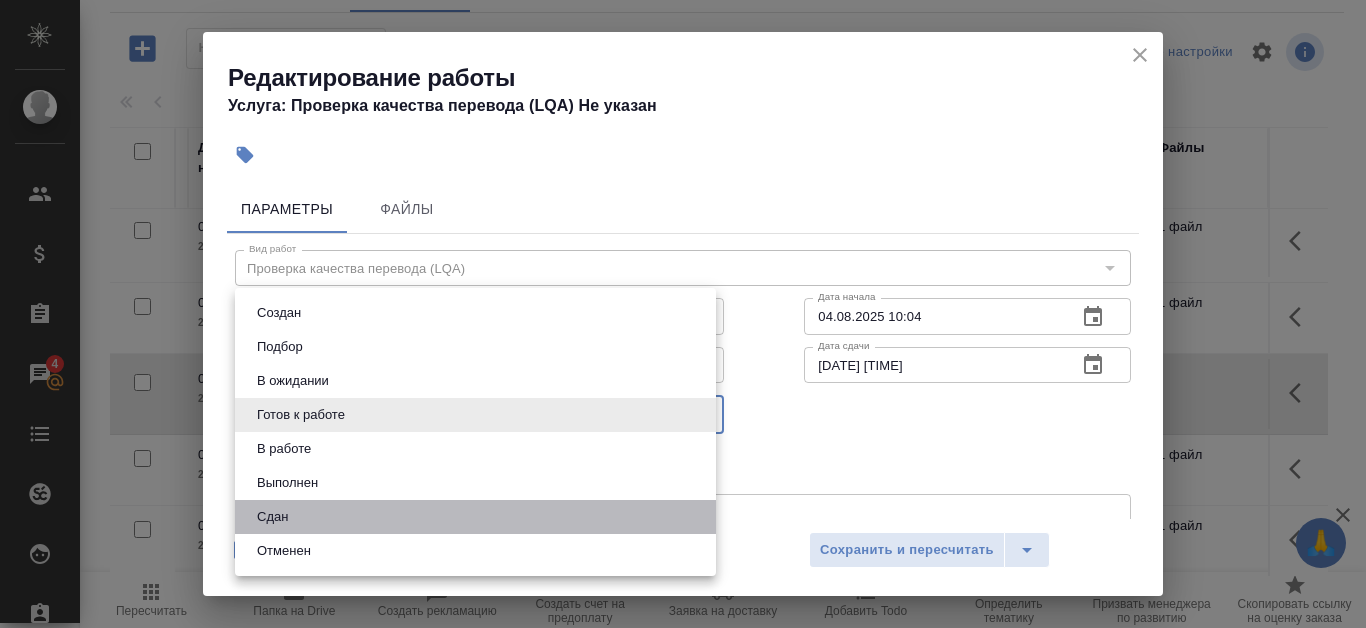 click on "Сдан" at bounding box center (475, 517) 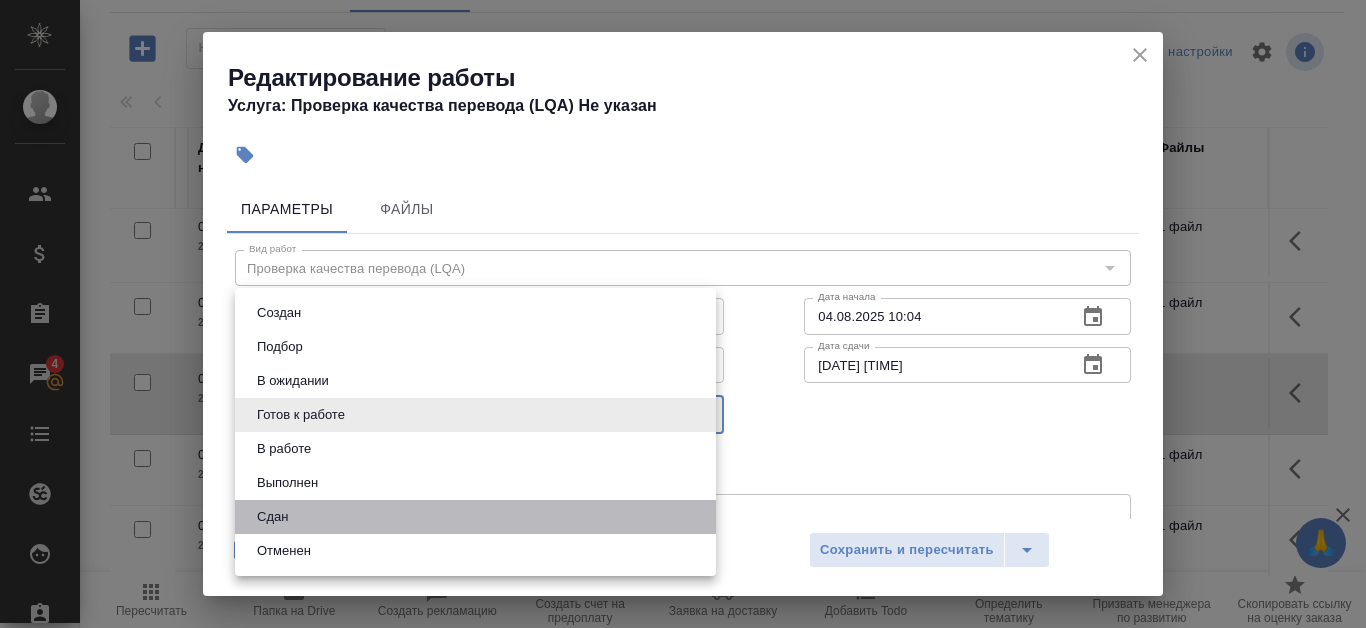 type on "closed" 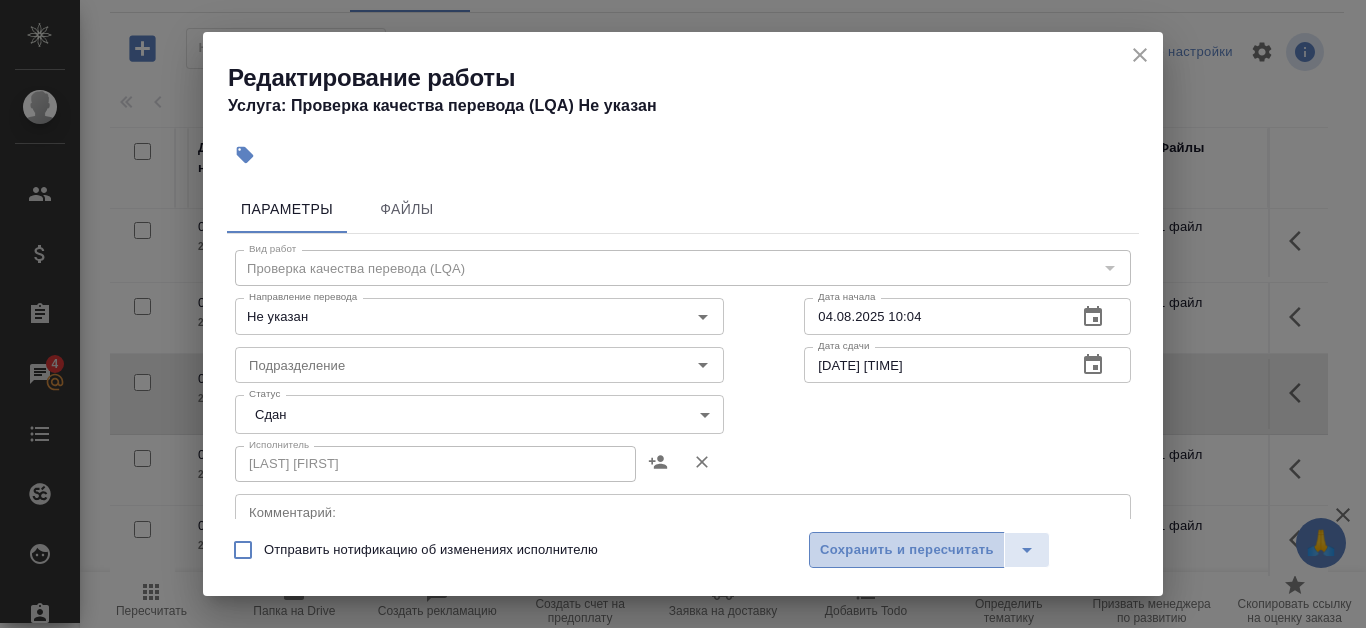 click on "Сохранить и пересчитать" at bounding box center (907, 550) 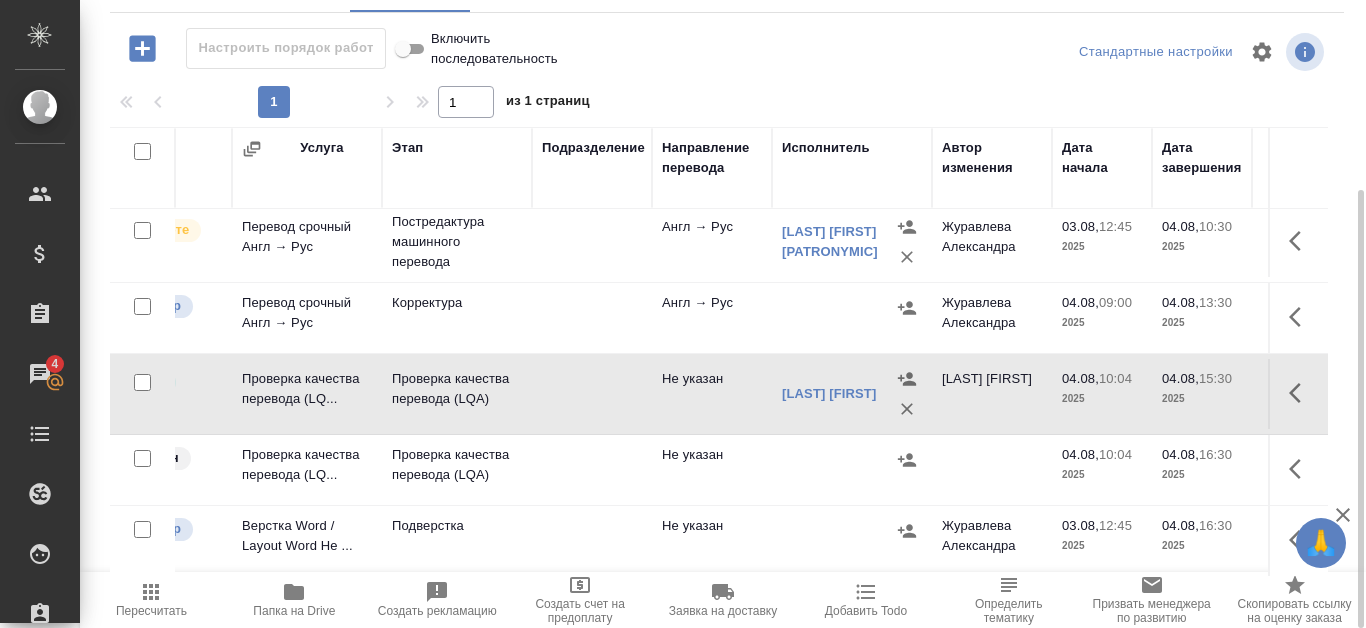 scroll, scrollTop: 104, scrollLeft: 0, axis: vertical 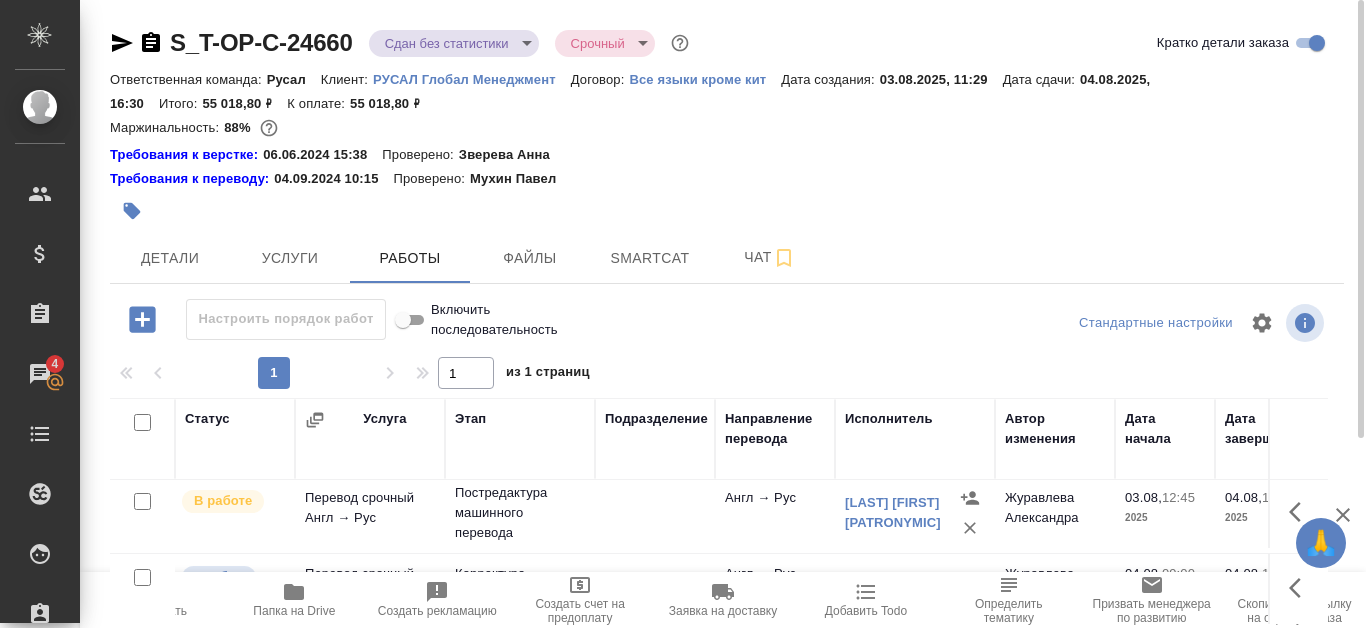click 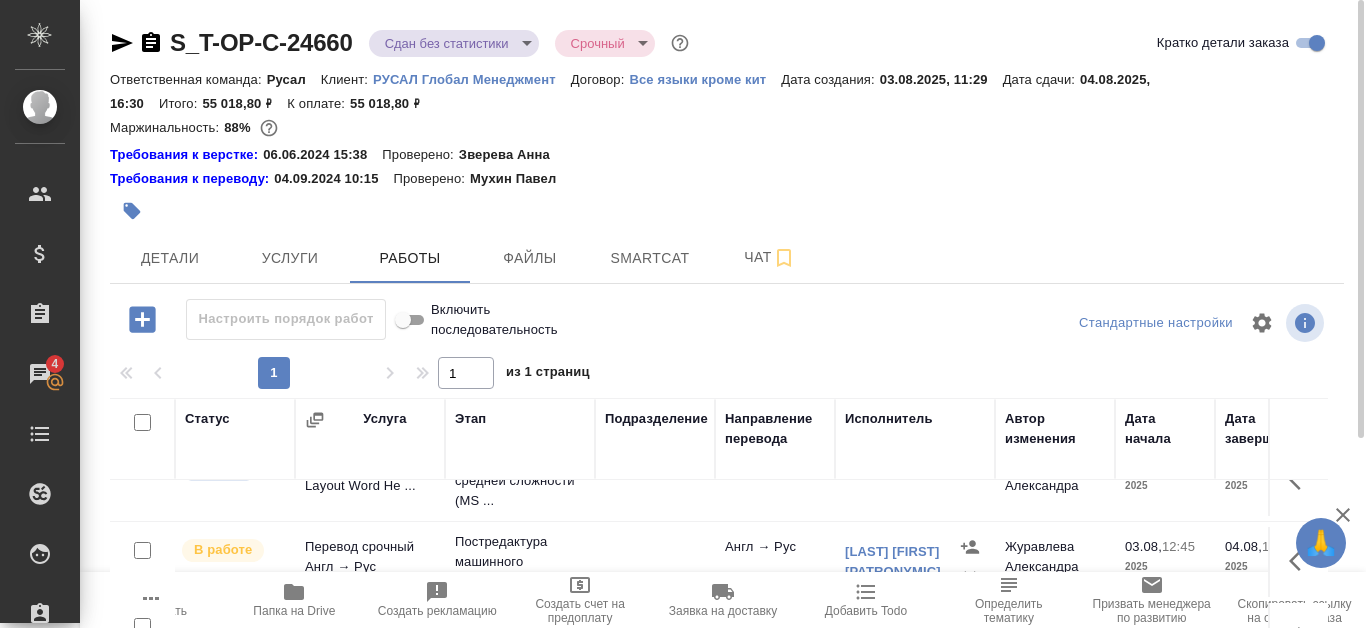 scroll, scrollTop: 0, scrollLeft: 0, axis: both 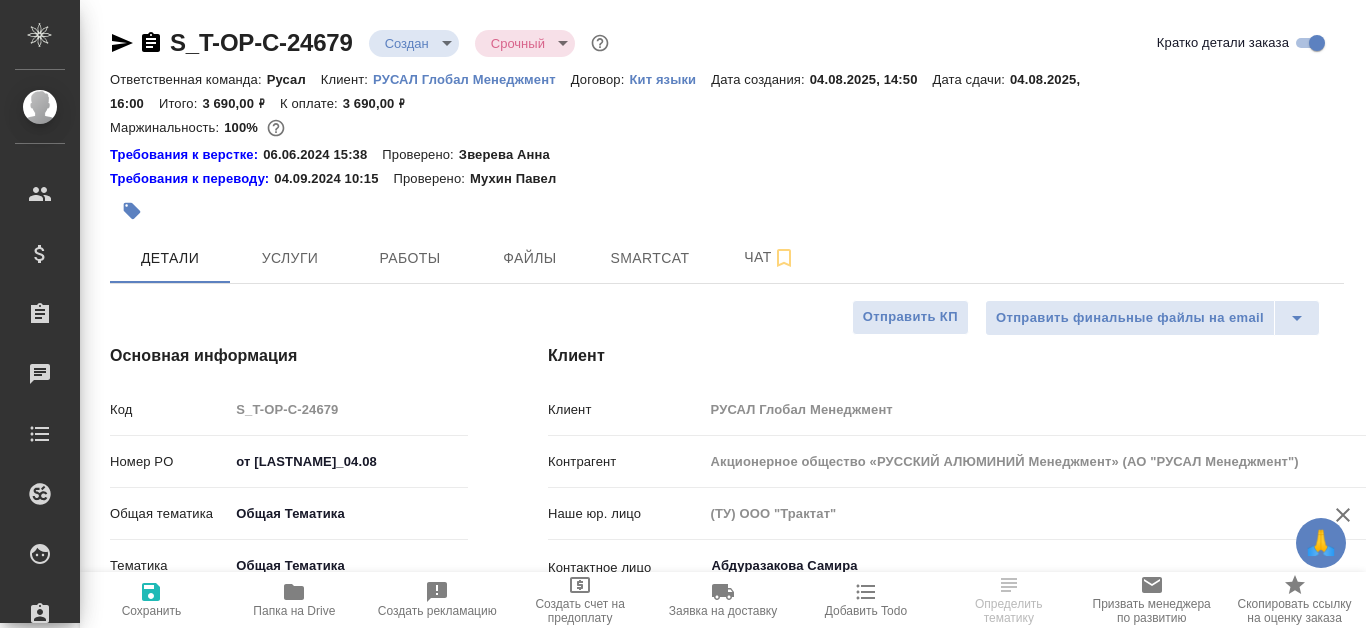 select on "RU" 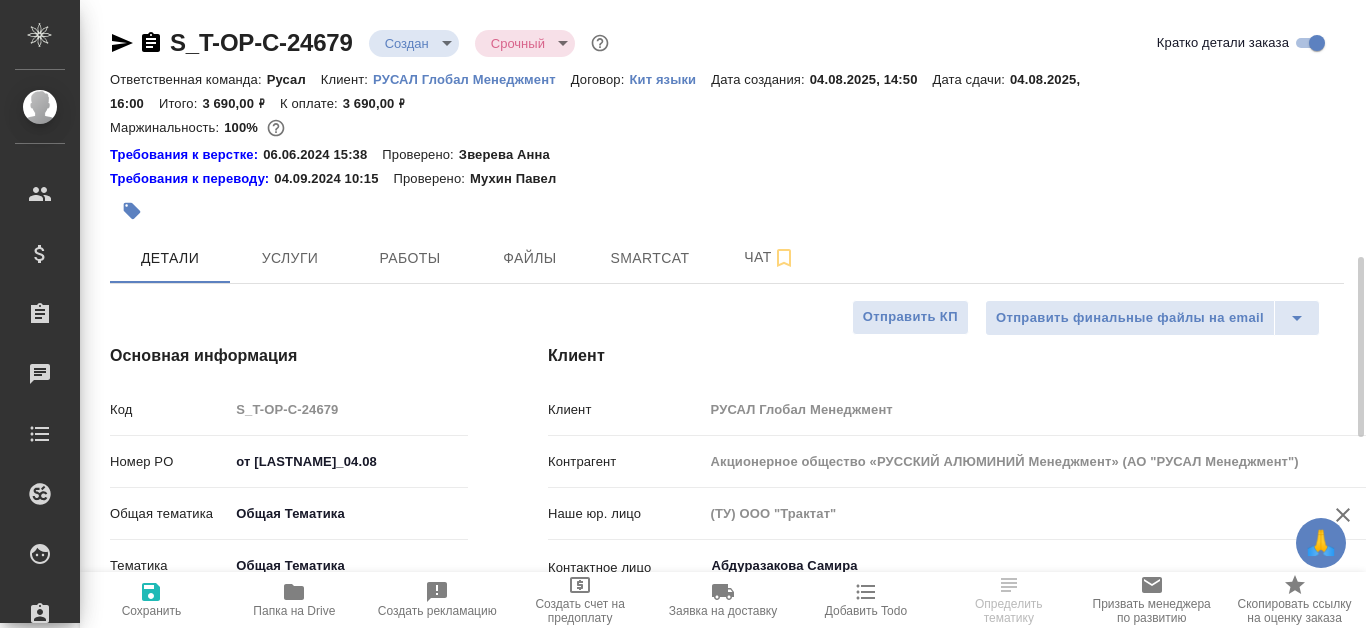 scroll, scrollTop: 200, scrollLeft: 0, axis: vertical 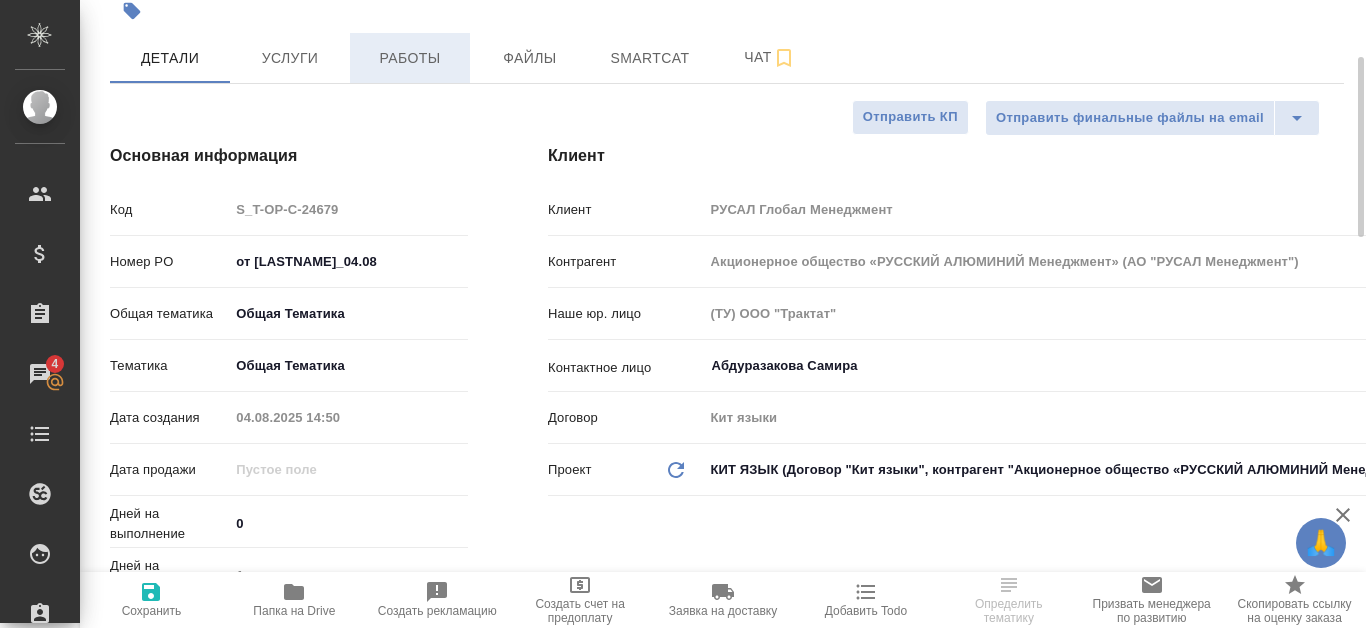 click on "Работы" at bounding box center [410, 58] 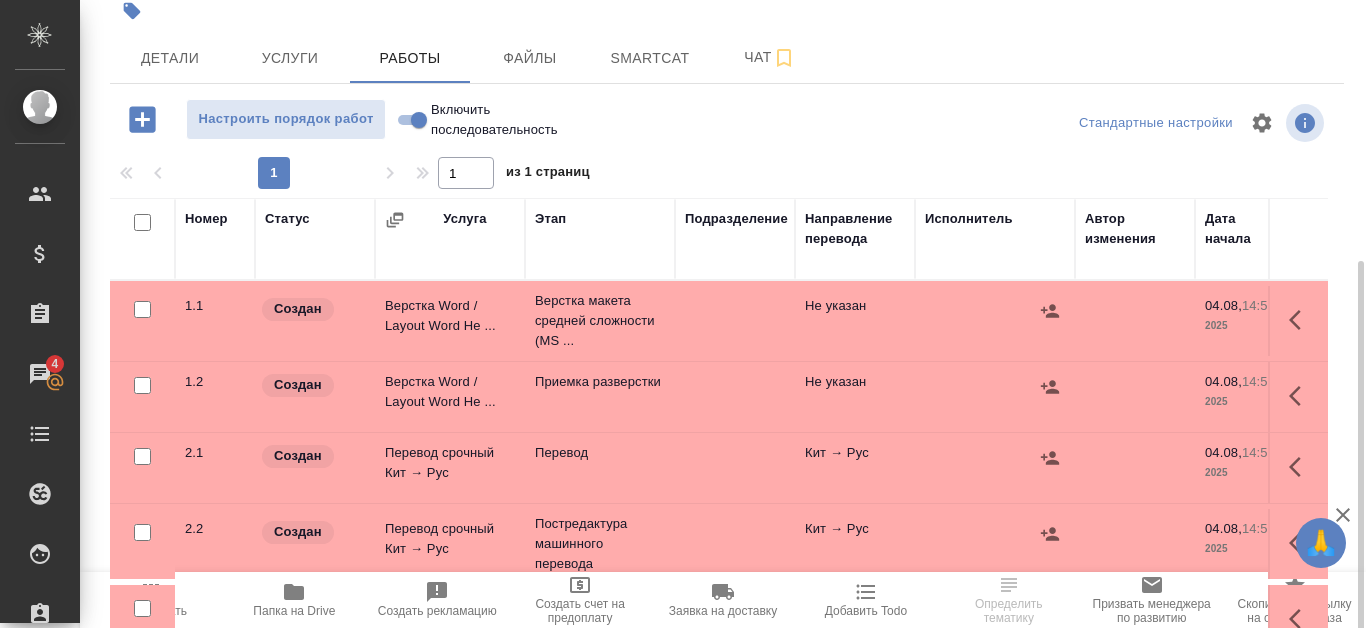 scroll, scrollTop: 271, scrollLeft: 0, axis: vertical 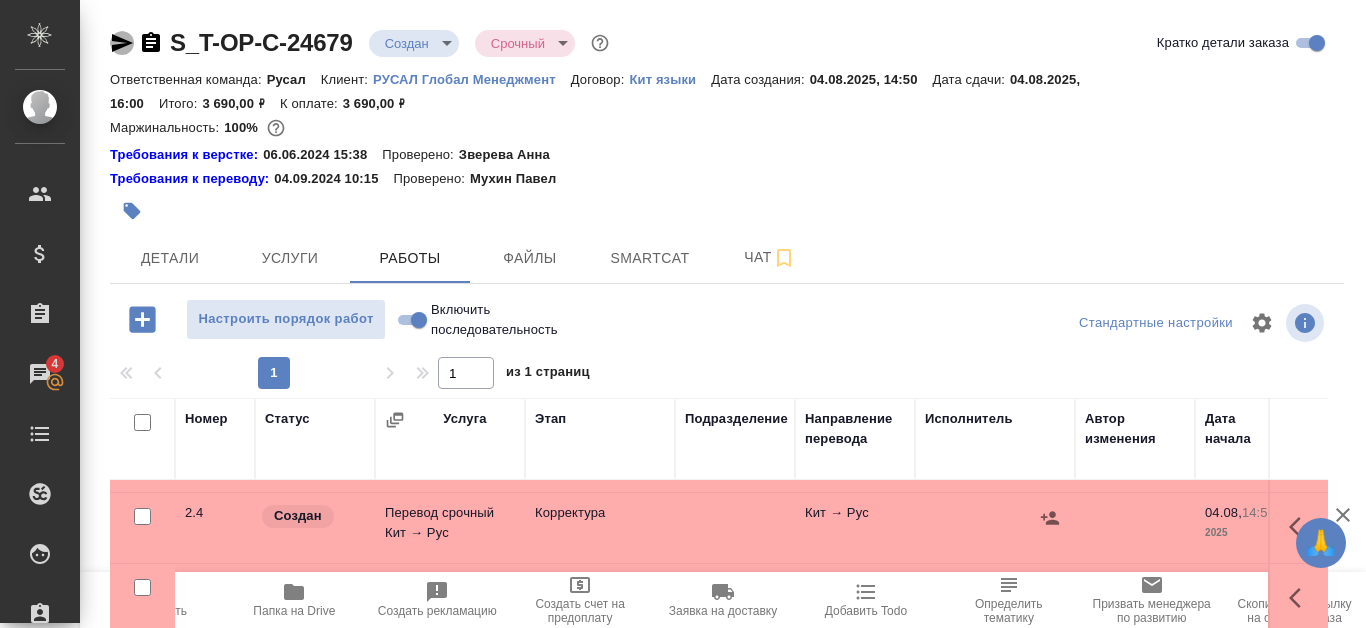 click 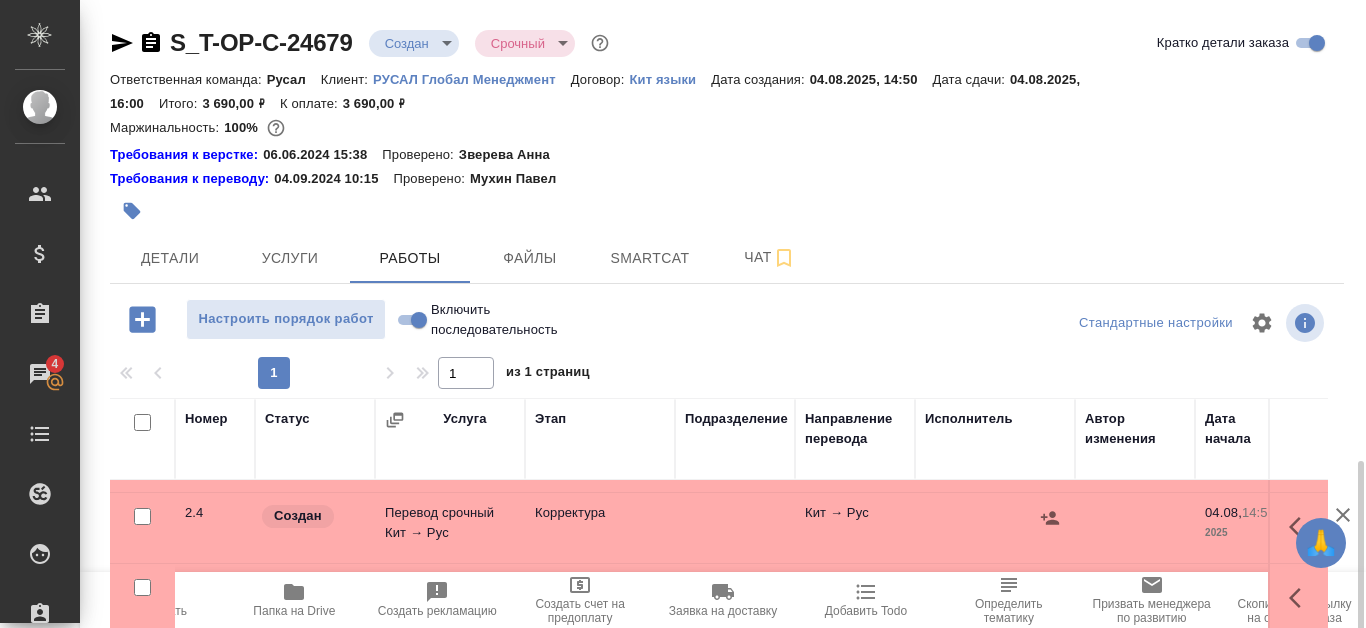 scroll, scrollTop: 271, scrollLeft: 0, axis: vertical 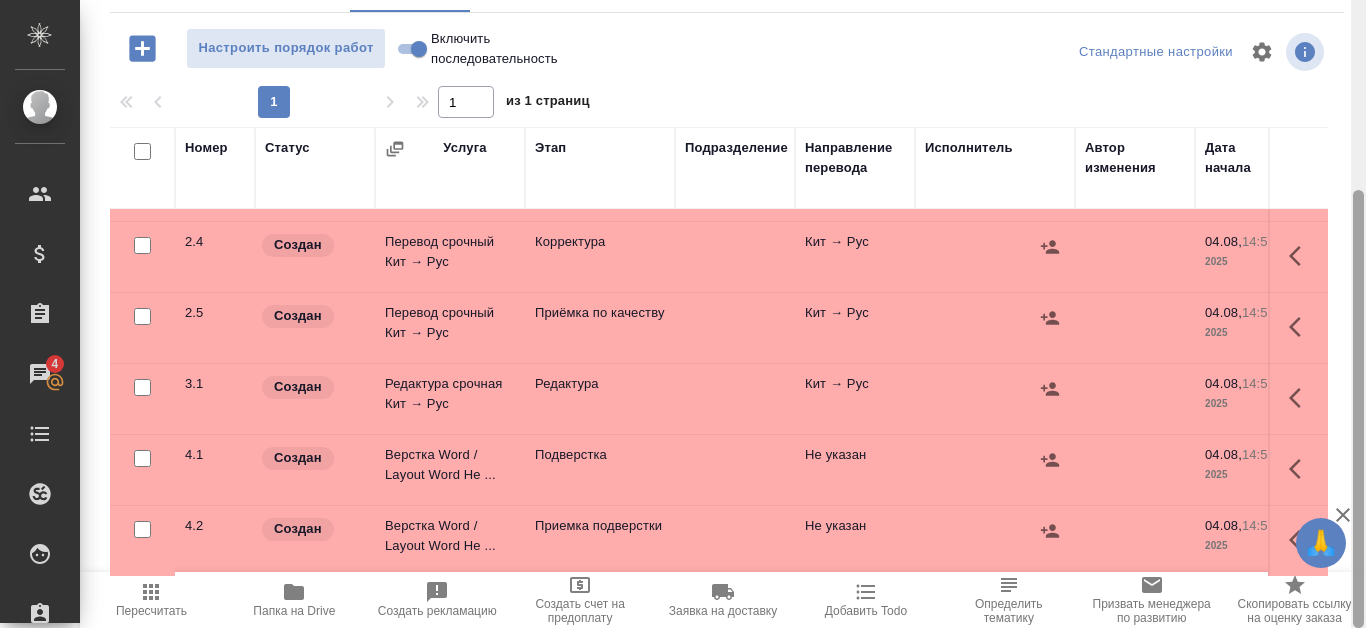 drag, startPoint x: 1361, startPoint y: 196, endPoint x: 1362, endPoint y: 421, distance: 225.00223 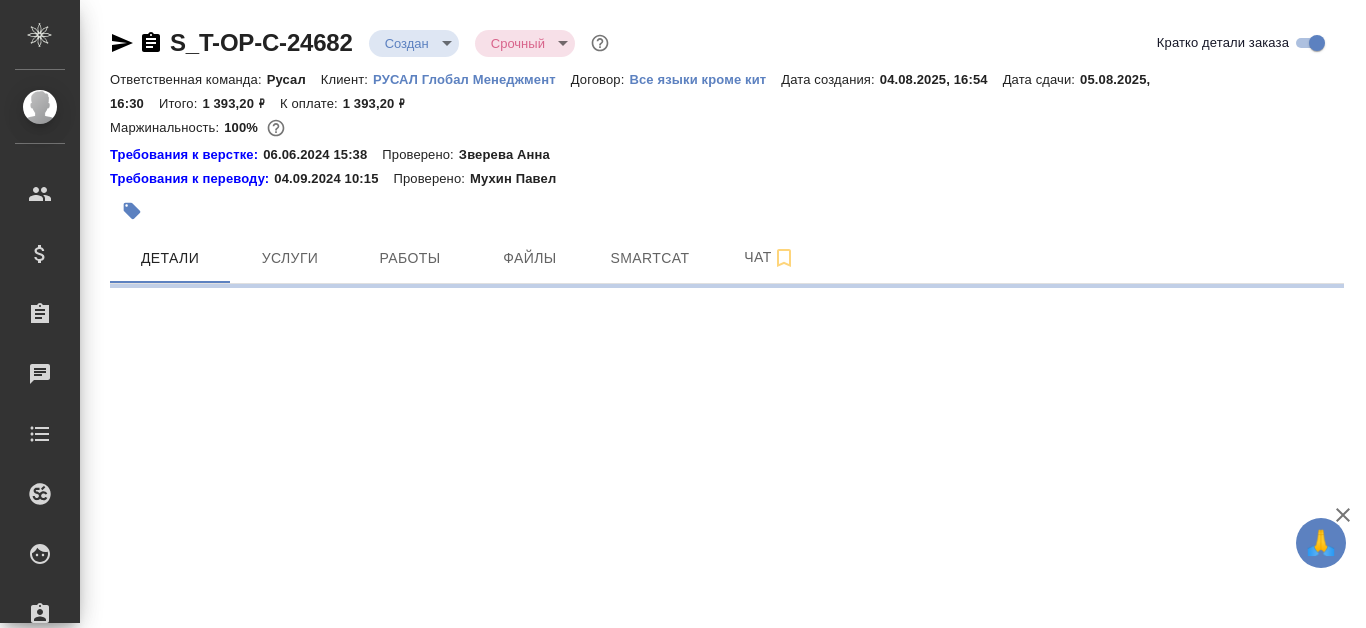 scroll, scrollTop: 0, scrollLeft: 0, axis: both 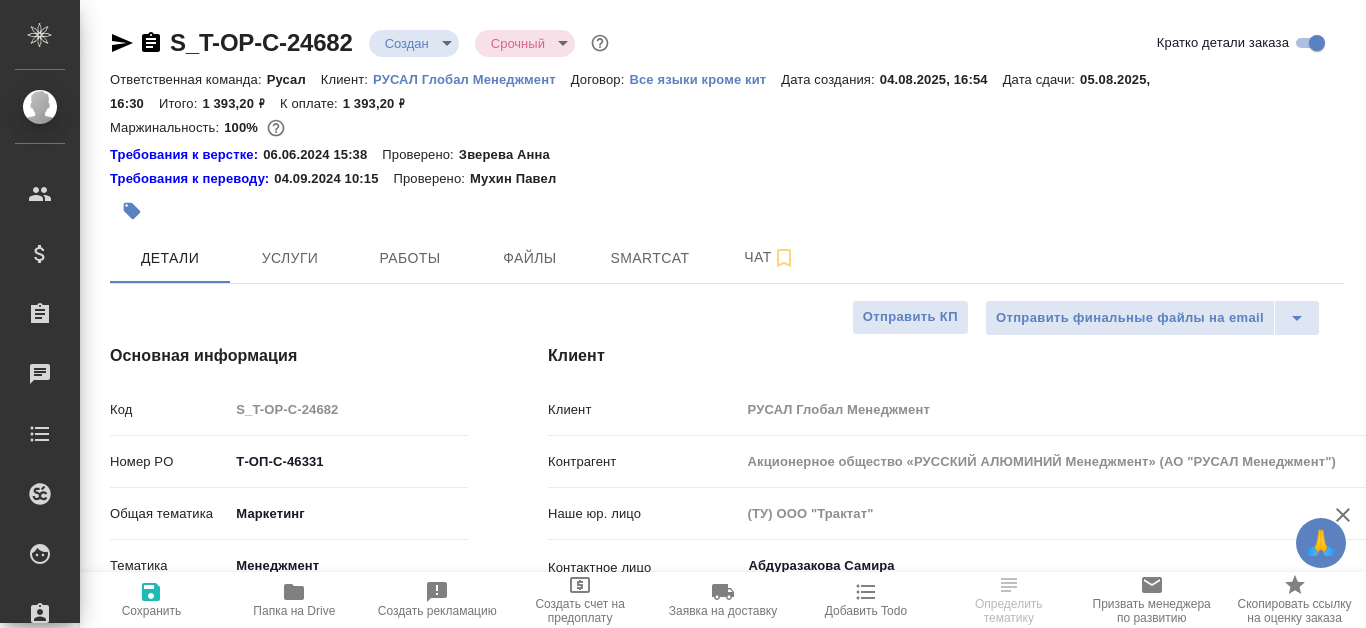 type on "x" 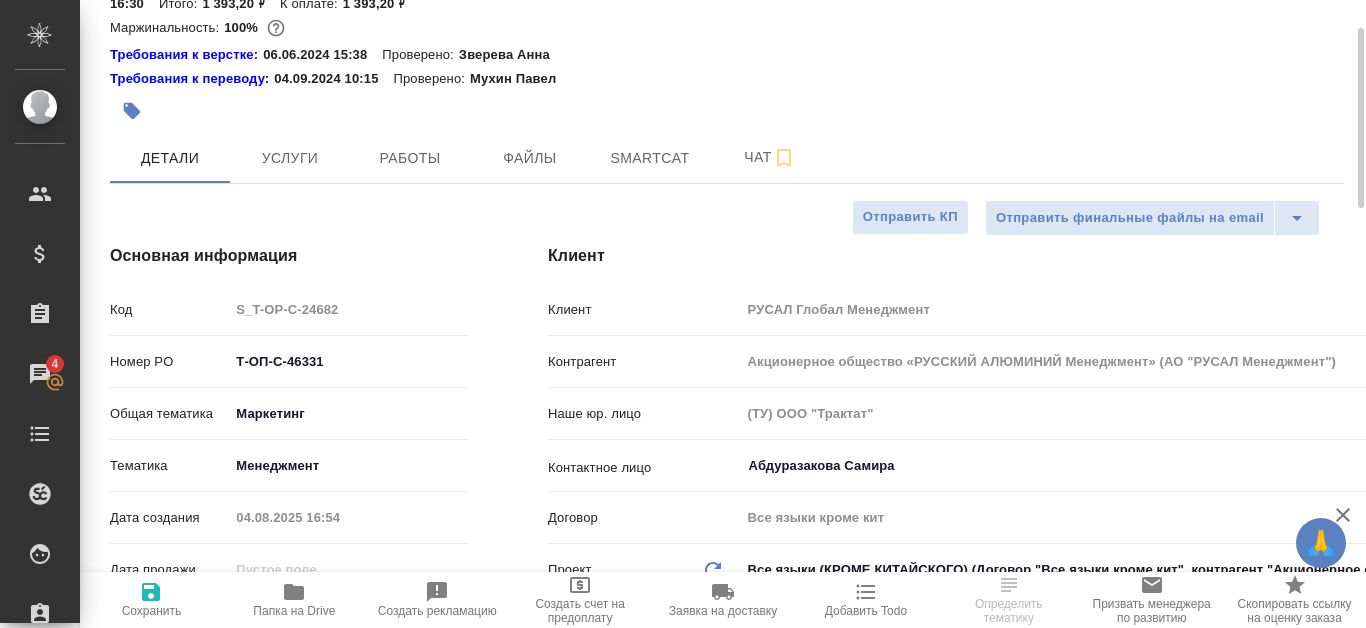 scroll, scrollTop: 0, scrollLeft: 0, axis: both 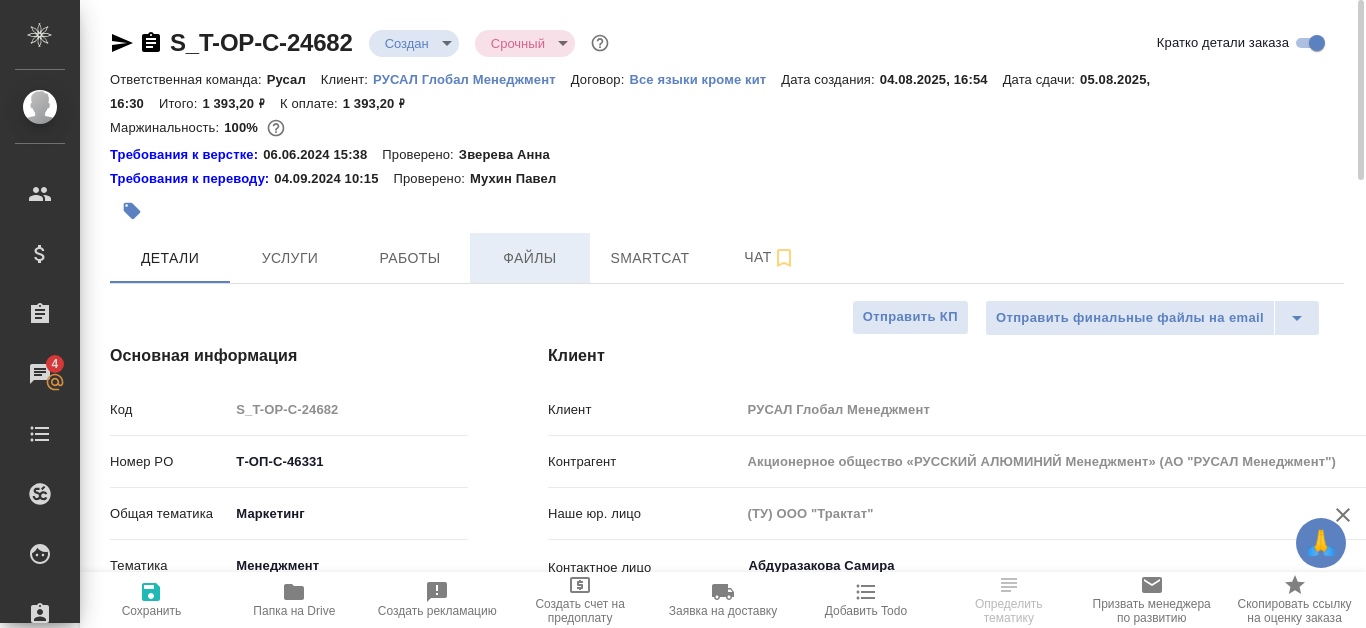 click on "Файлы" at bounding box center [530, 258] 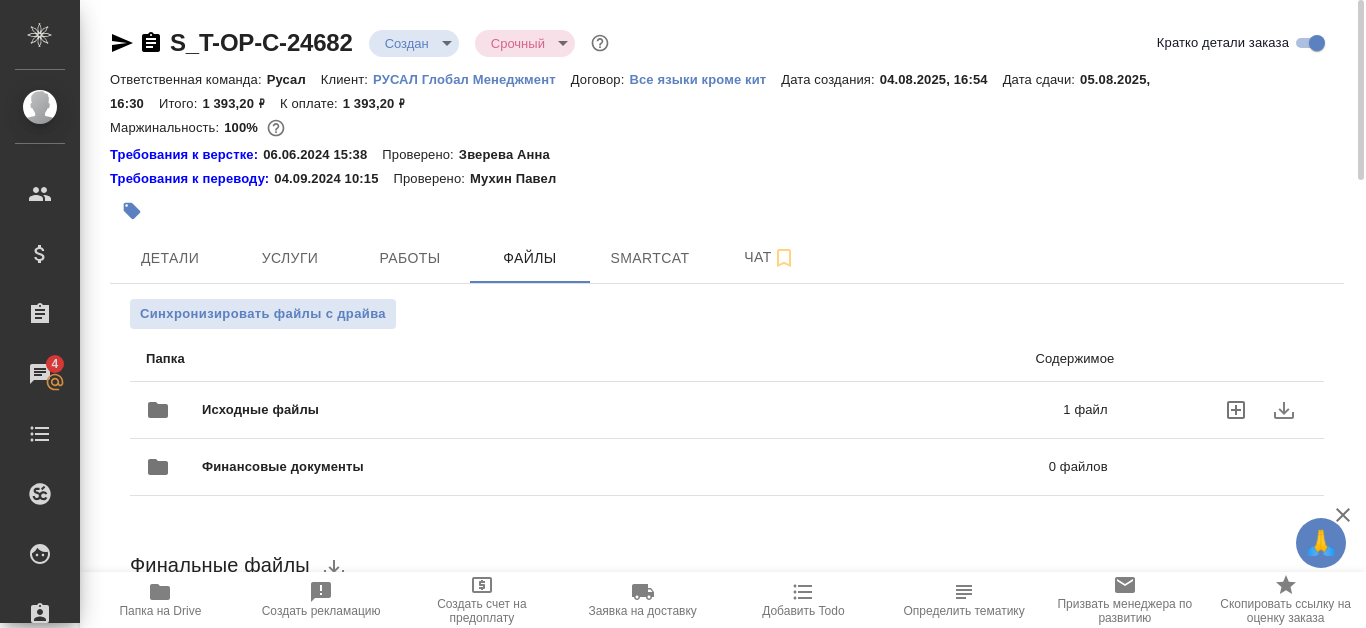 click on "1 файл" at bounding box center (899, 410) 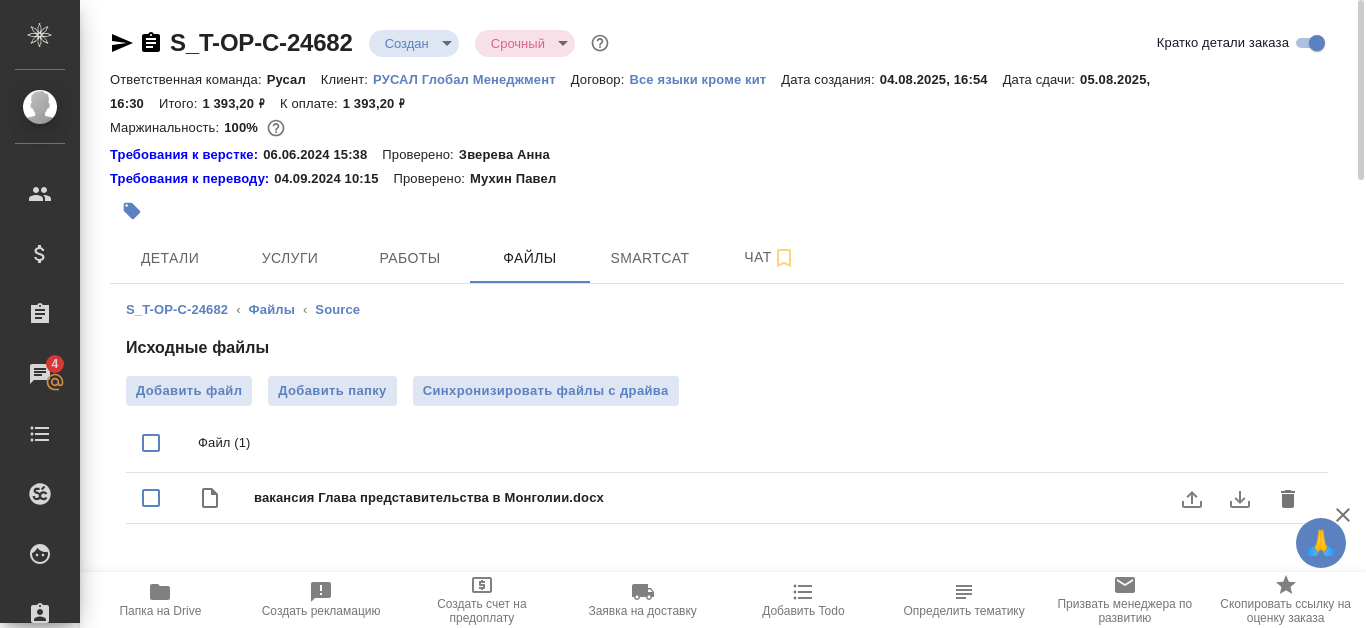 click on "вакансия Глава представительства в Монголии.docx" at bounding box center [767, 498] 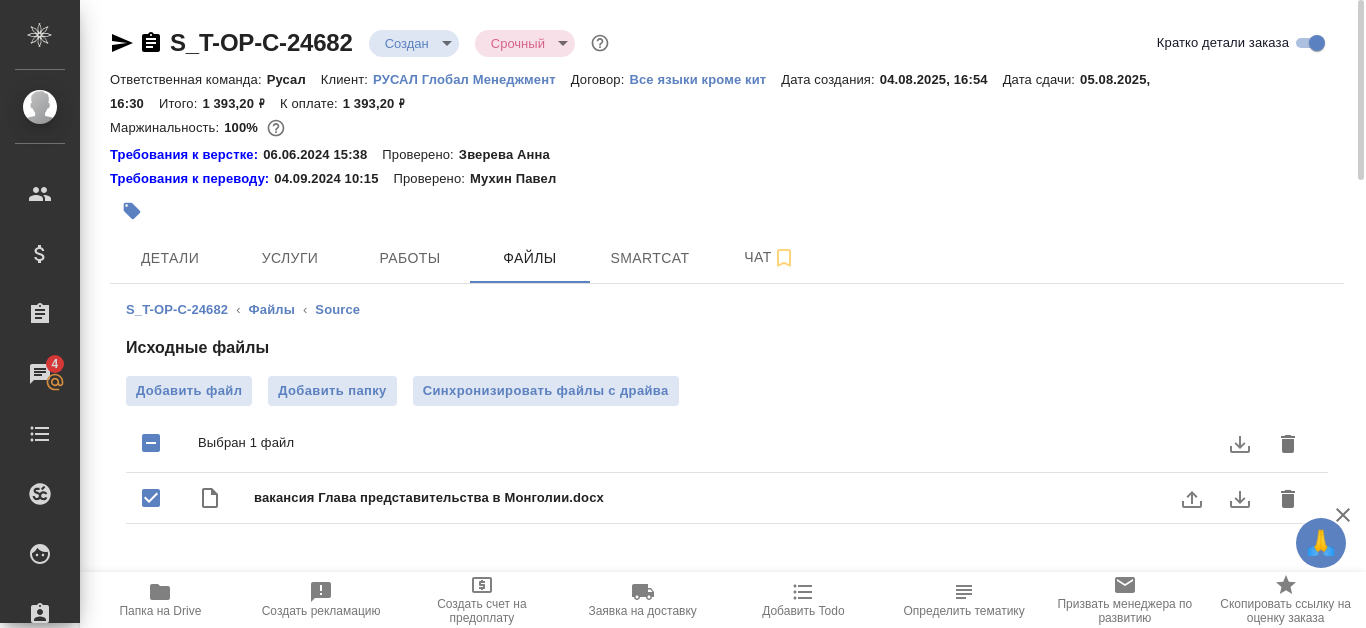 click on "вакансия Глава представительства в Монголии.docx" at bounding box center (767, 498) 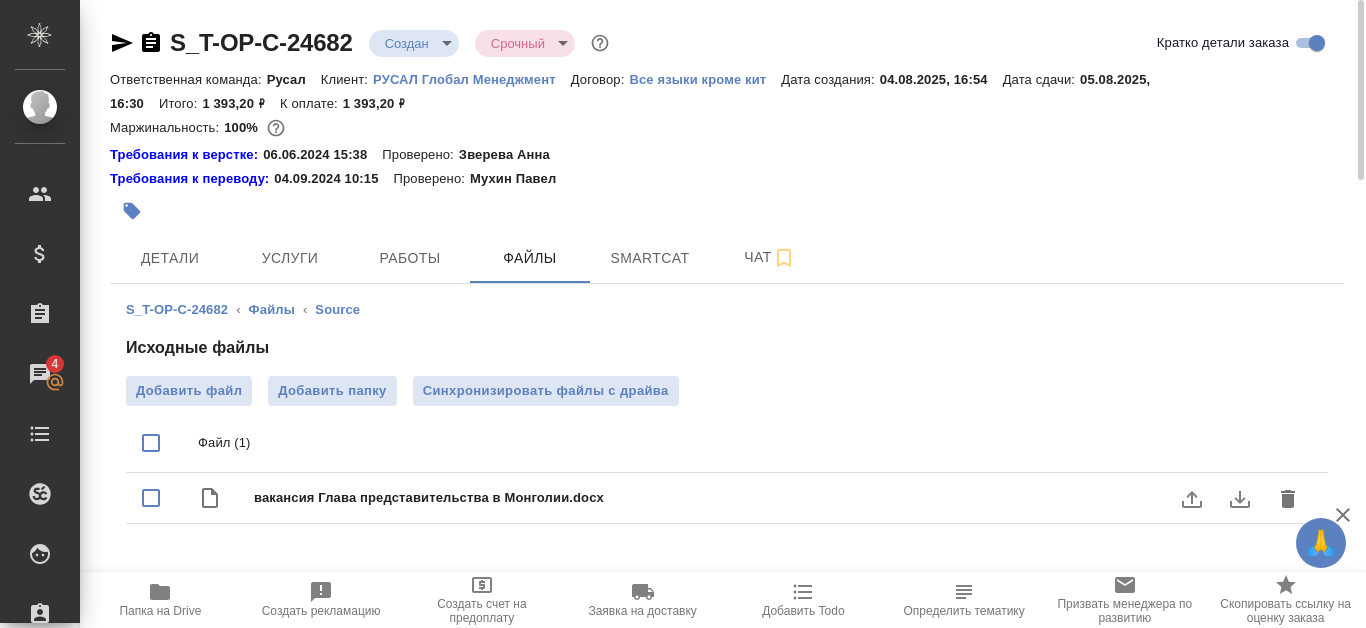 click 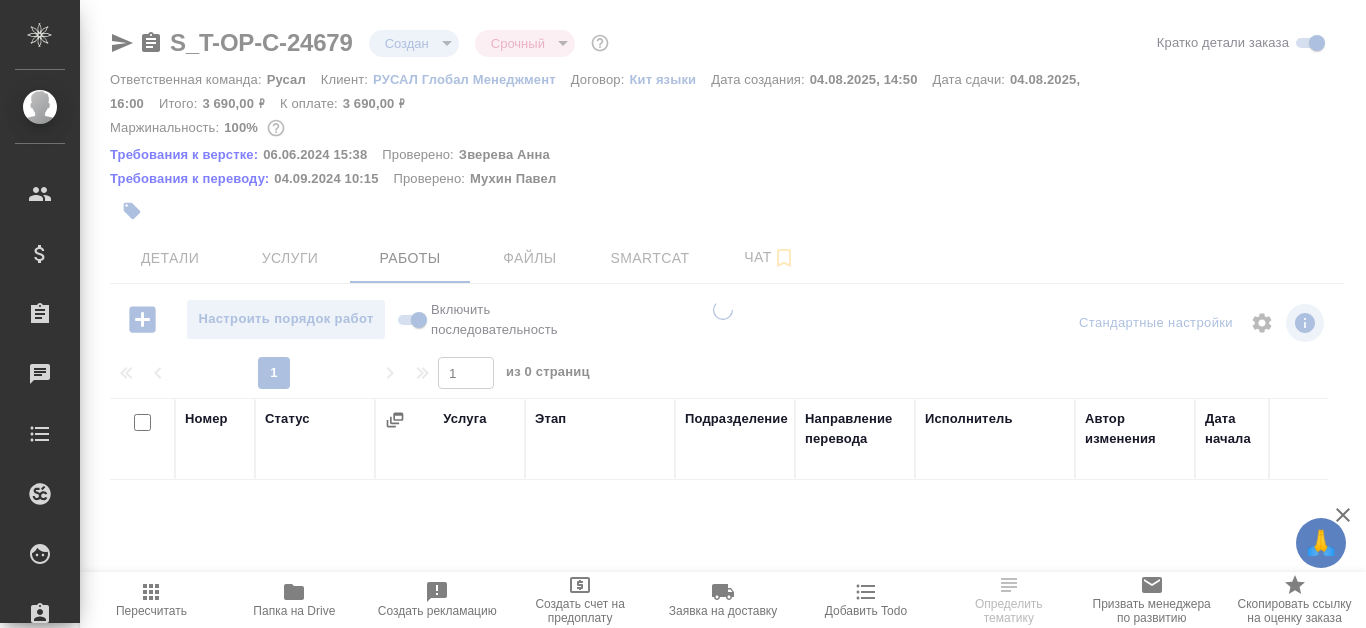 scroll, scrollTop: 0, scrollLeft: 0, axis: both 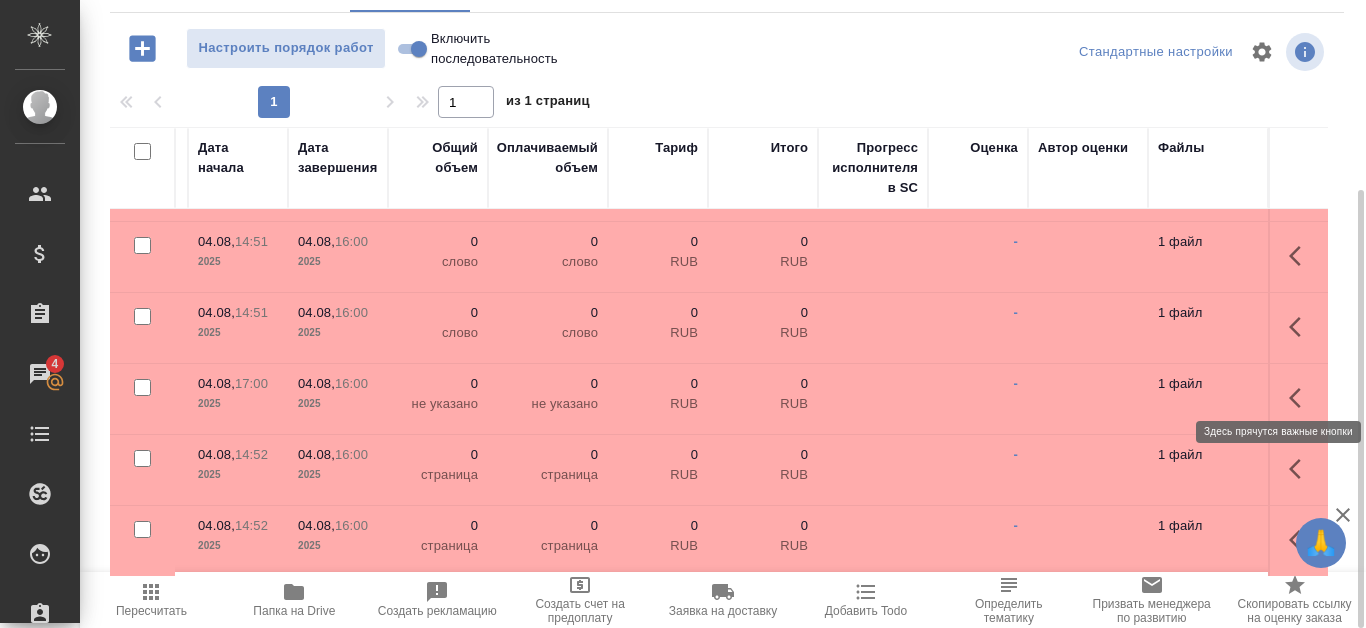 click at bounding box center [1301, 398] 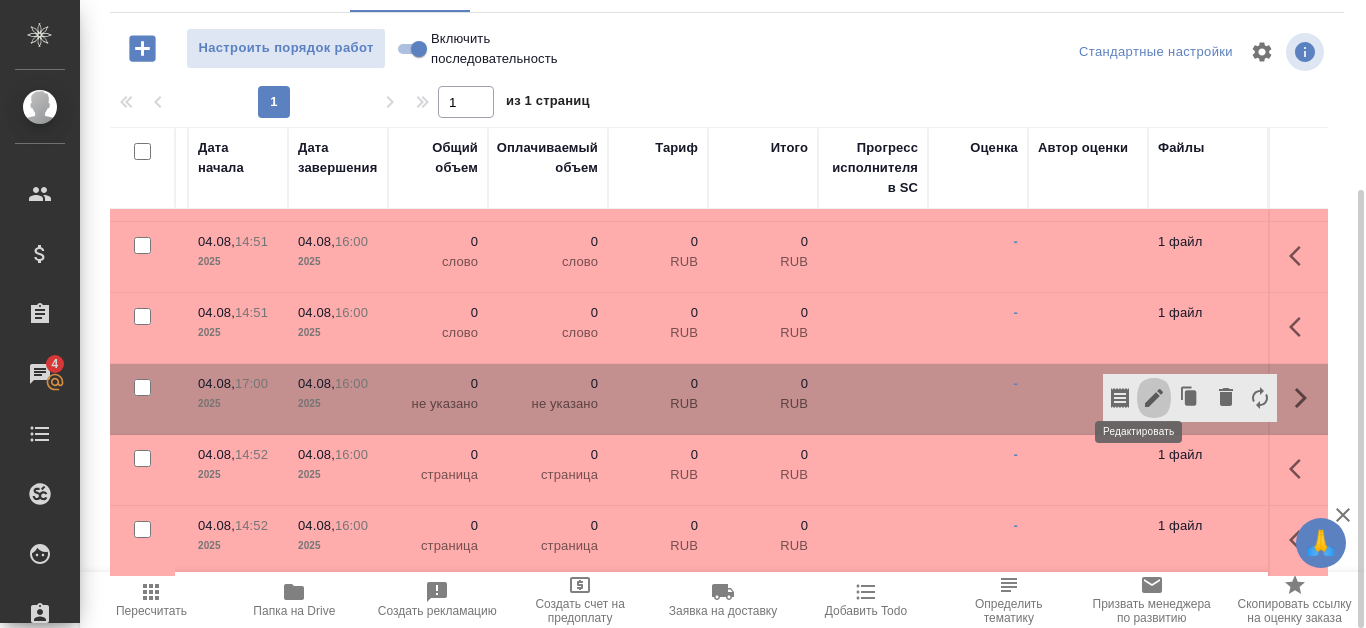 click 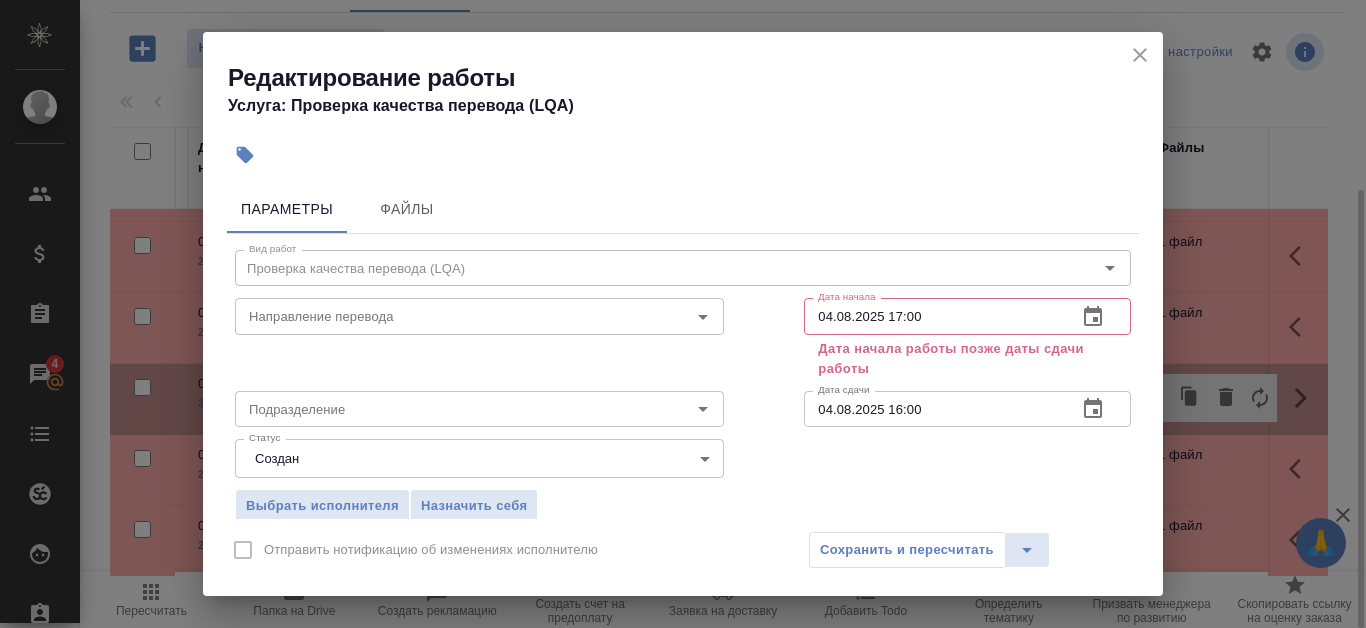click 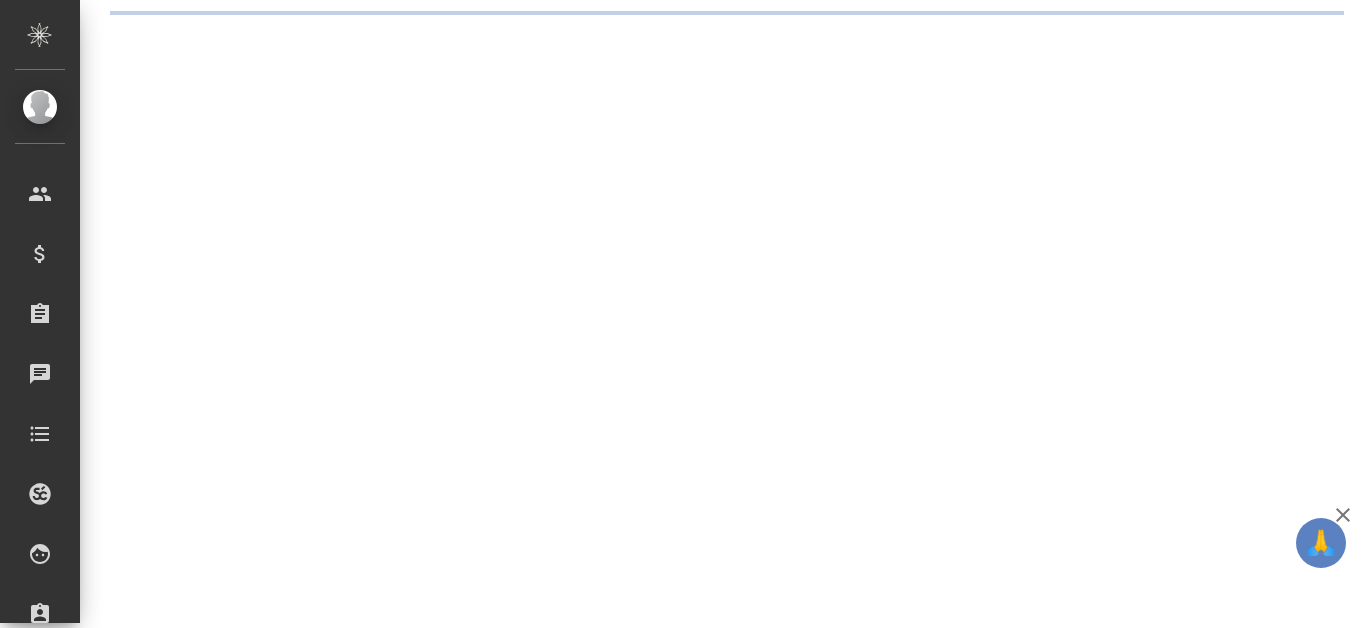 scroll, scrollTop: 0, scrollLeft: 0, axis: both 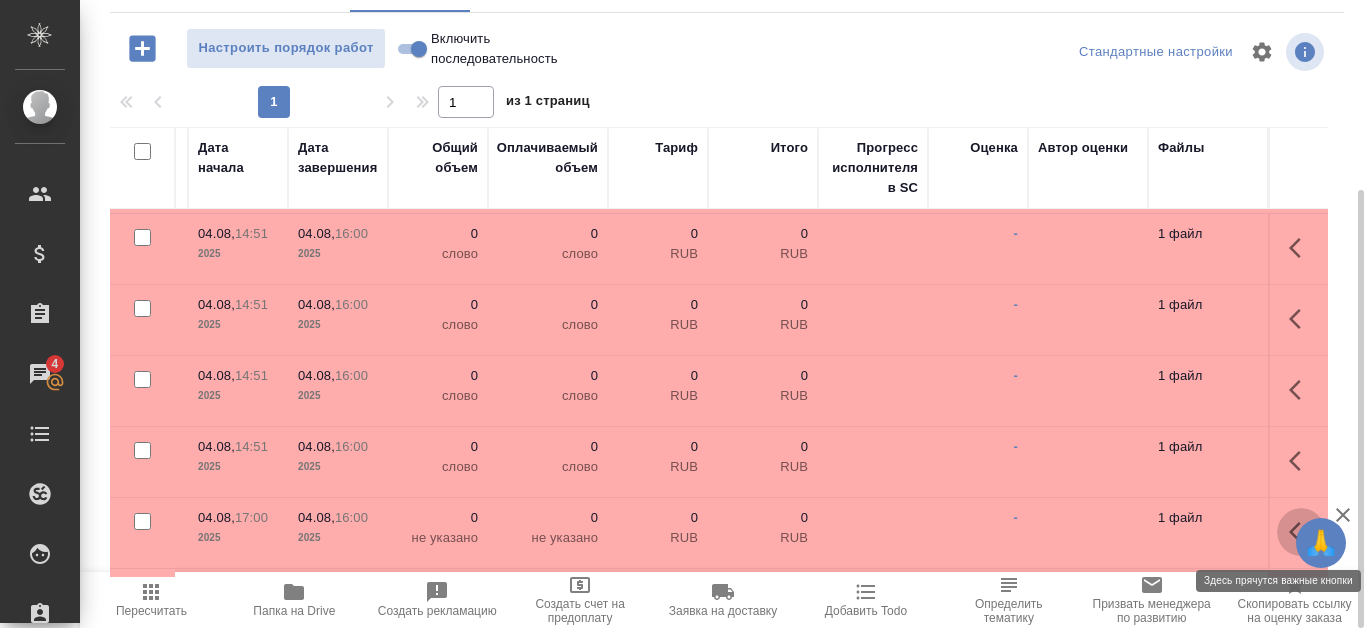 click 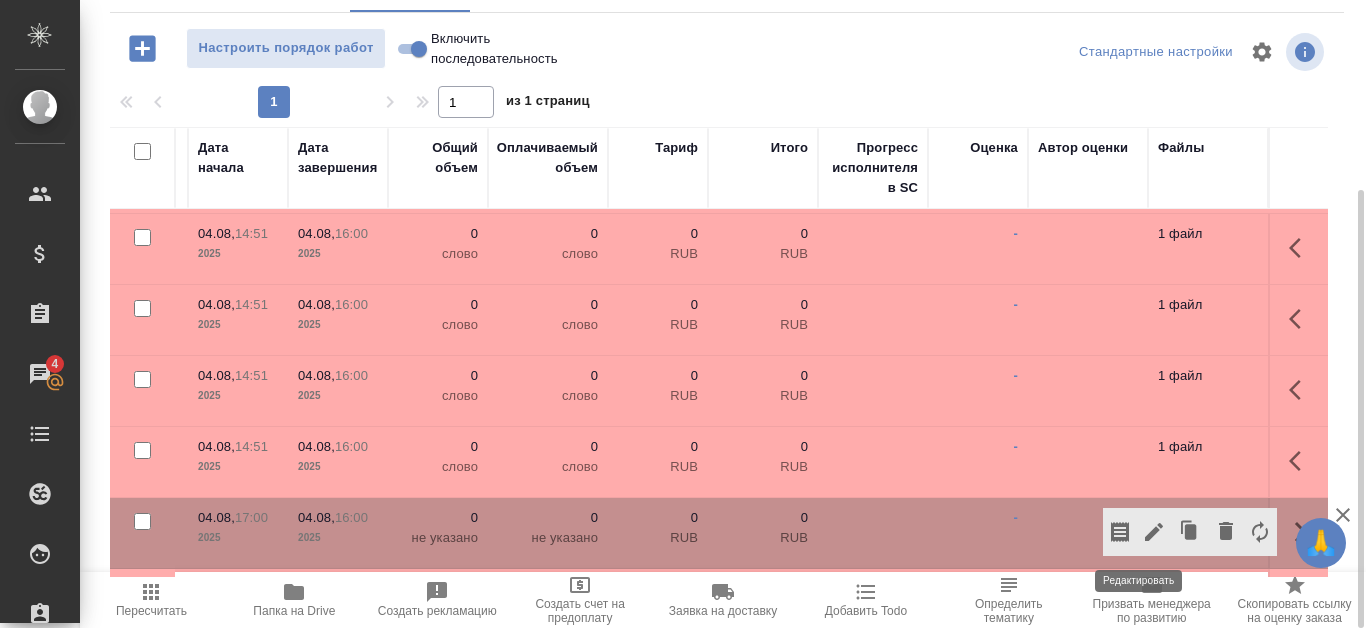 click 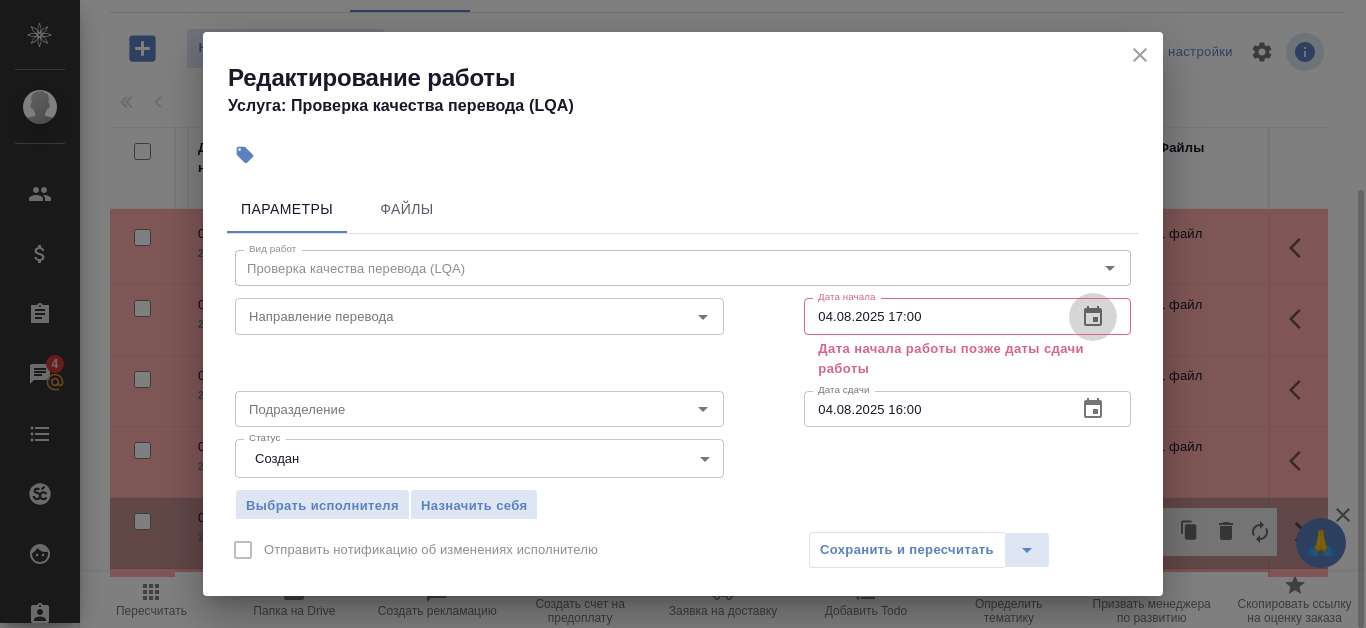 click 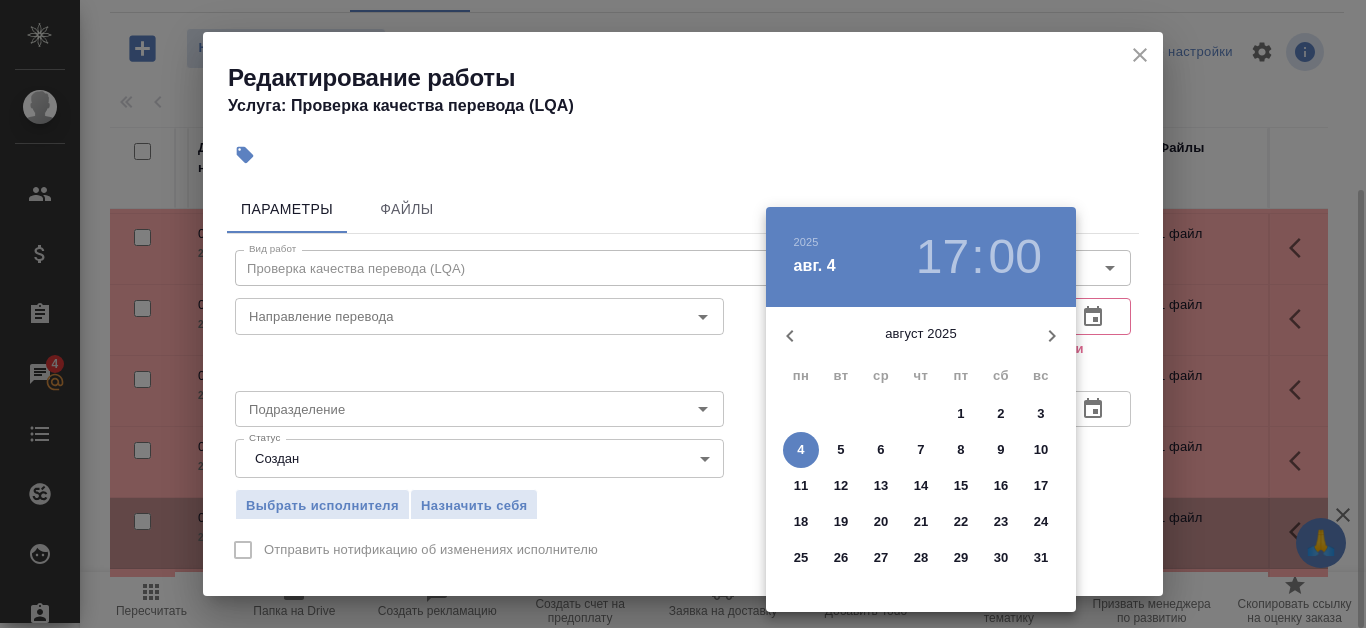 click on "17" at bounding box center [942, 257] 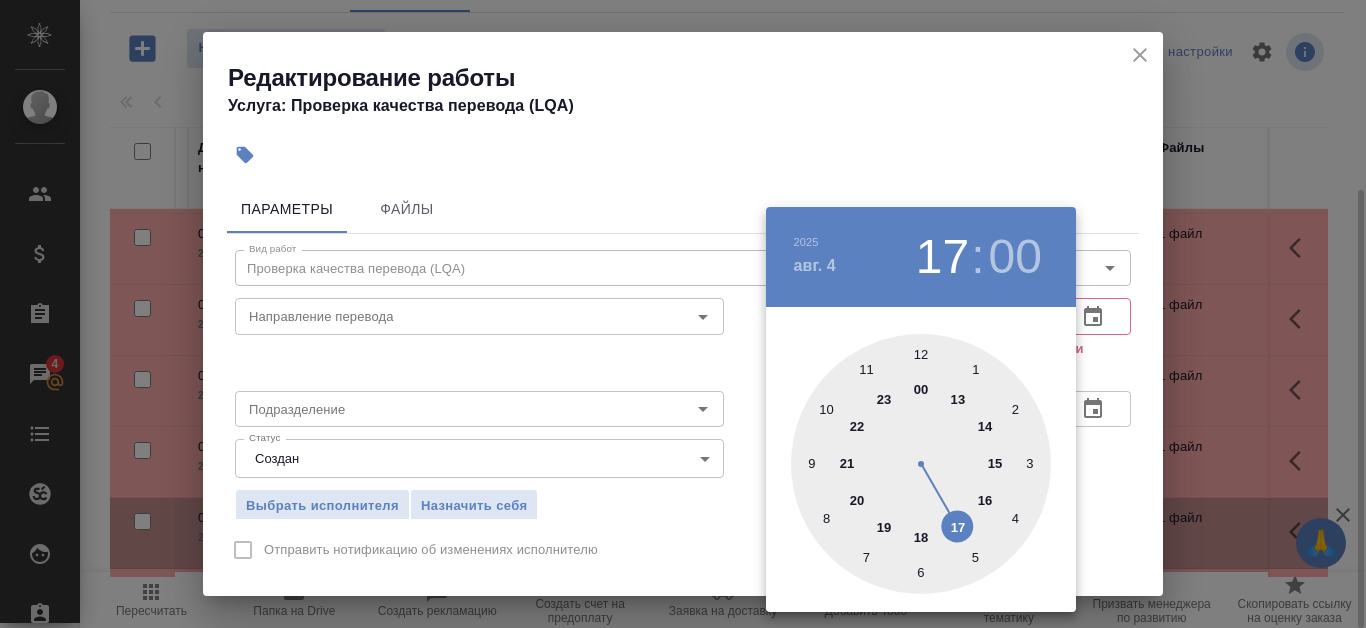 click at bounding box center [921, 464] 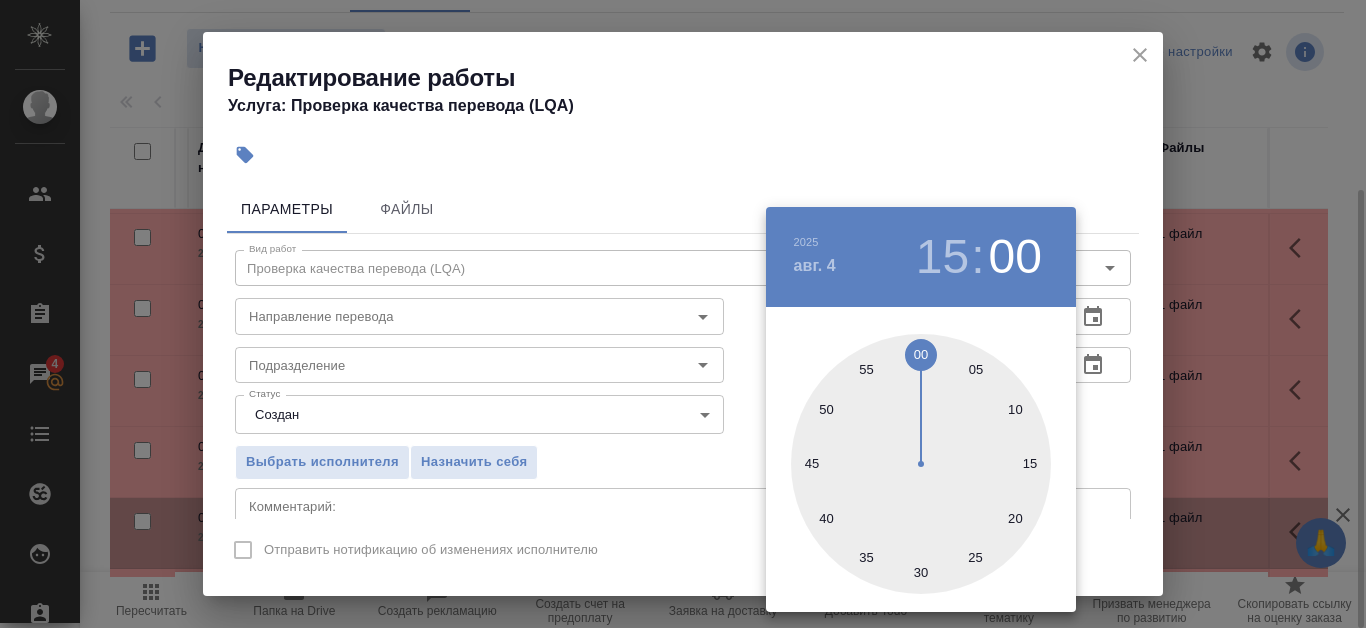 click at bounding box center [921, 464] 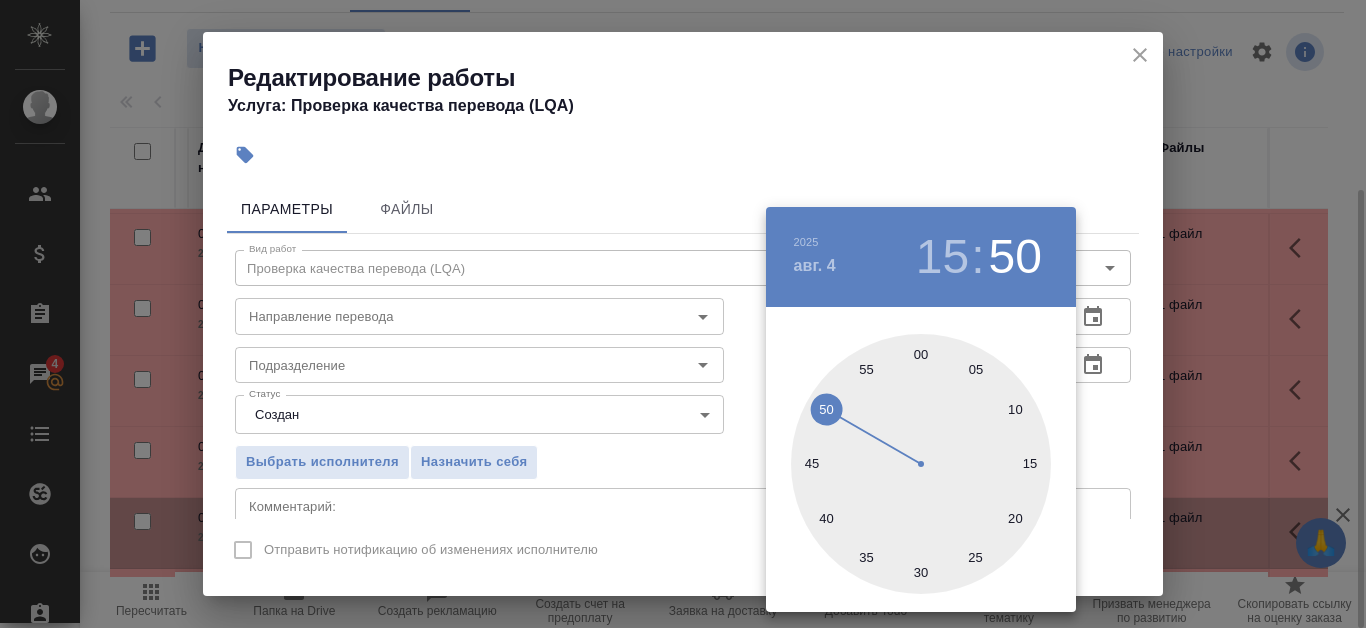 click at bounding box center [683, 314] 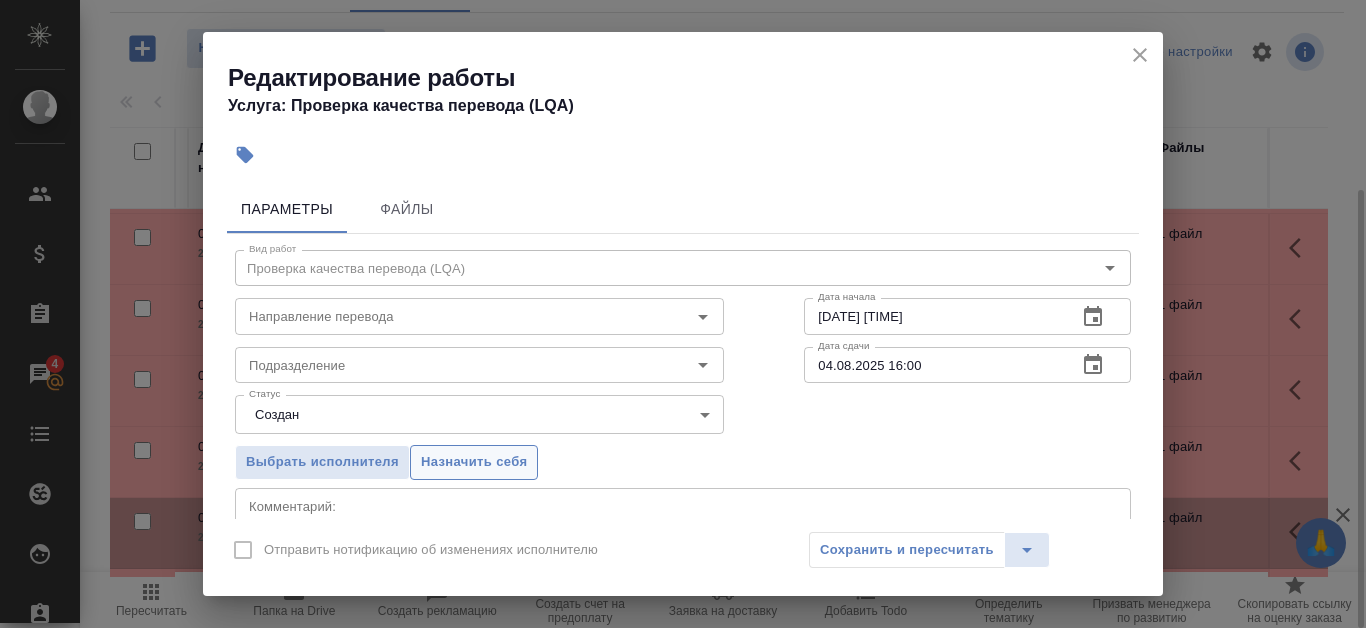 click on "Назначить себя" at bounding box center [474, 462] 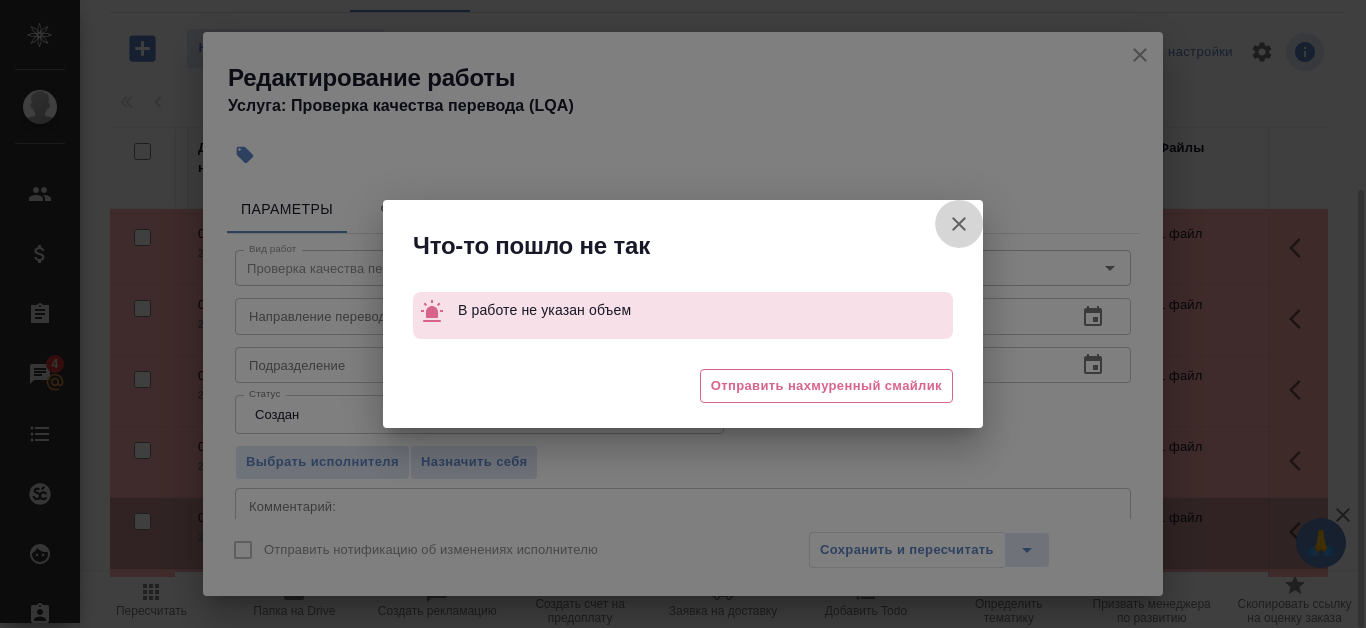 click 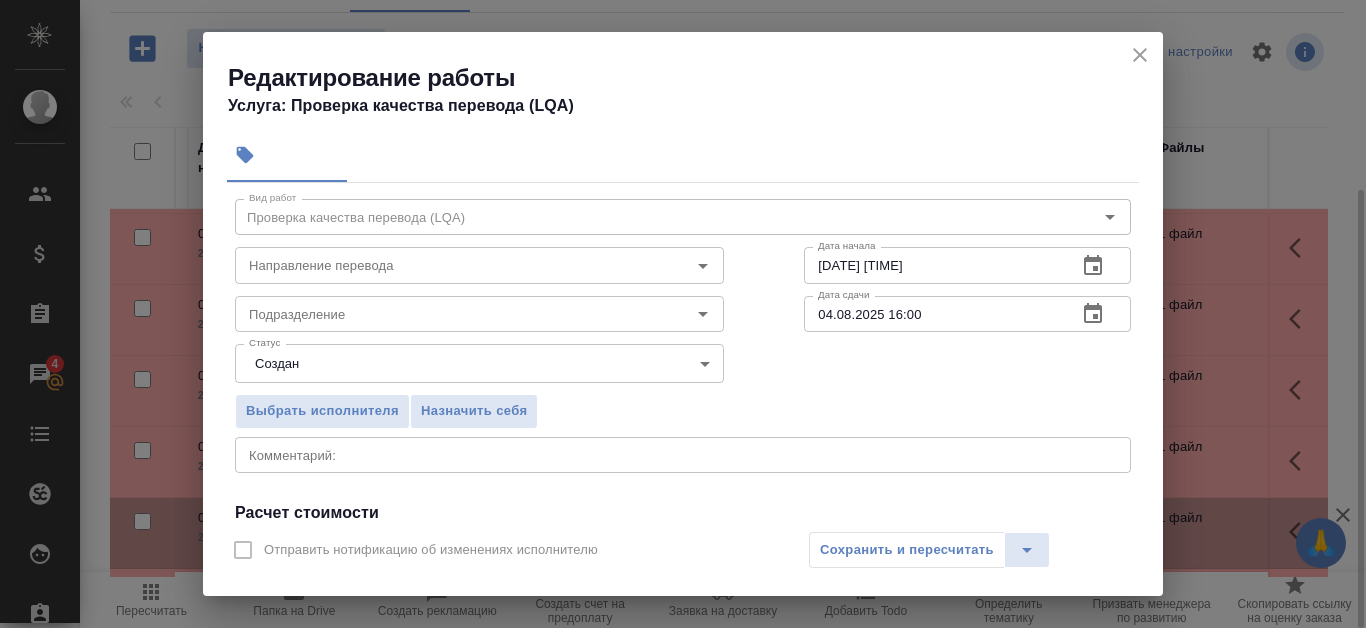 scroll, scrollTop: 100, scrollLeft: 0, axis: vertical 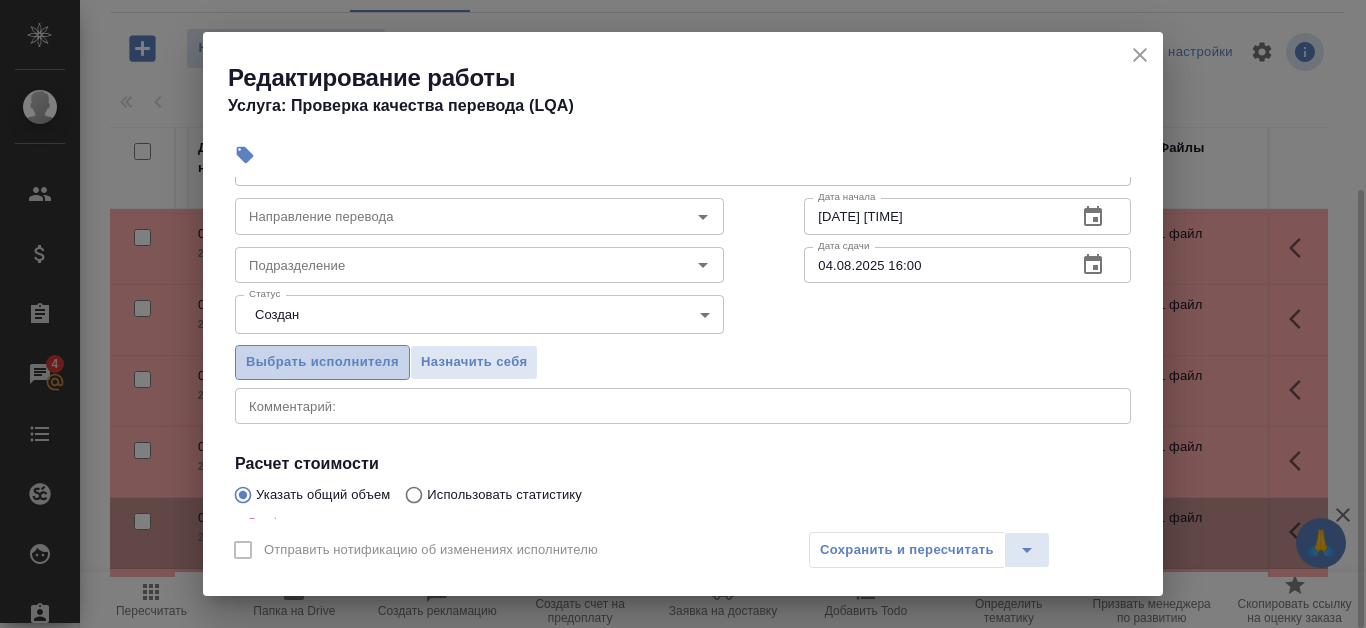 click on "Выбрать исполнителя" at bounding box center [322, 362] 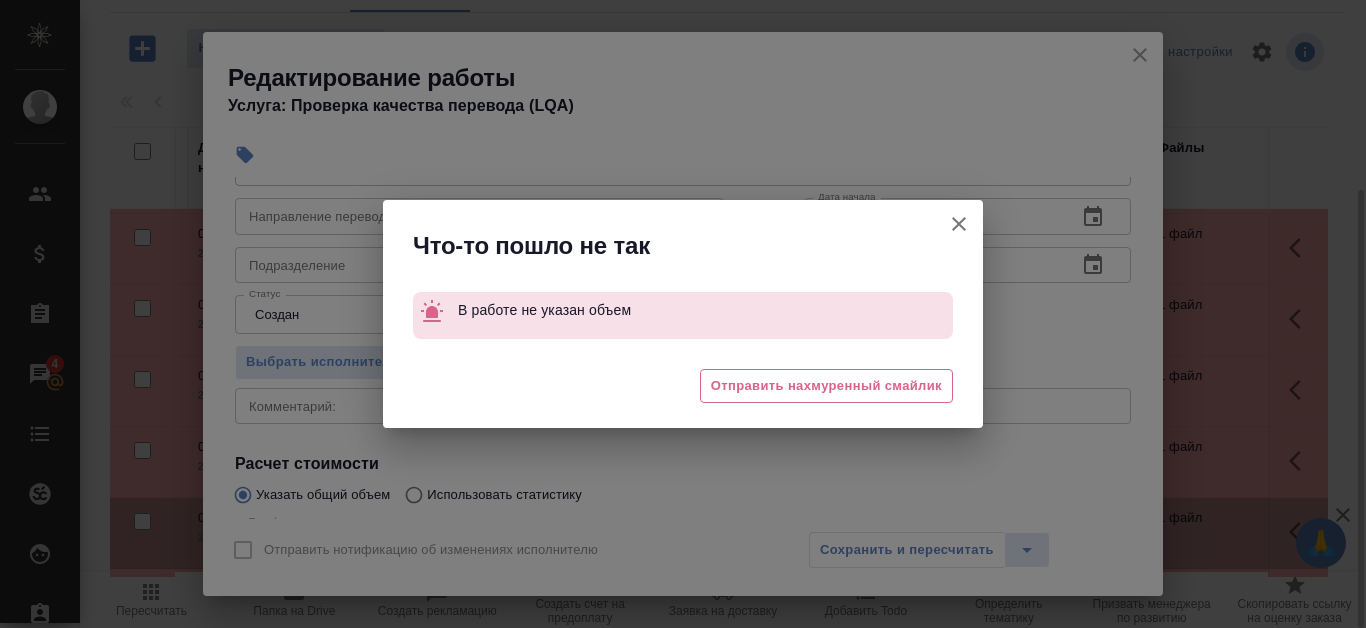 click 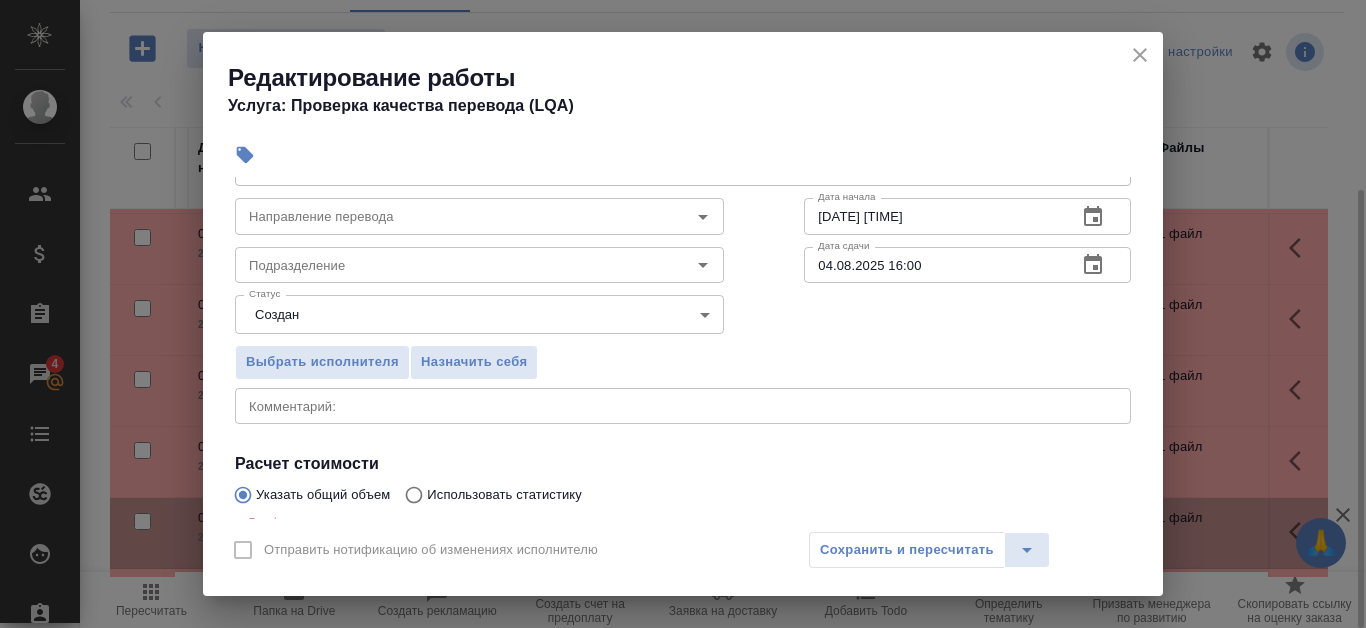 scroll, scrollTop: 300, scrollLeft: 0, axis: vertical 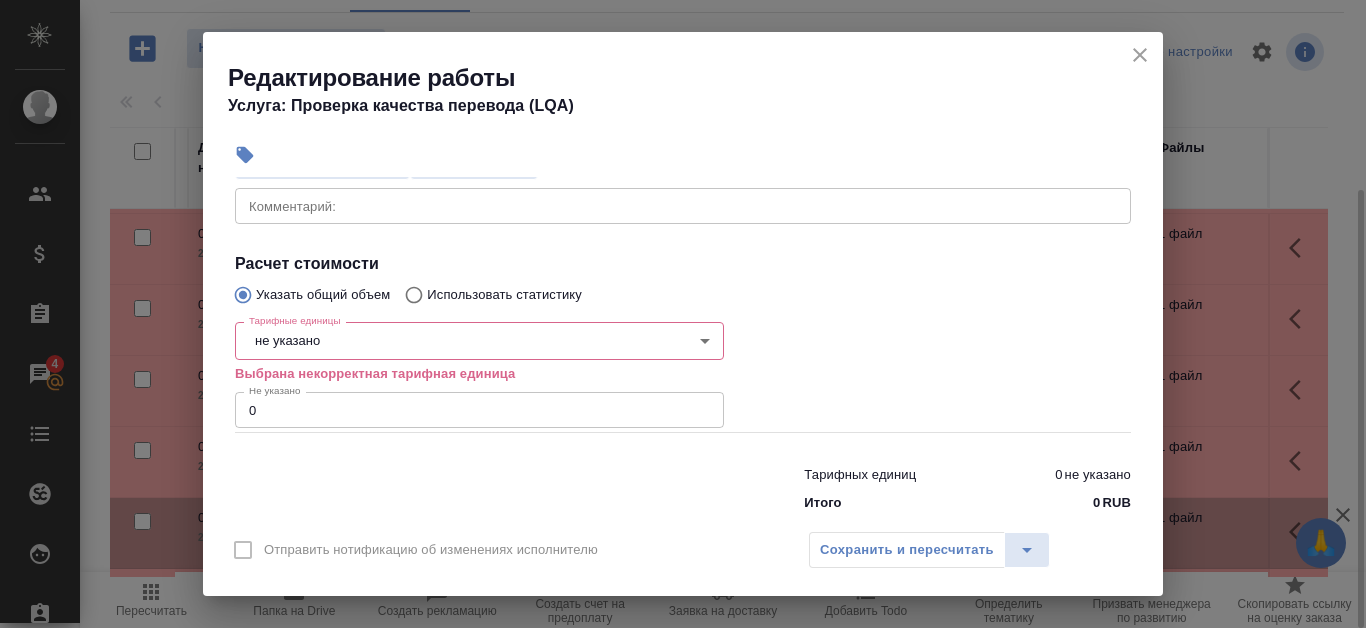 click on "🙏 .cls-1
fill:#fff;
AWATERA Kanataeva Ekaterina Клиенты Спецификации Заказы 4 Чаты Todo Проекты SC Исполнители Кандидаты Работы Входящие заявки Заявки на доставку Рекламации Проекты процессинга Конференции Выйти S_T-OP-C-24679 Создан new Срочный urgent Кратко детали заказа Ответственная команда: Русал Клиент: РУСАЛ Глобал Менеджмент Договор: Кит языки Дата создания: 04.08.2025, 14:50 Дата сдачи: 04.08.2025, 16:00 Итого: 3 690,00 ₽ К оплате: 3 690,00 ₽ Маржинальность: 100% Требования к верстке: 06.06.2024 15:38 Проверено: Зверева Анна  Требования к переводу: 04.09.2024 10:15 Проверено: Мухин Павел Детали Файлы" at bounding box center [683, 314] 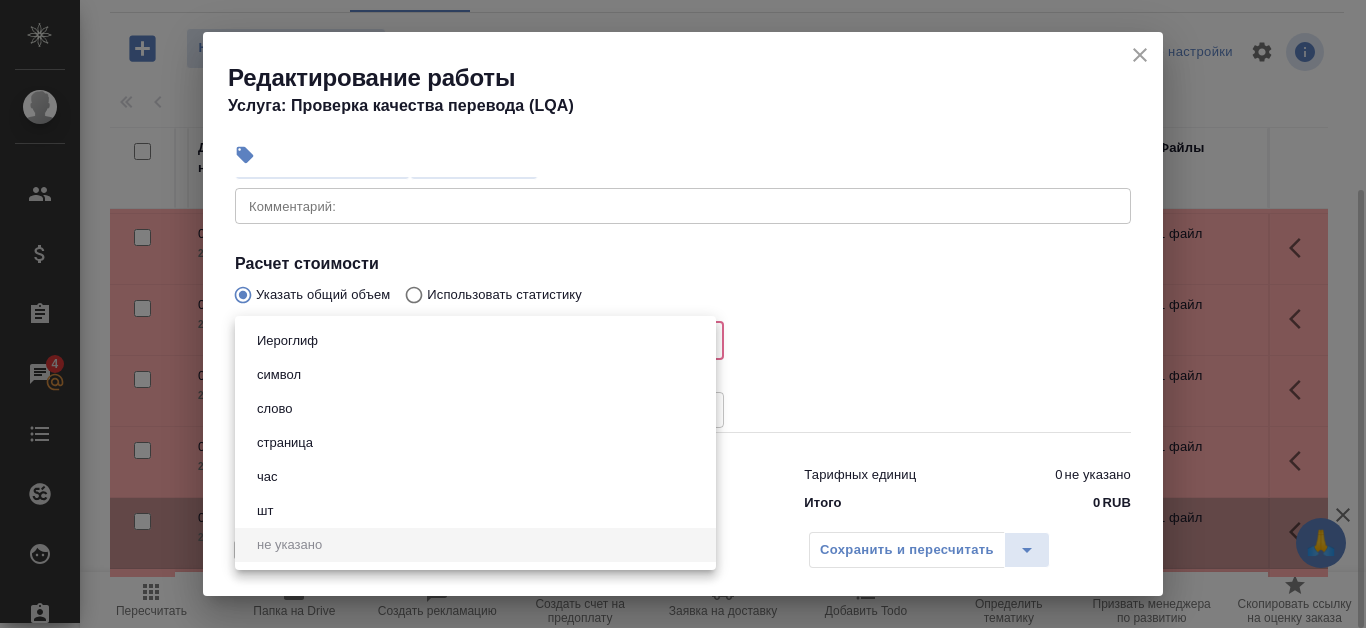 click at bounding box center (683, 314) 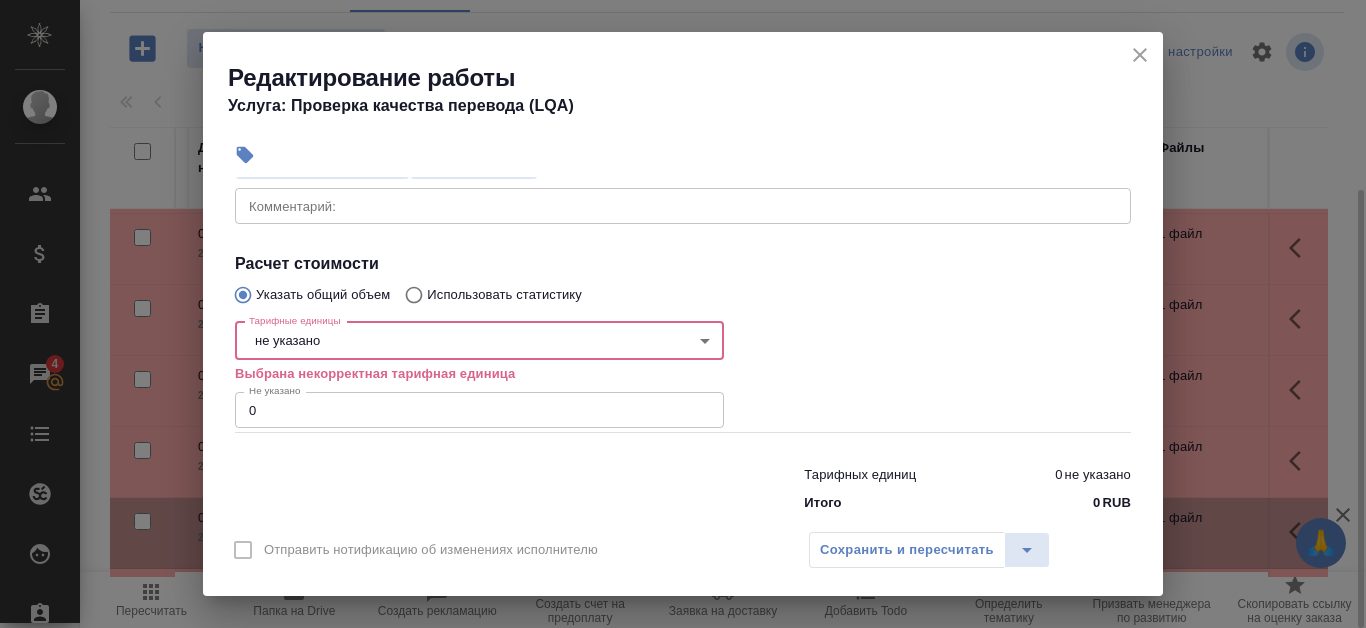 click on "🙏 .cls-1
fill:#fff;
AWATERA Kanataeva Ekaterina Клиенты Спецификации Заказы 4 Чаты Todo Проекты SC Исполнители Кандидаты Работы Входящие заявки Заявки на доставку Рекламации Проекты процессинга Конференции Выйти S_T-OP-C-24679 Создан new Срочный urgent Кратко детали заказа Ответственная команда: Русал Клиент: РУСАЛ Глобал Менеджмент Договор: Кит языки Дата создания: 04.08.2025, 14:50 Дата сдачи: 04.08.2025, 16:00 Итого: 3 690,00 ₽ К оплате: 3 690,00 ₽ Маржинальность: 100% Требования к верстке: 06.06.2024 15:38 Проверено: Зверева Анна  Требования к переводу: 04.09.2024 10:15 Проверено: Мухин Павел Детали Файлы" at bounding box center (683, 314) 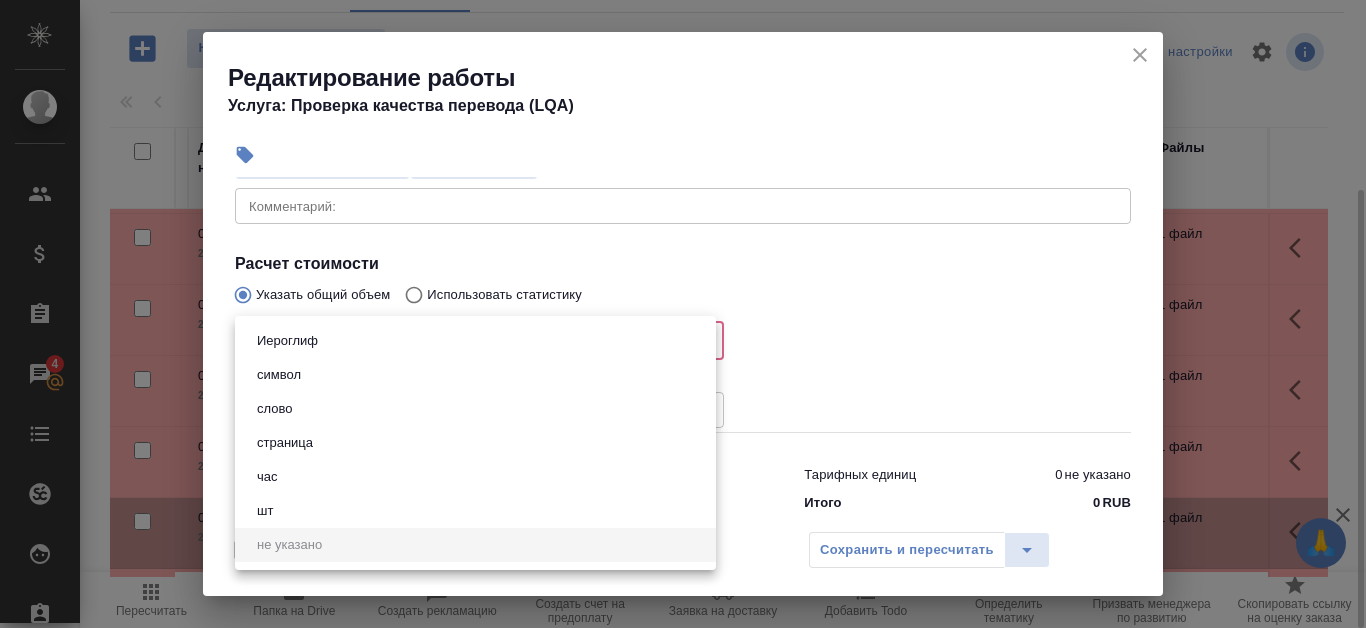click on "час" at bounding box center (267, 477) 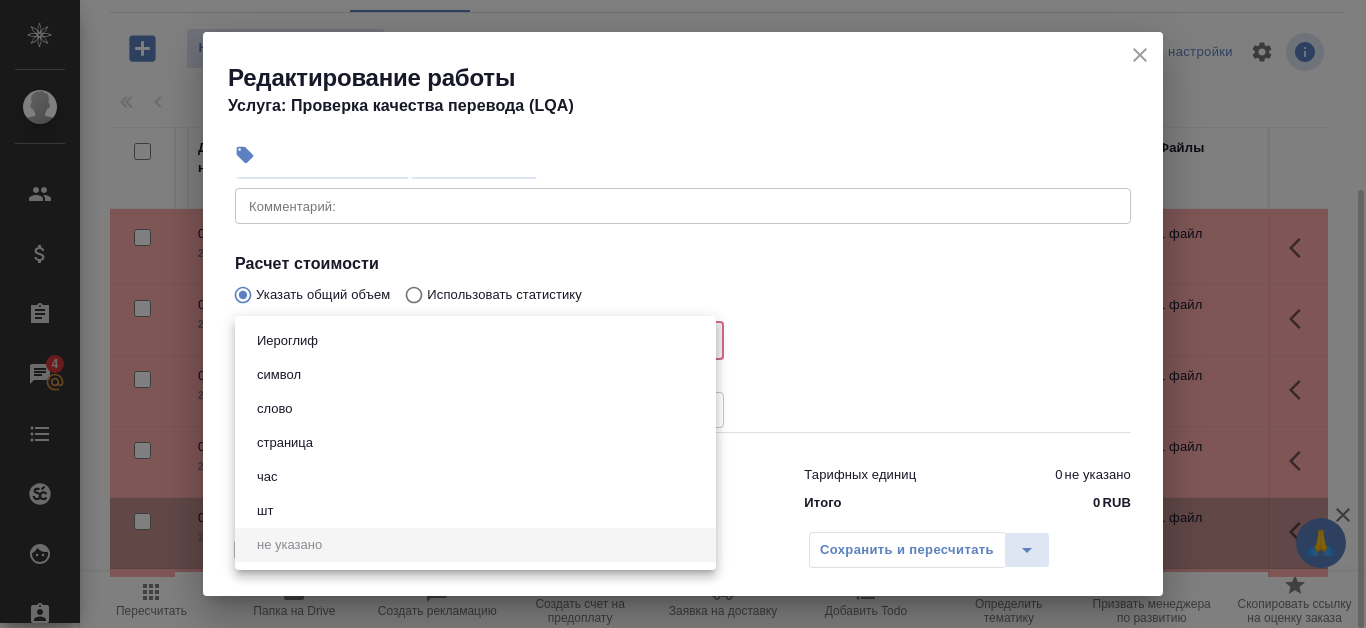 type on "5a8b1489cc6b4906c91bfd93" 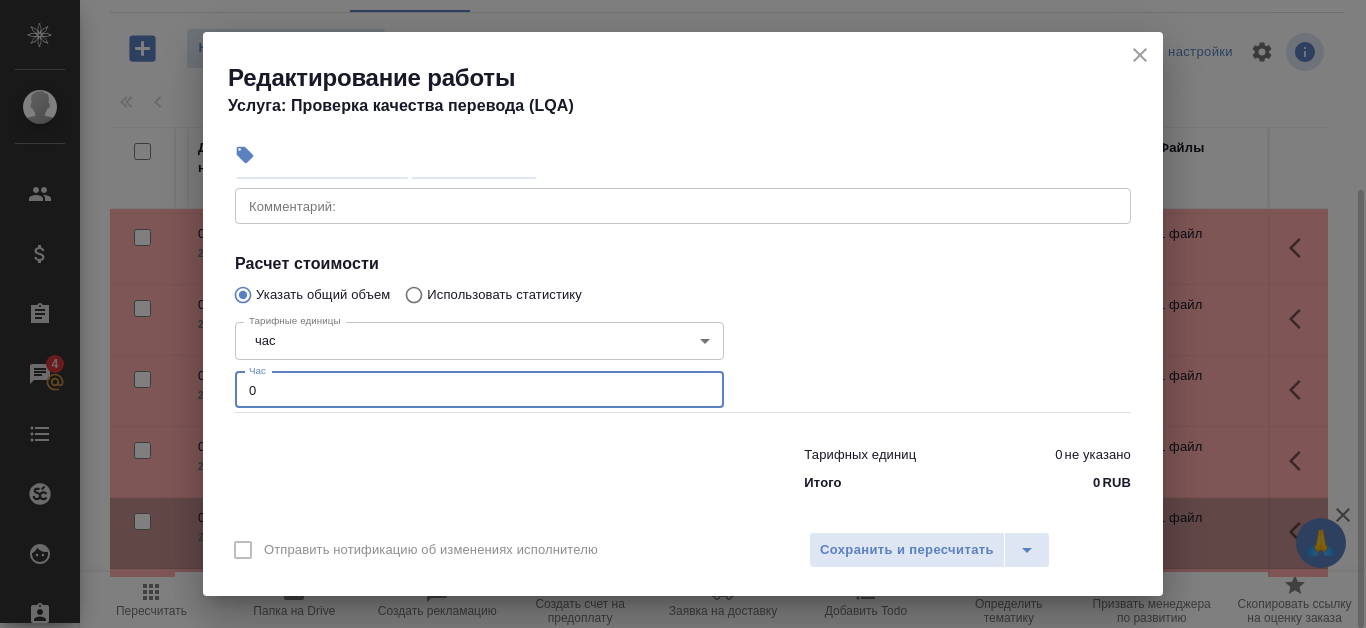click on "0" at bounding box center (479, 390) 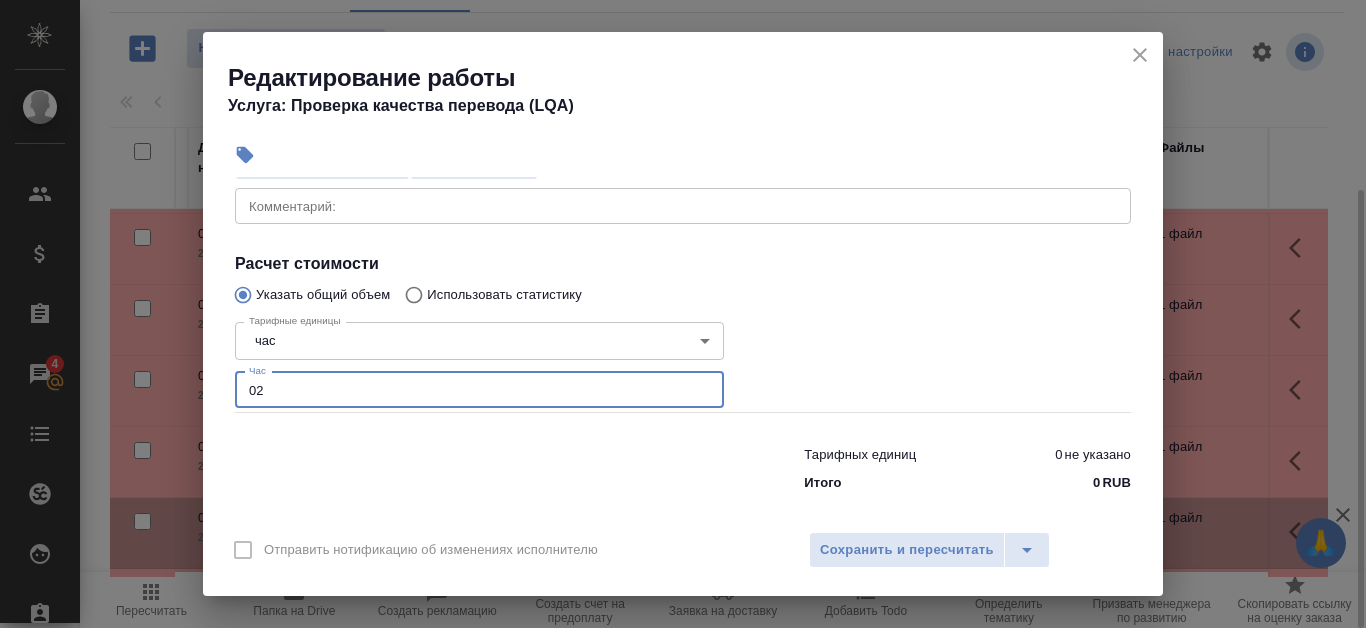 type on "0" 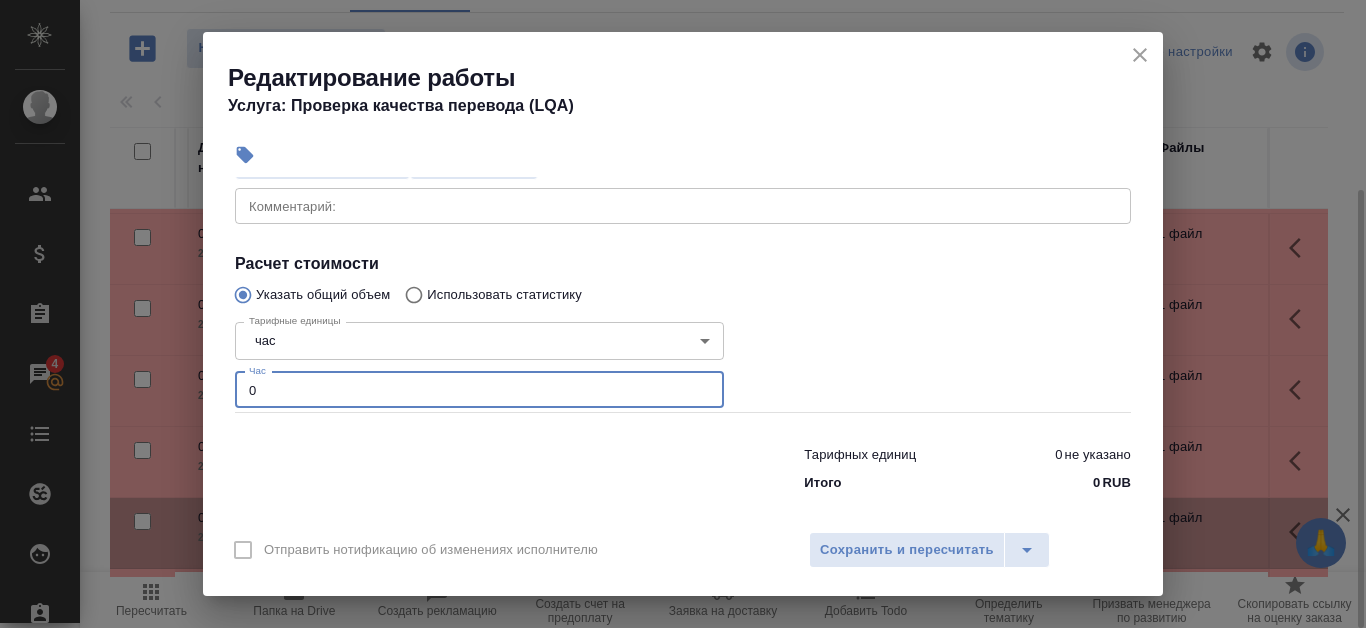 click on "0" at bounding box center (479, 390) 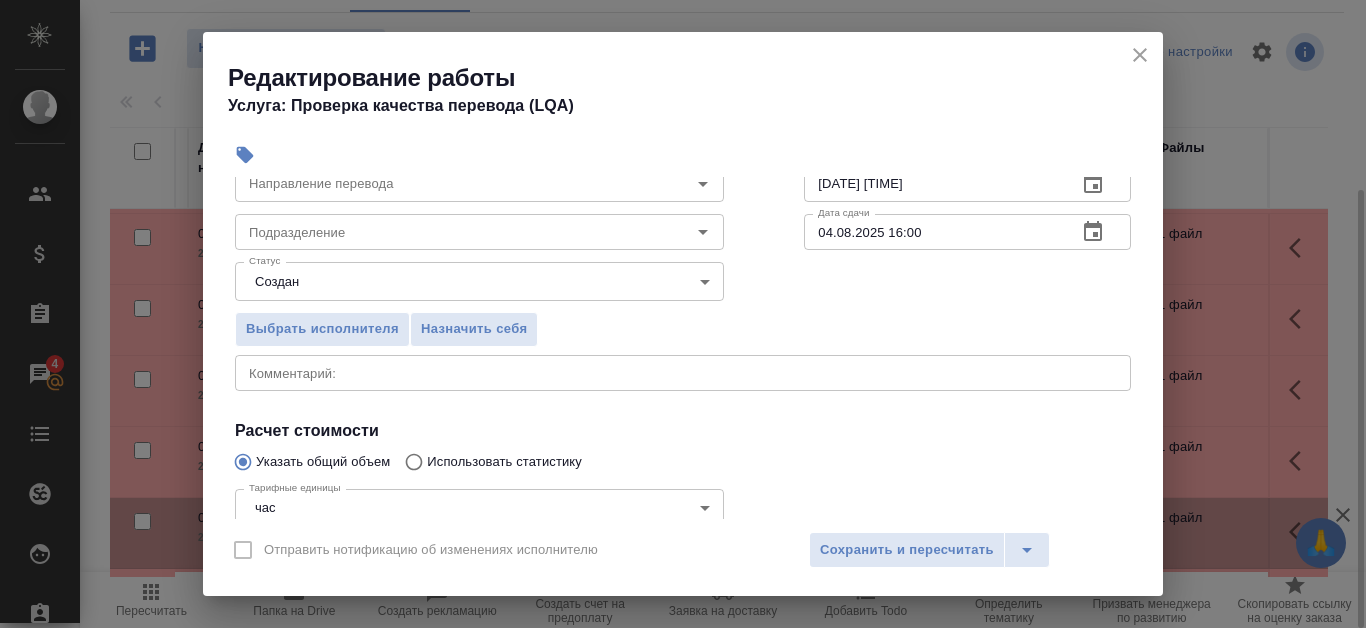 scroll, scrollTop: 100, scrollLeft: 0, axis: vertical 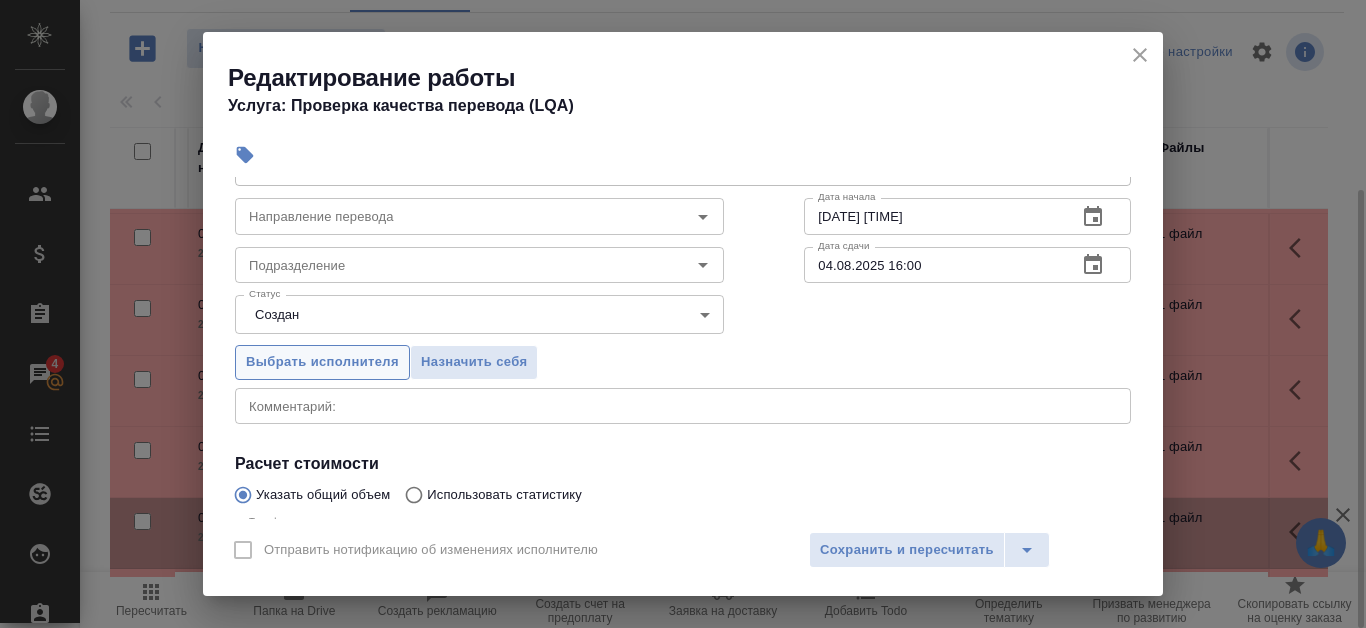 type on "0.2" 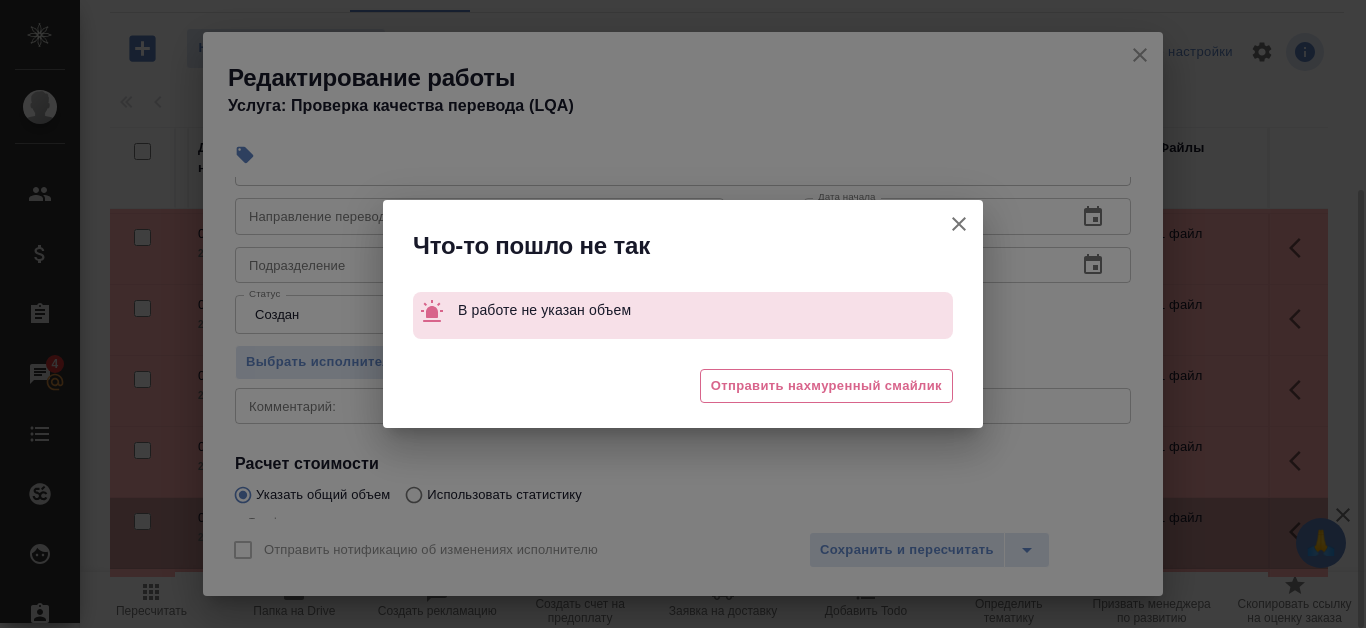 click 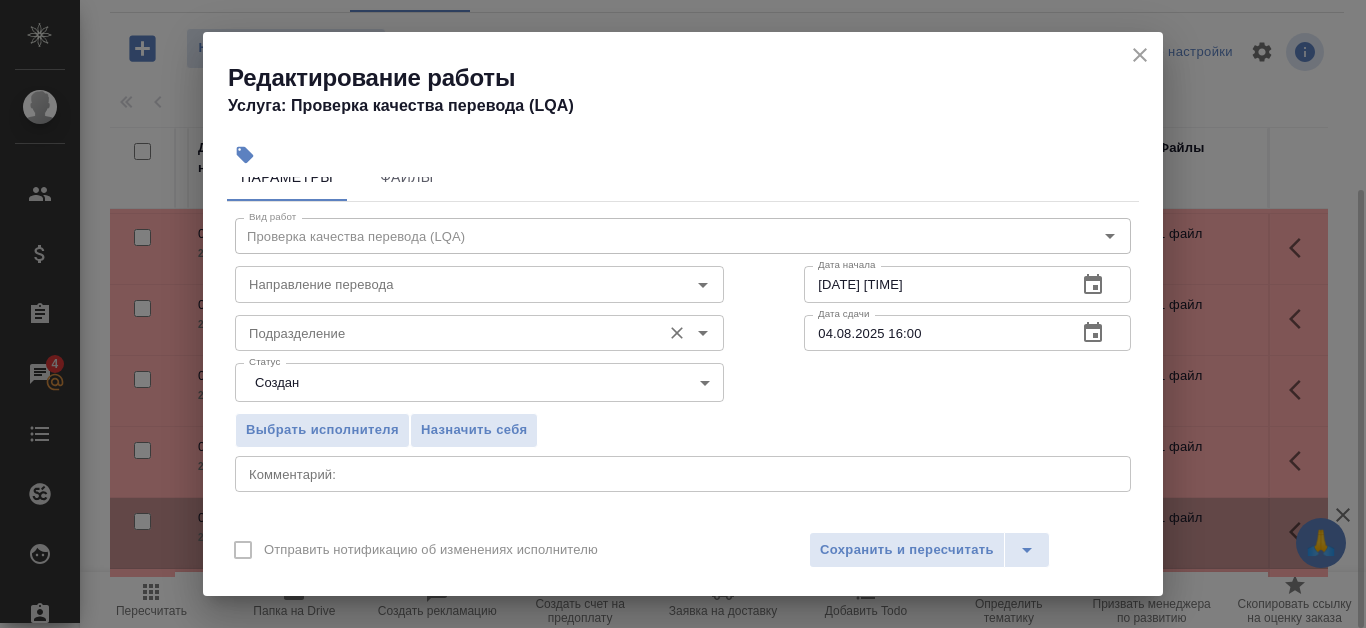 scroll, scrollTop: 0, scrollLeft: 0, axis: both 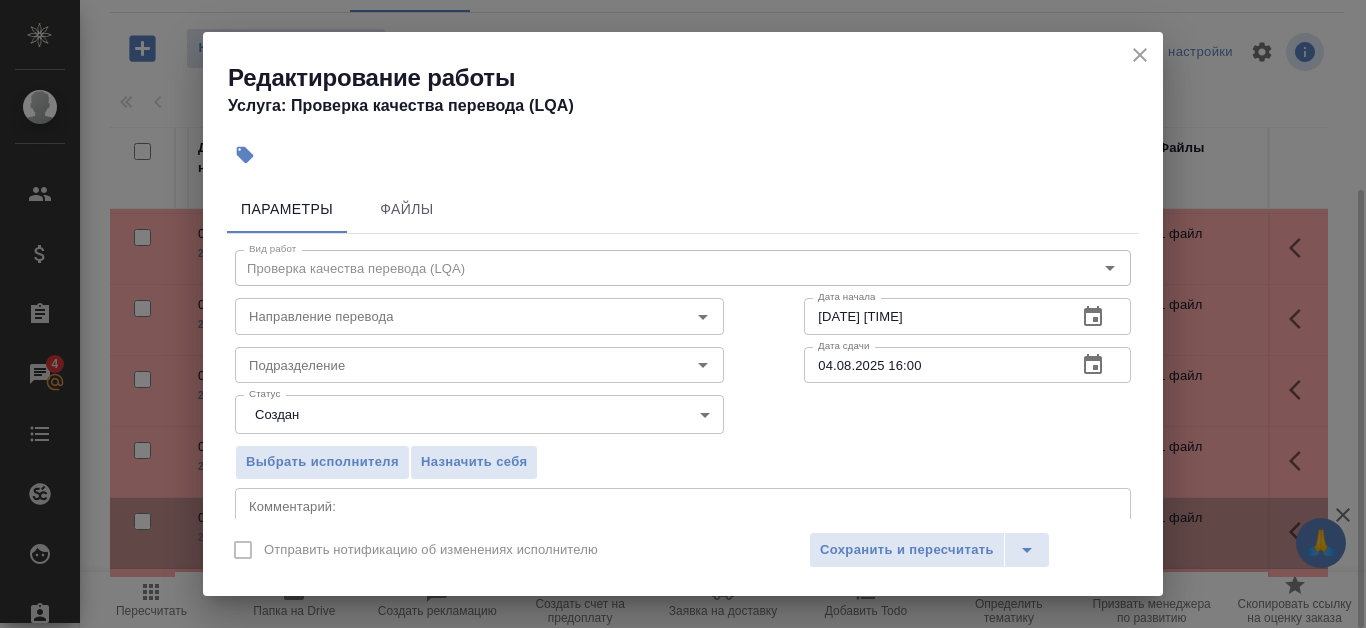 click 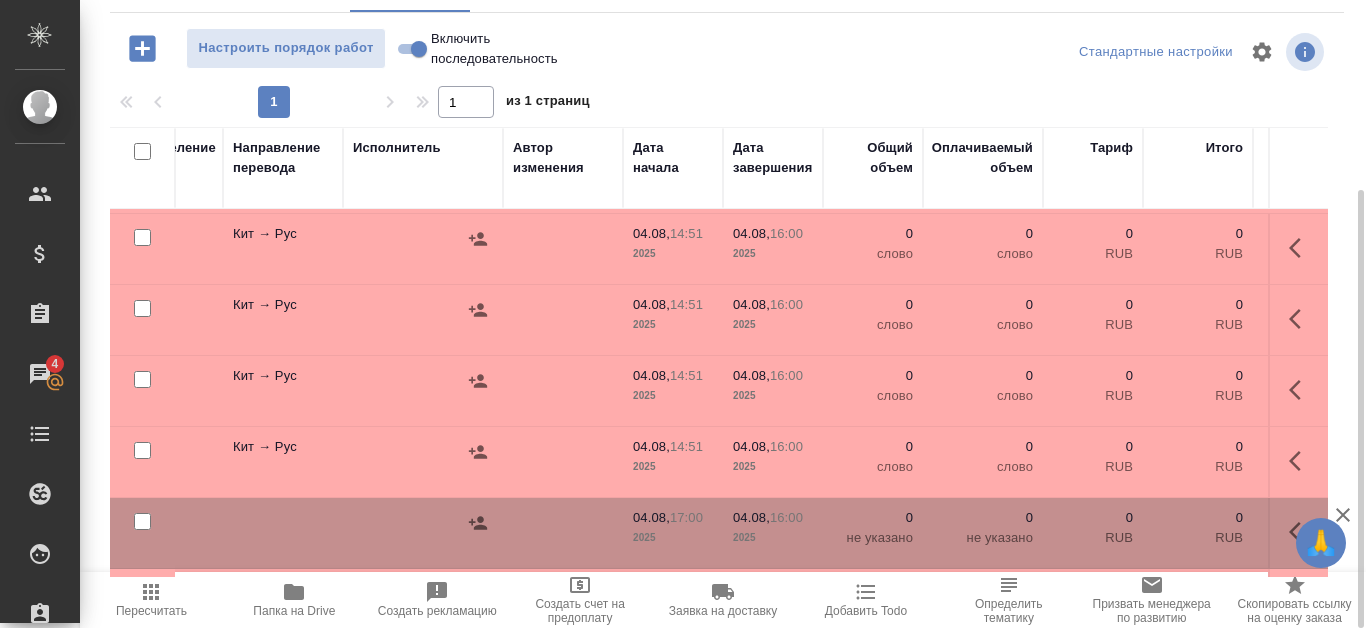 scroll, scrollTop: 300, scrollLeft: 1022, axis: both 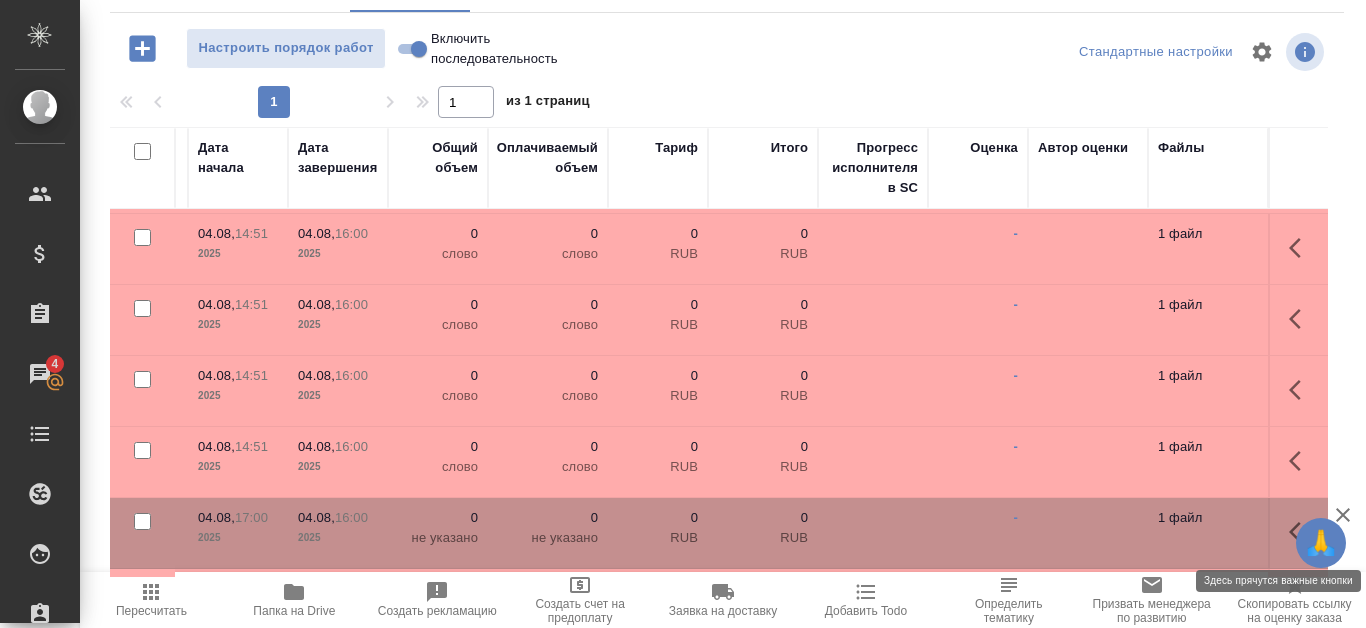 click at bounding box center [1301, 532] 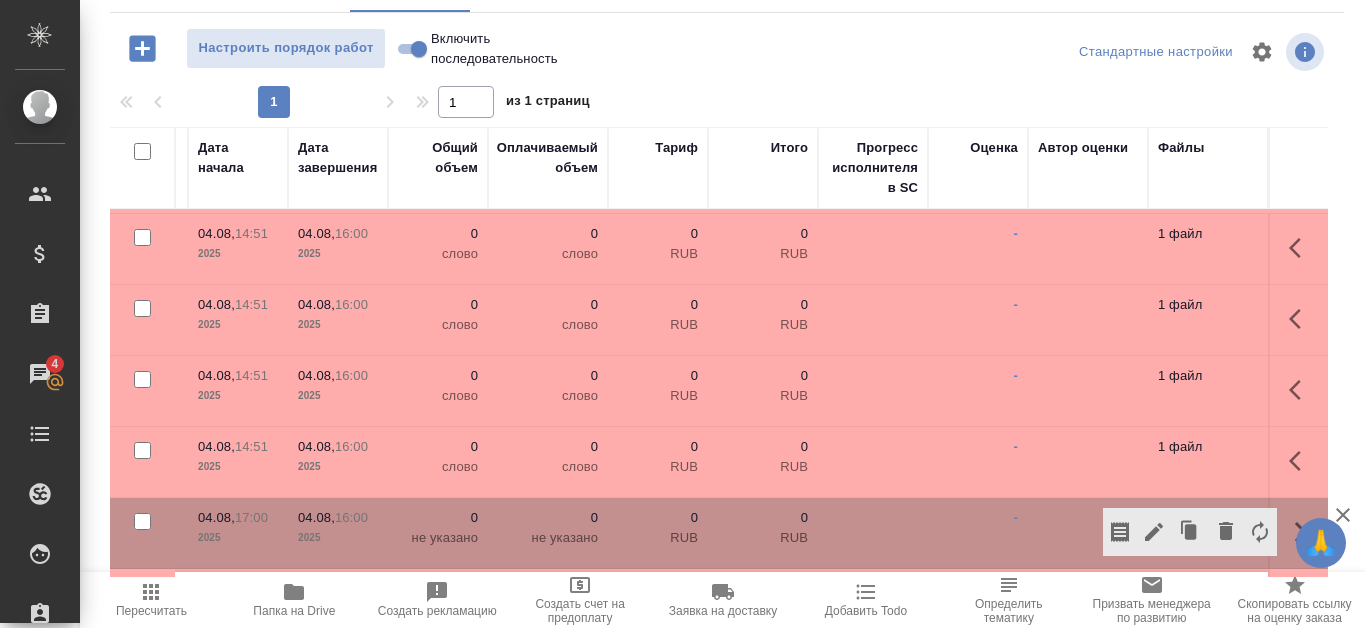 drag, startPoint x: 733, startPoint y: 572, endPoint x: 488, endPoint y: 597, distance: 246.2722 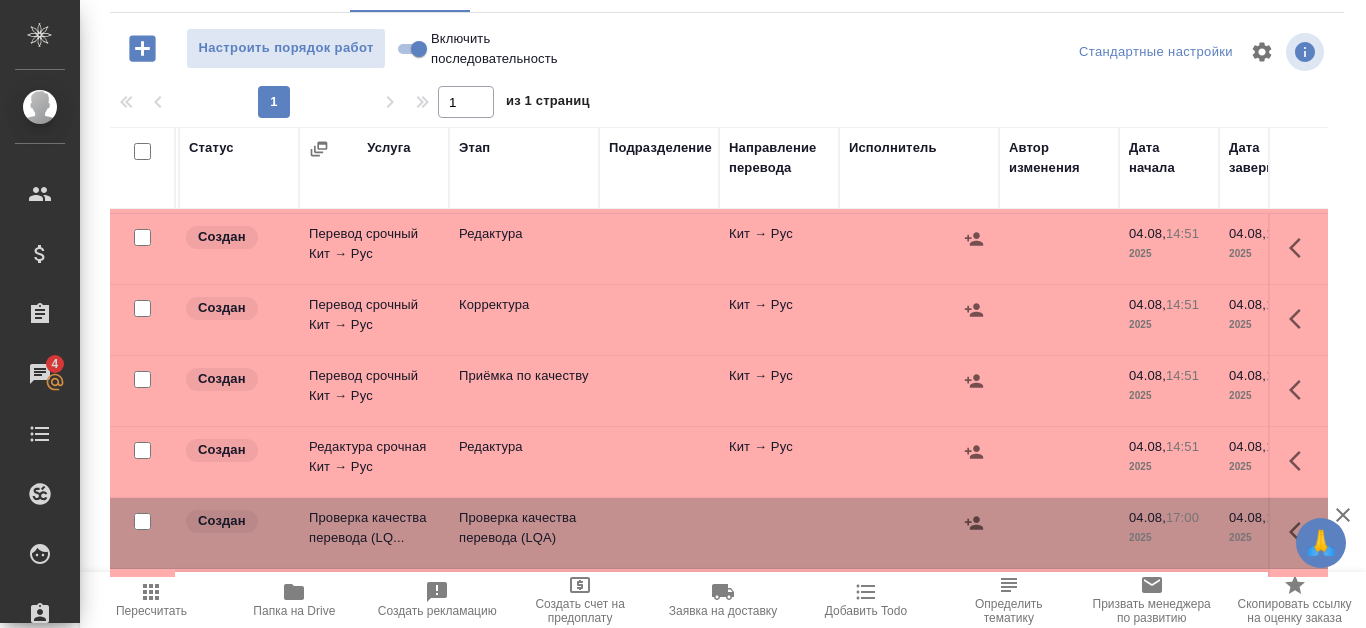 scroll, scrollTop: 300, scrollLeft: 67, axis: both 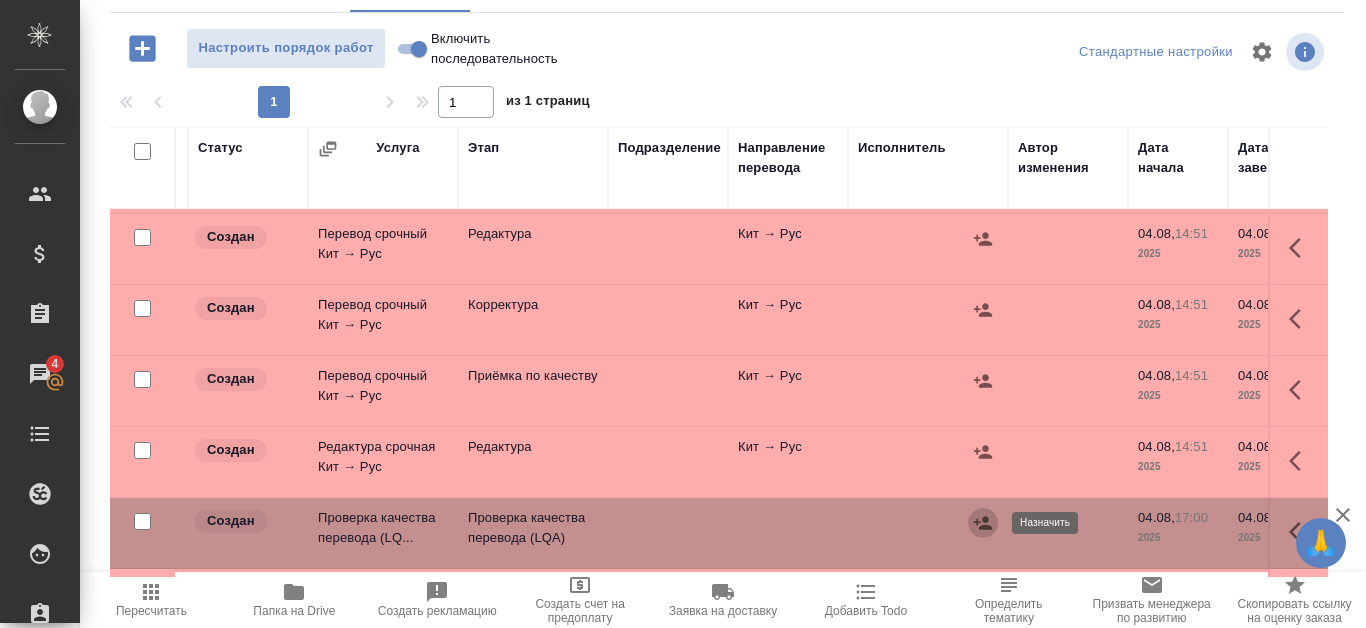 click 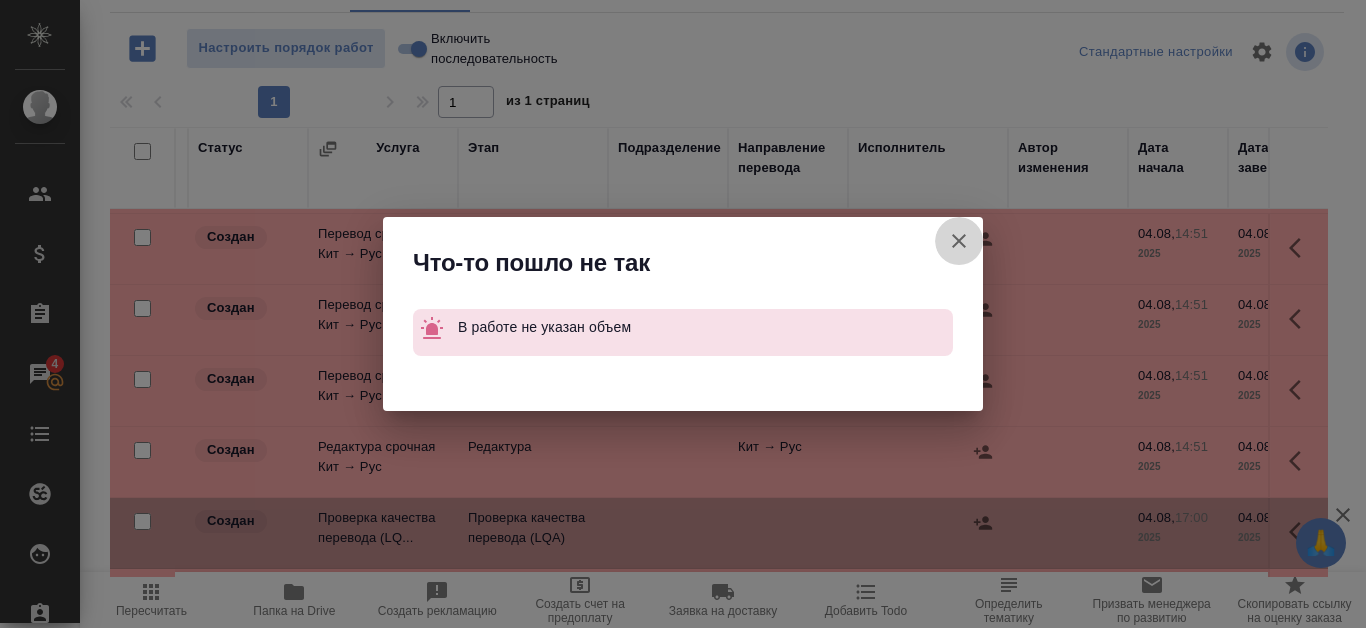 click 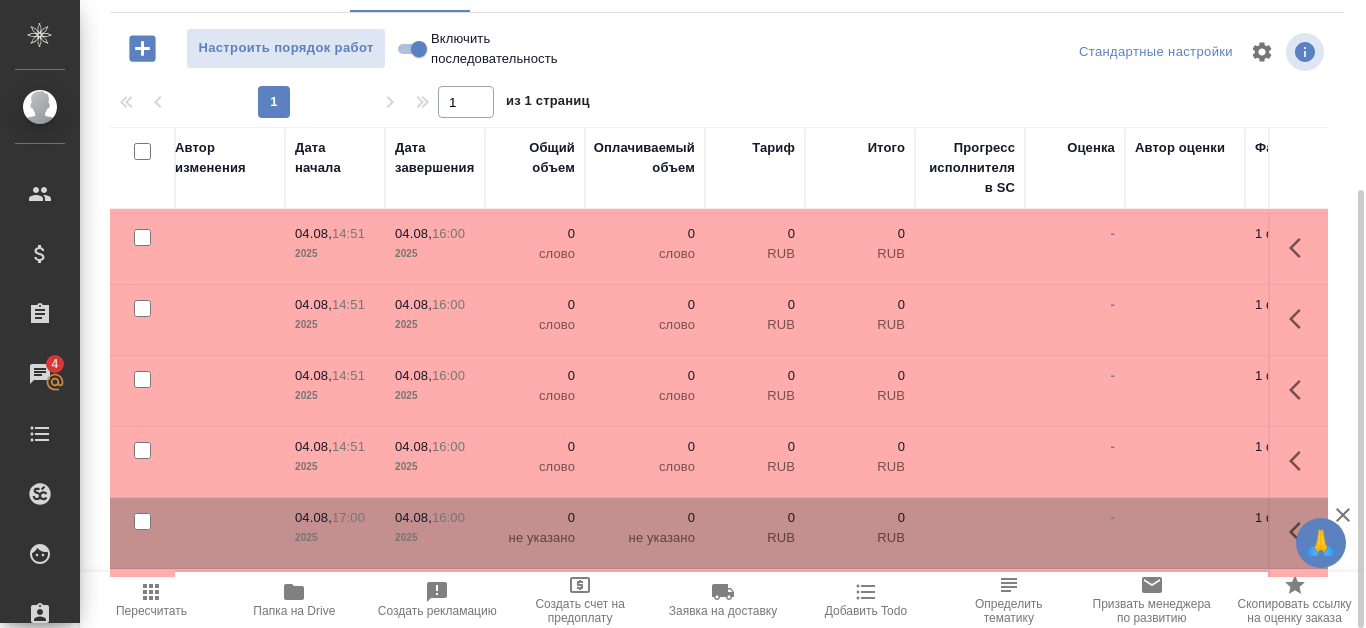 scroll, scrollTop: 300, scrollLeft: 1022, axis: both 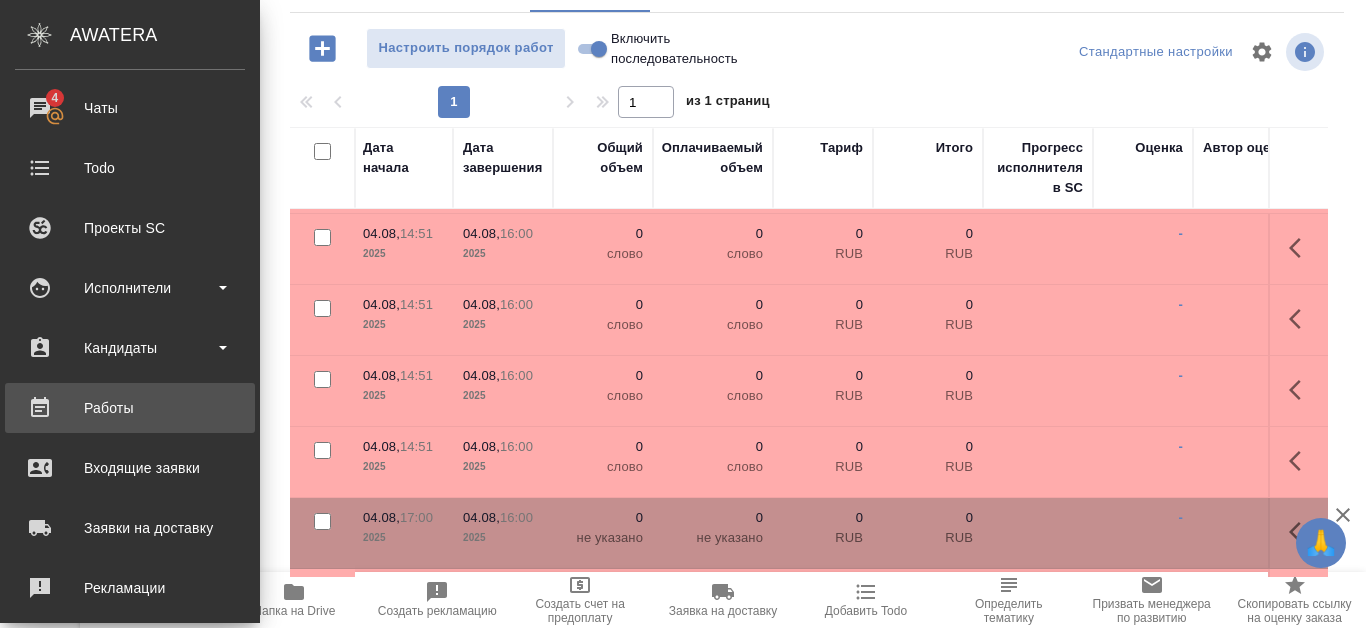 click on "Работы" at bounding box center [130, 408] 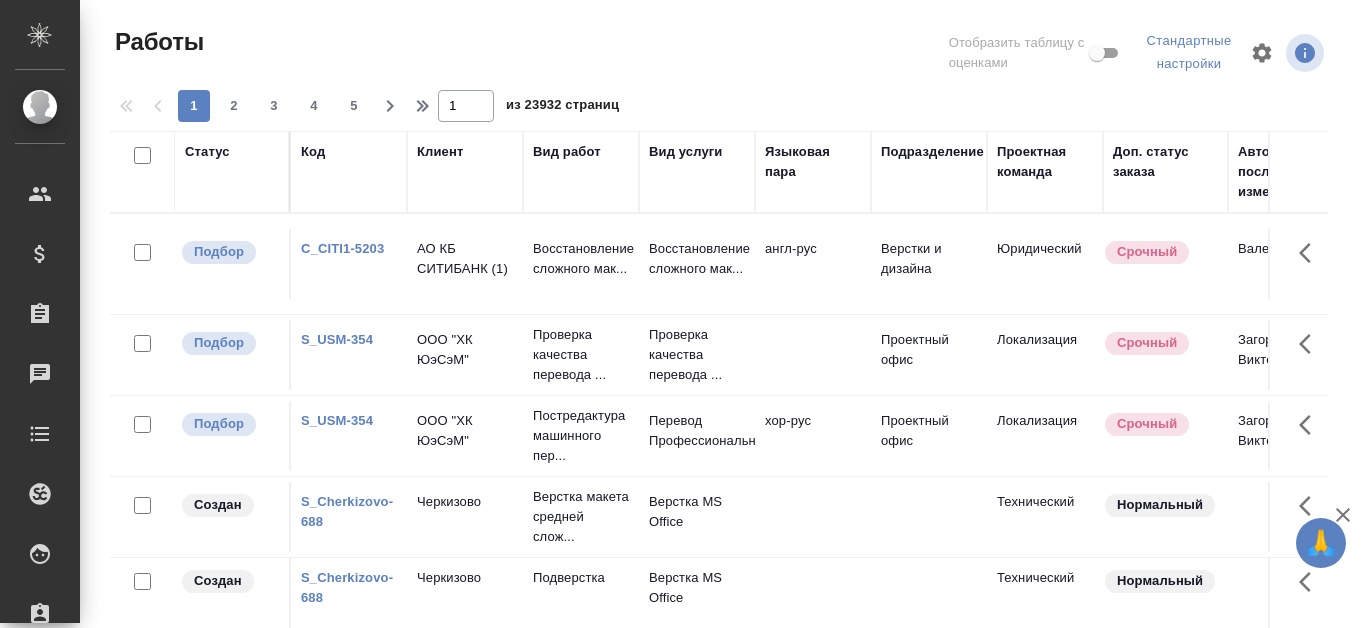 scroll, scrollTop: 0, scrollLeft: 0, axis: both 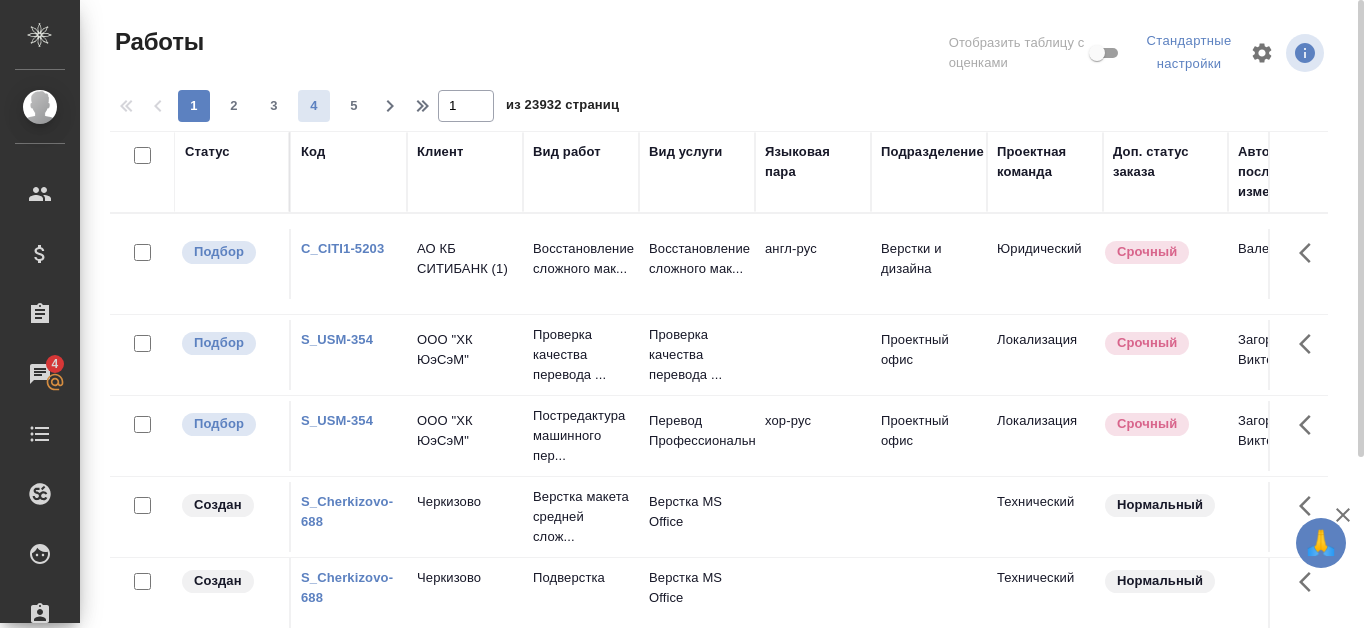 click on "Код" at bounding box center (313, 152) 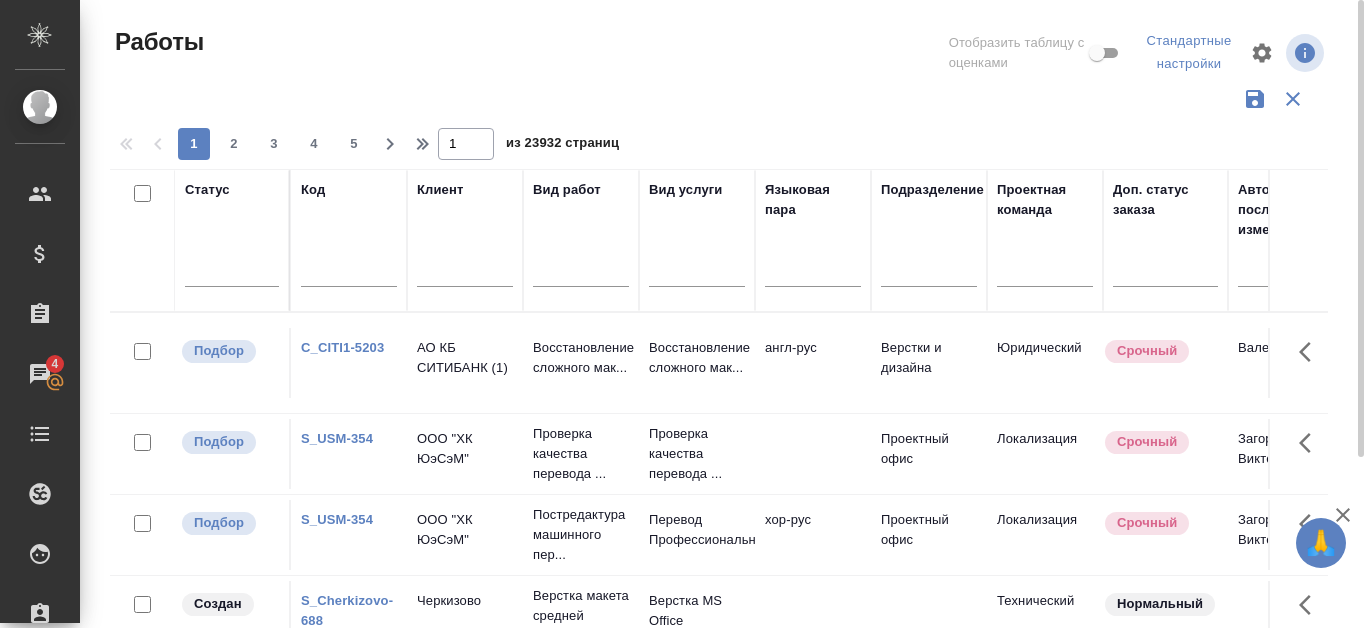 click at bounding box center [349, 274] 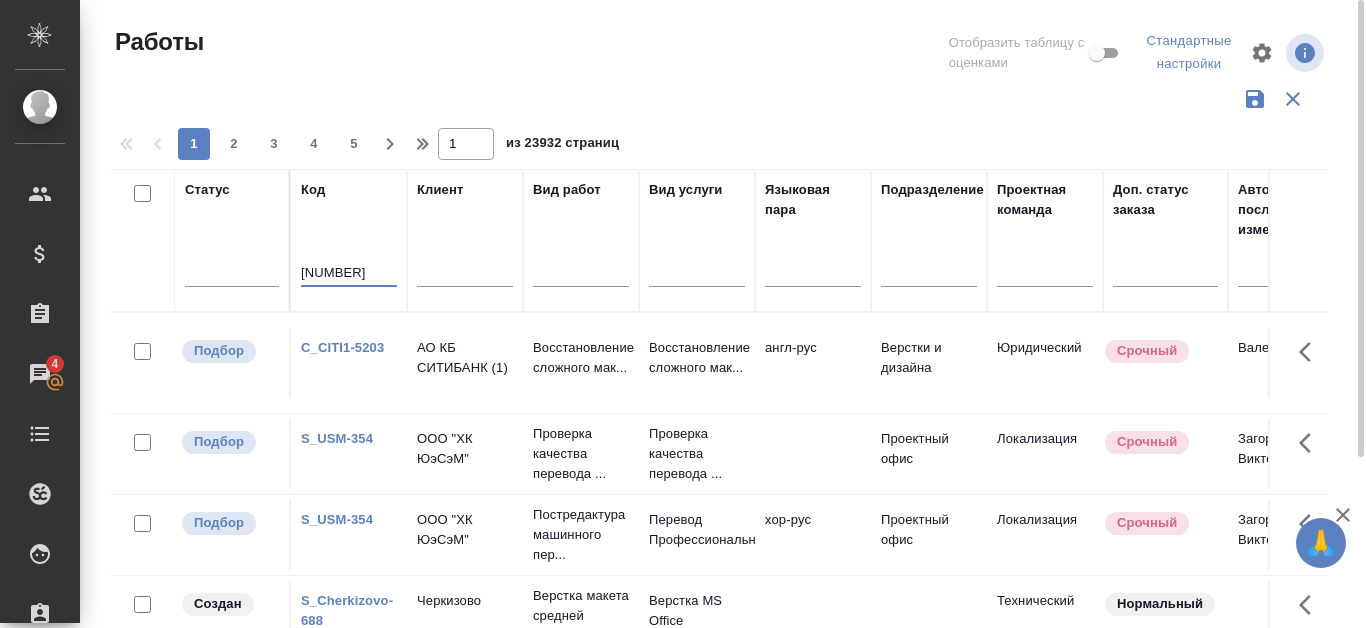 type on "24679" 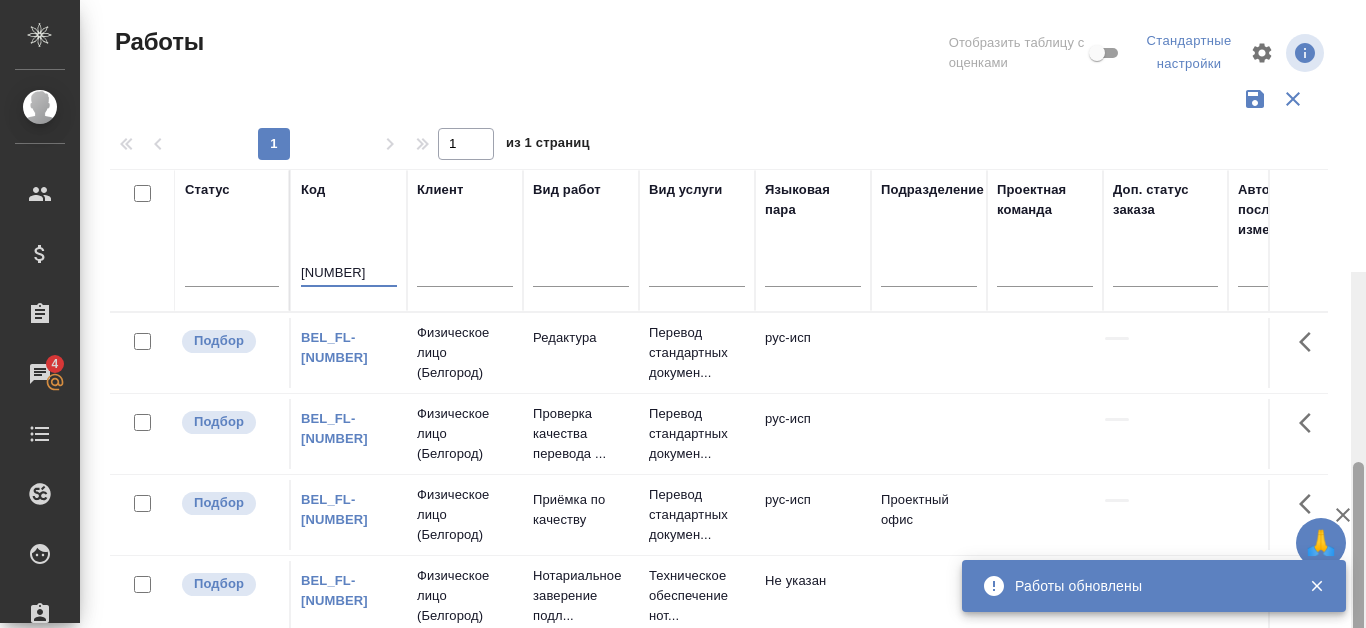 scroll, scrollTop: 272, scrollLeft: 0, axis: vertical 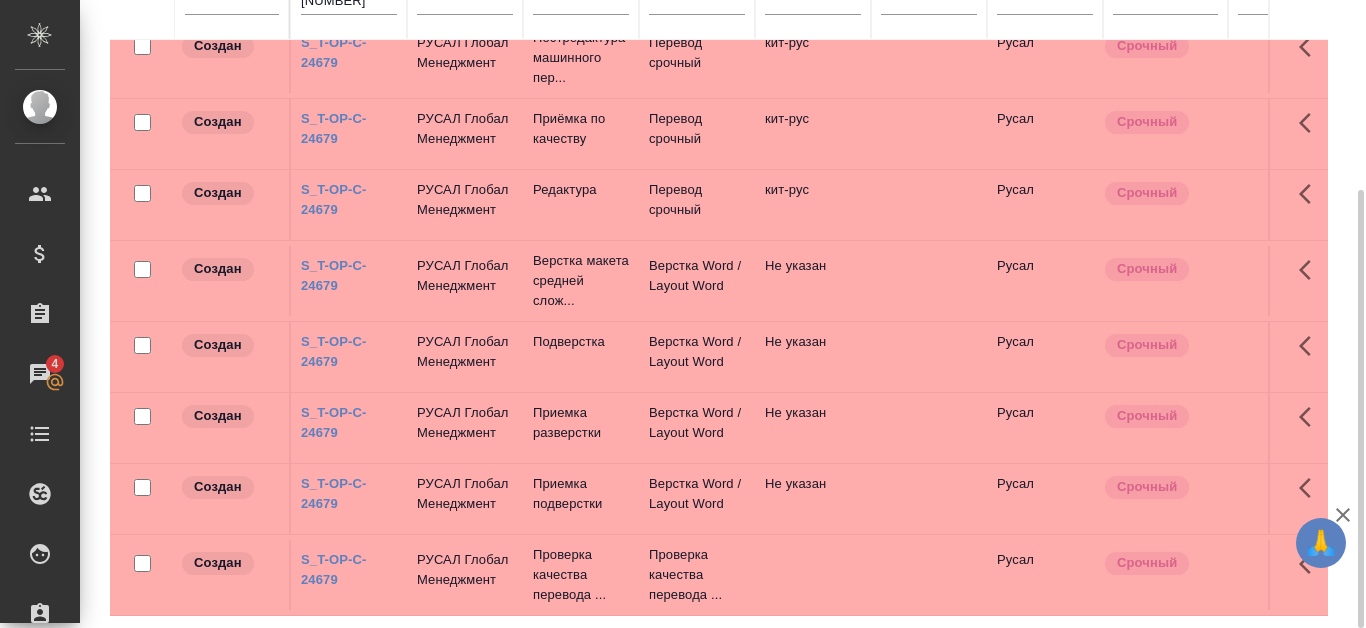 click on "S_T-OP-C-24679" at bounding box center (334, -166) 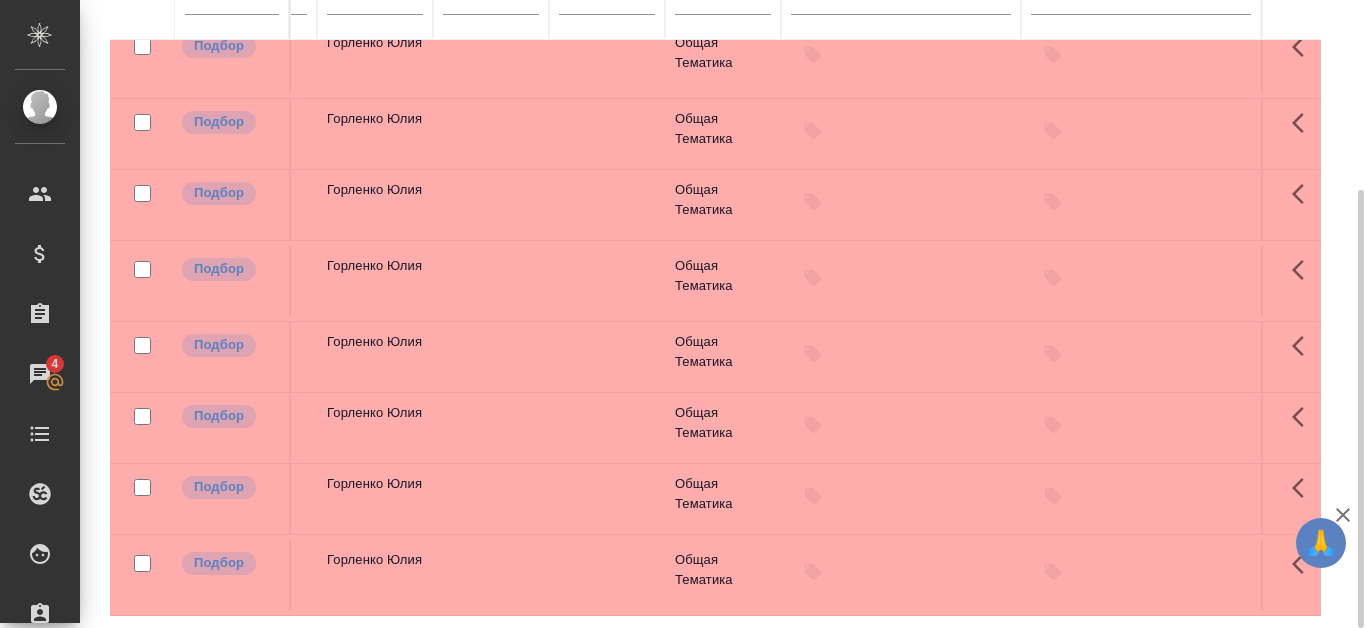 scroll, scrollTop: 1322, scrollLeft: 2788, axis: both 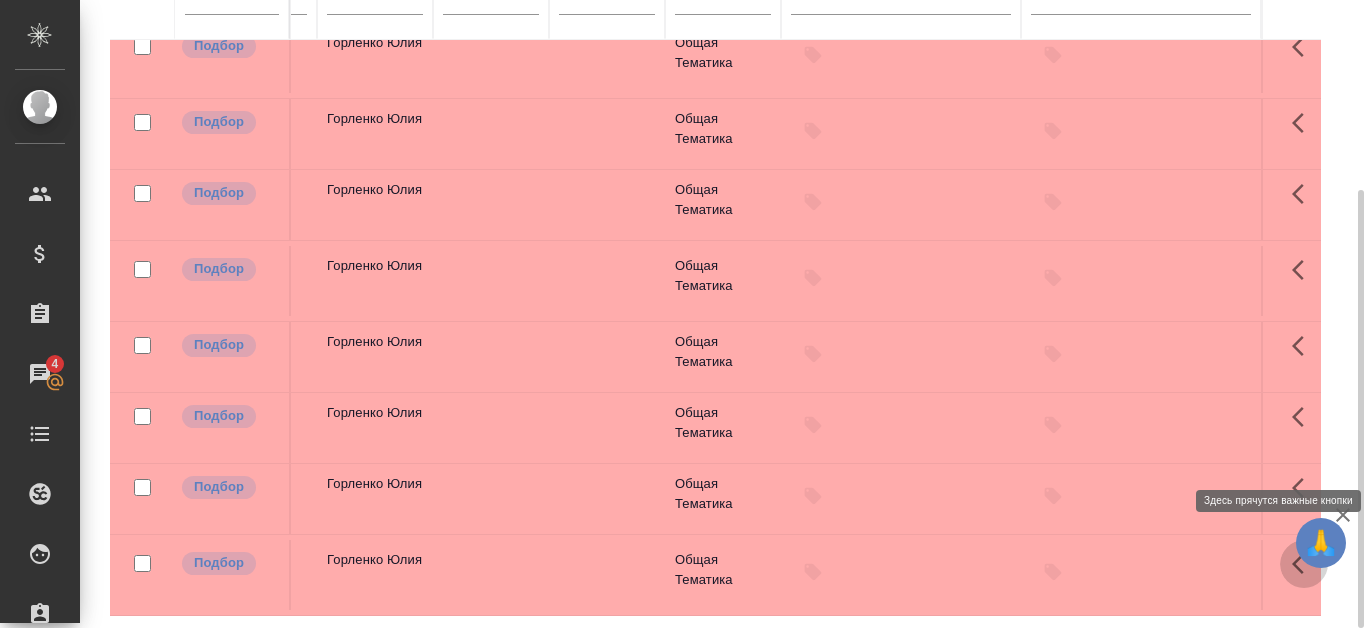 click 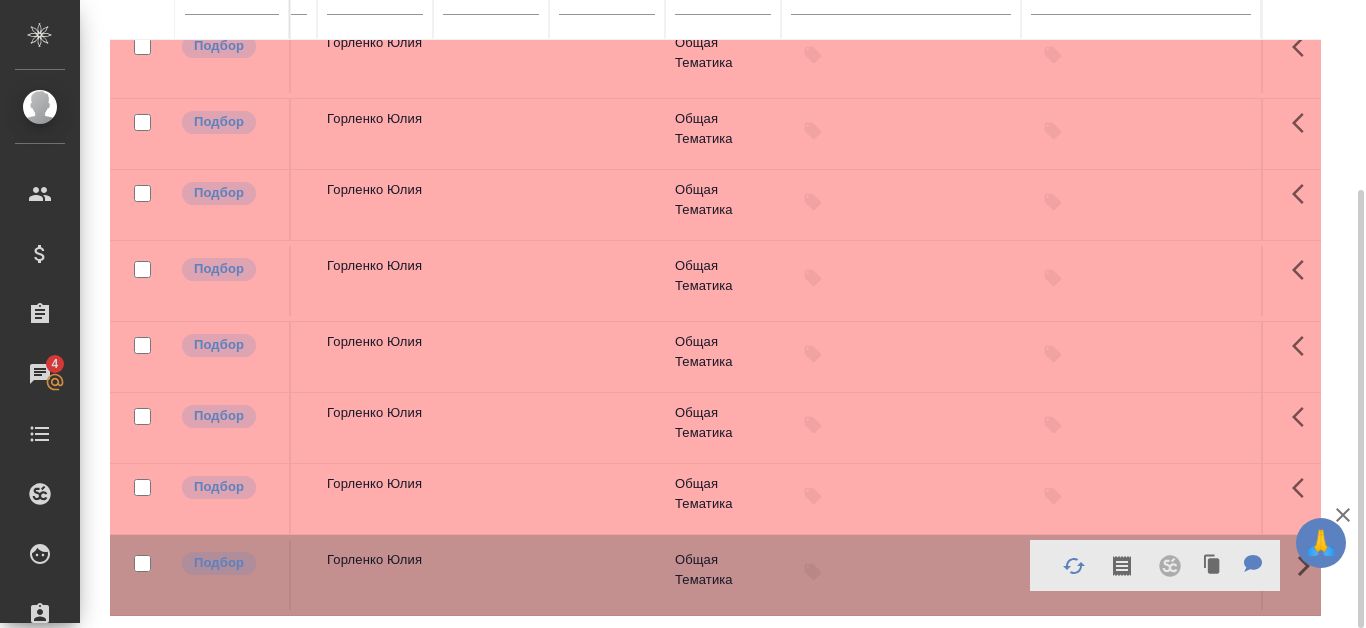 click at bounding box center [1141, -1227] 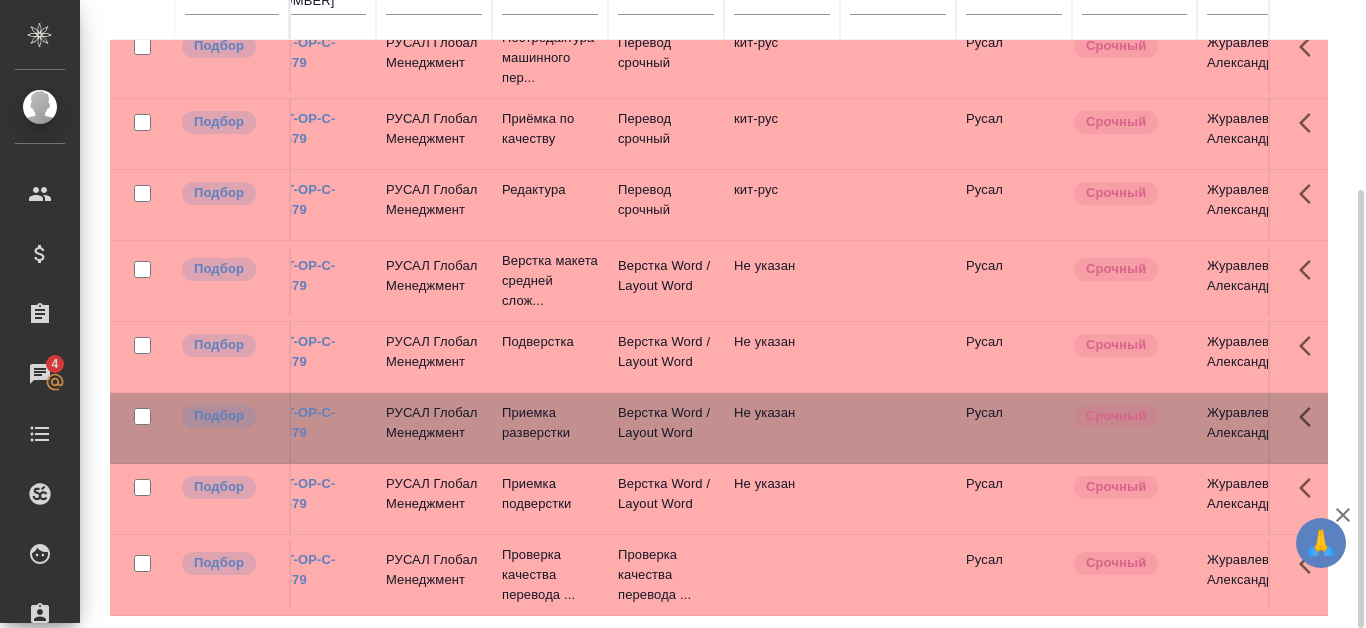 scroll, scrollTop: 1322, scrollLeft: 0, axis: vertical 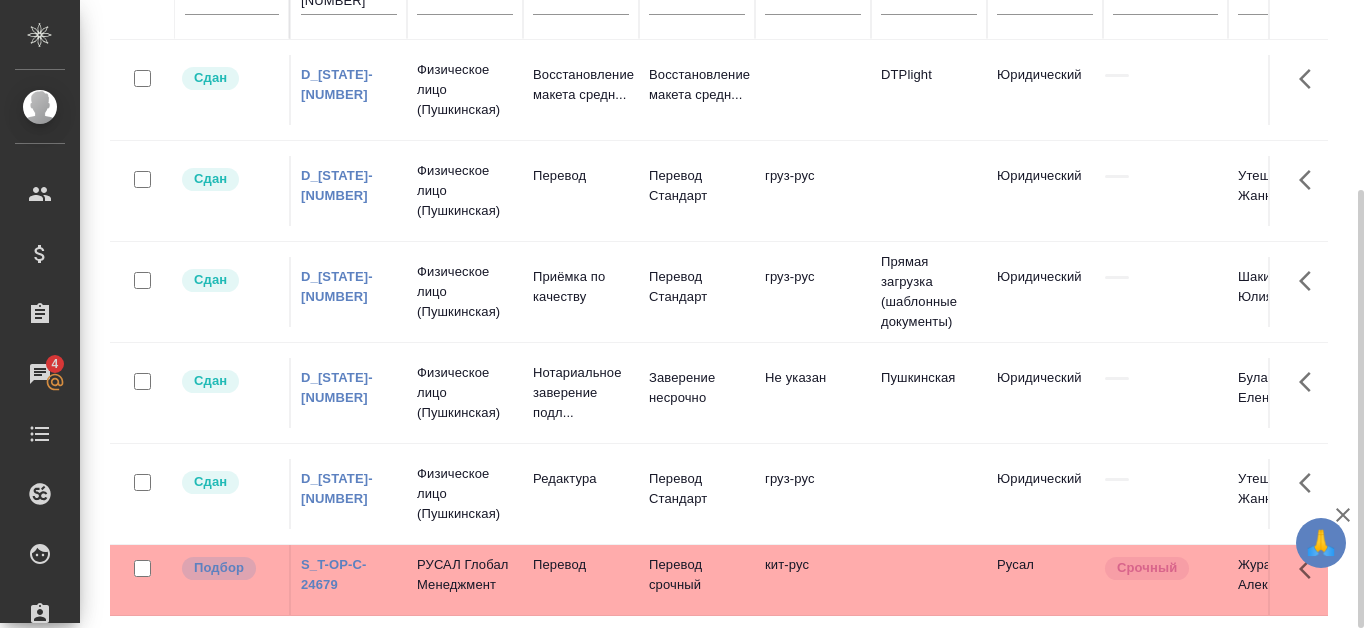 click on "S_T-OP-C-24679" at bounding box center [334, 574] 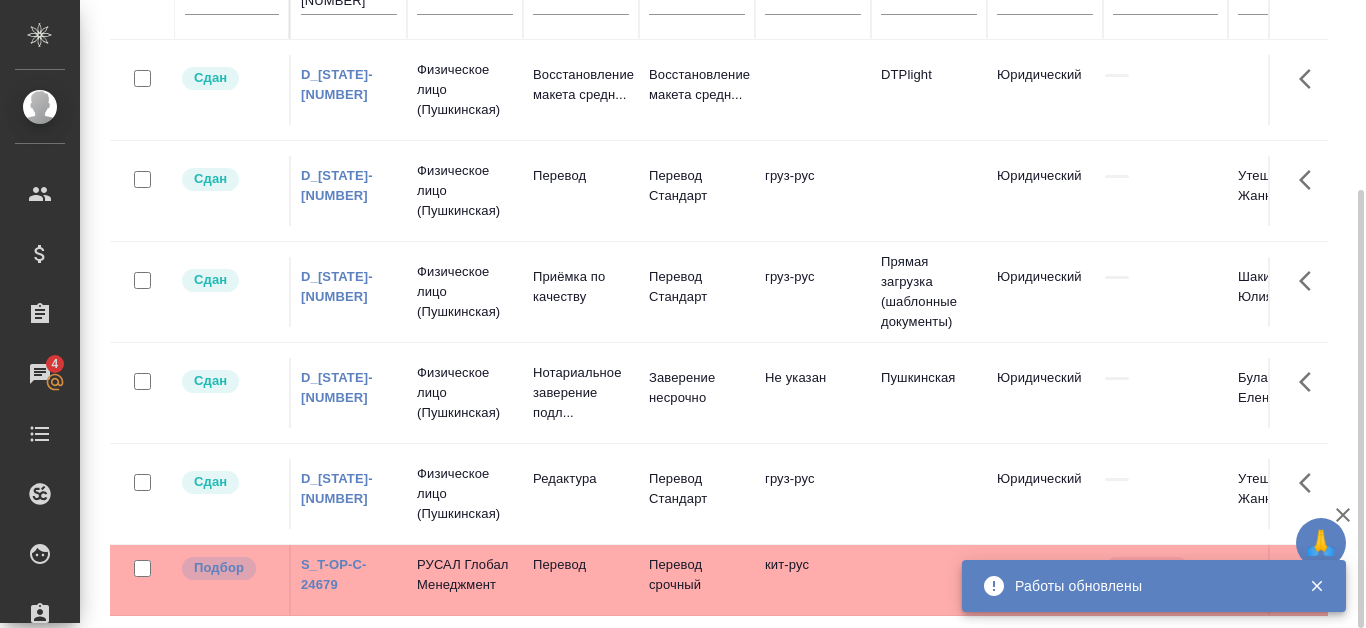 scroll, scrollTop: 0, scrollLeft: 0, axis: both 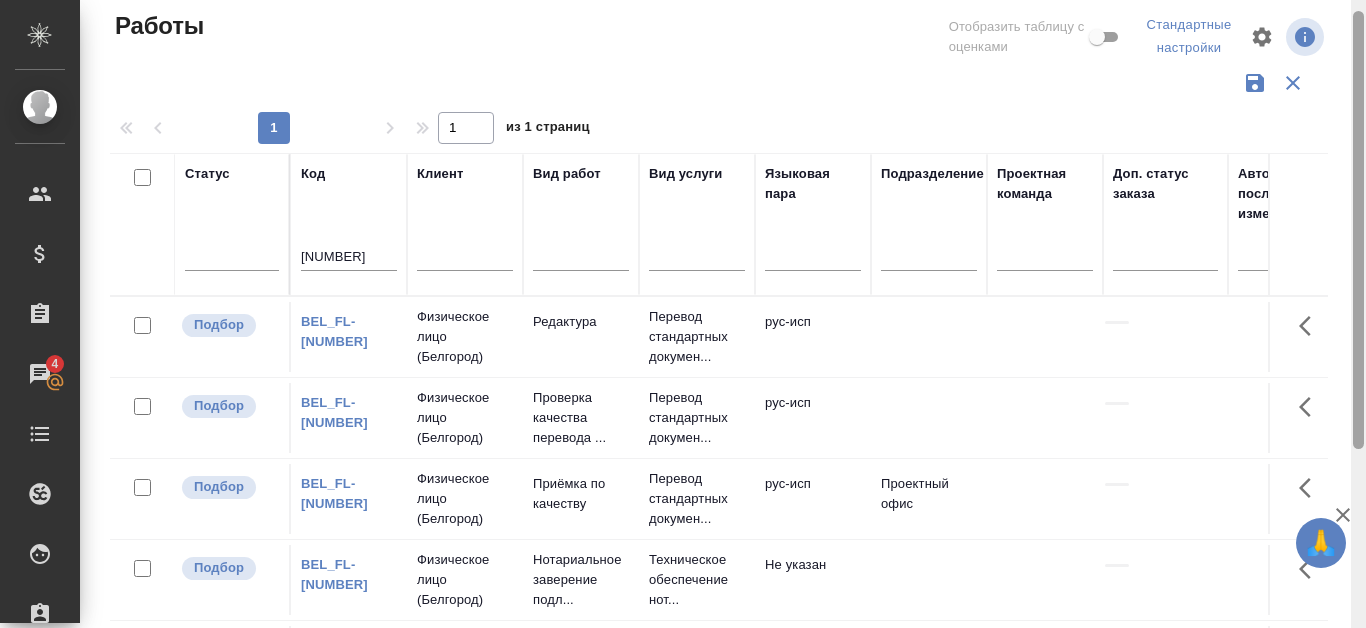 drag, startPoint x: 1361, startPoint y: 214, endPoint x: 1353, endPoint y: 35, distance: 179.17868 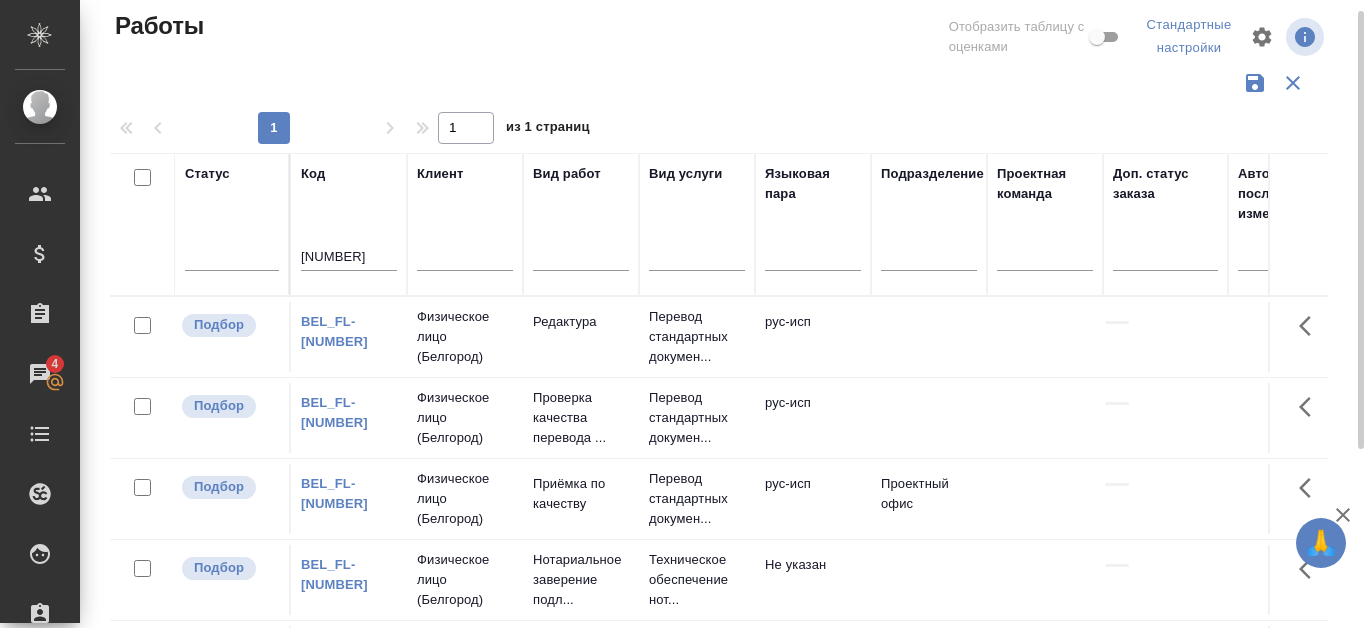 click on "24679" at bounding box center [349, 258] 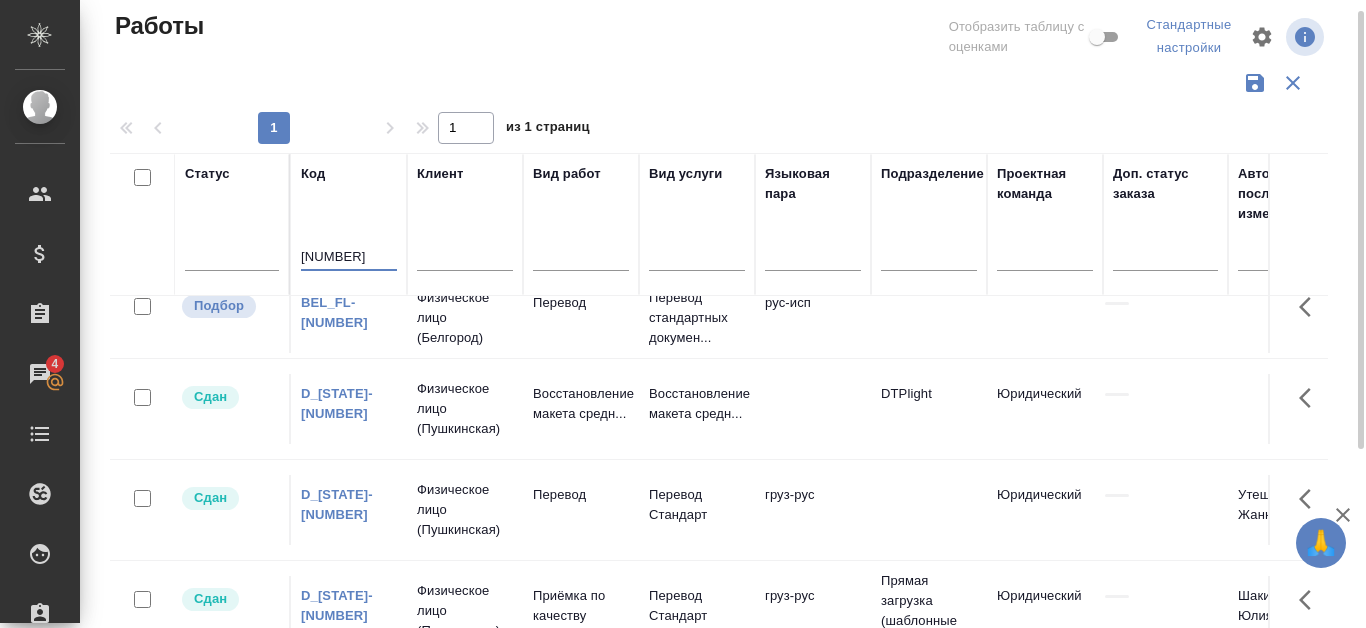 scroll, scrollTop: 582, scrollLeft: 0, axis: vertical 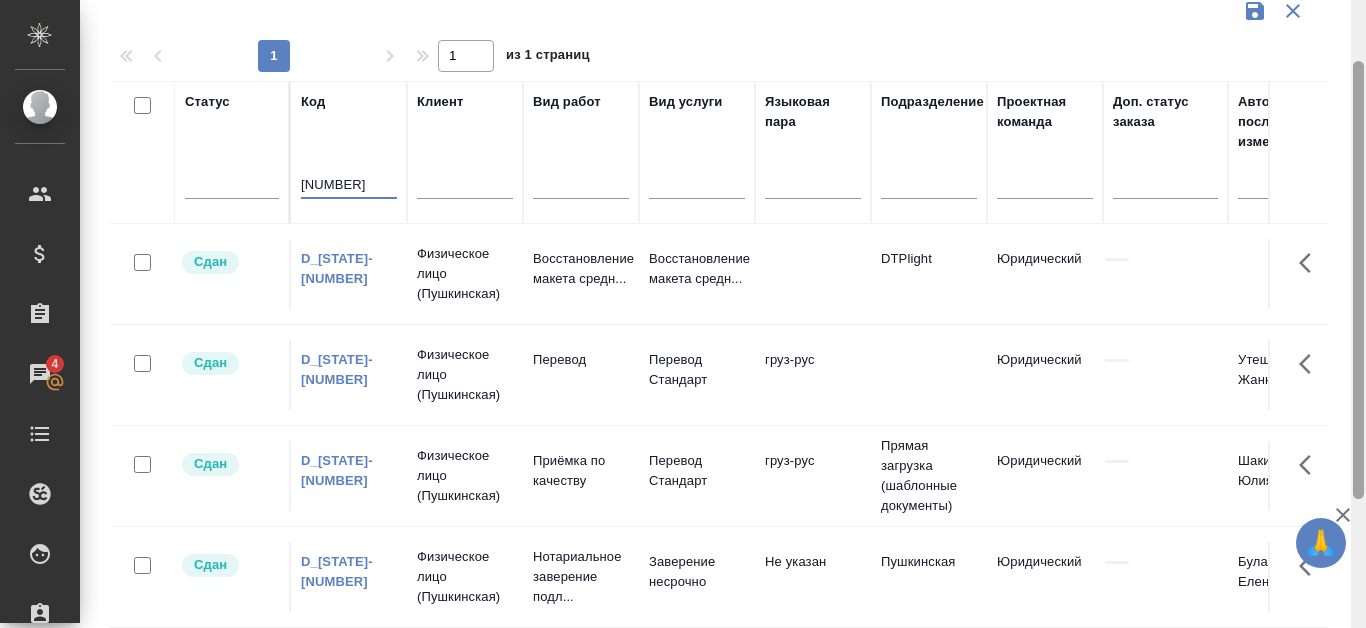 drag, startPoint x: 1360, startPoint y: 323, endPoint x: 1362, endPoint y: 373, distance: 50.039986 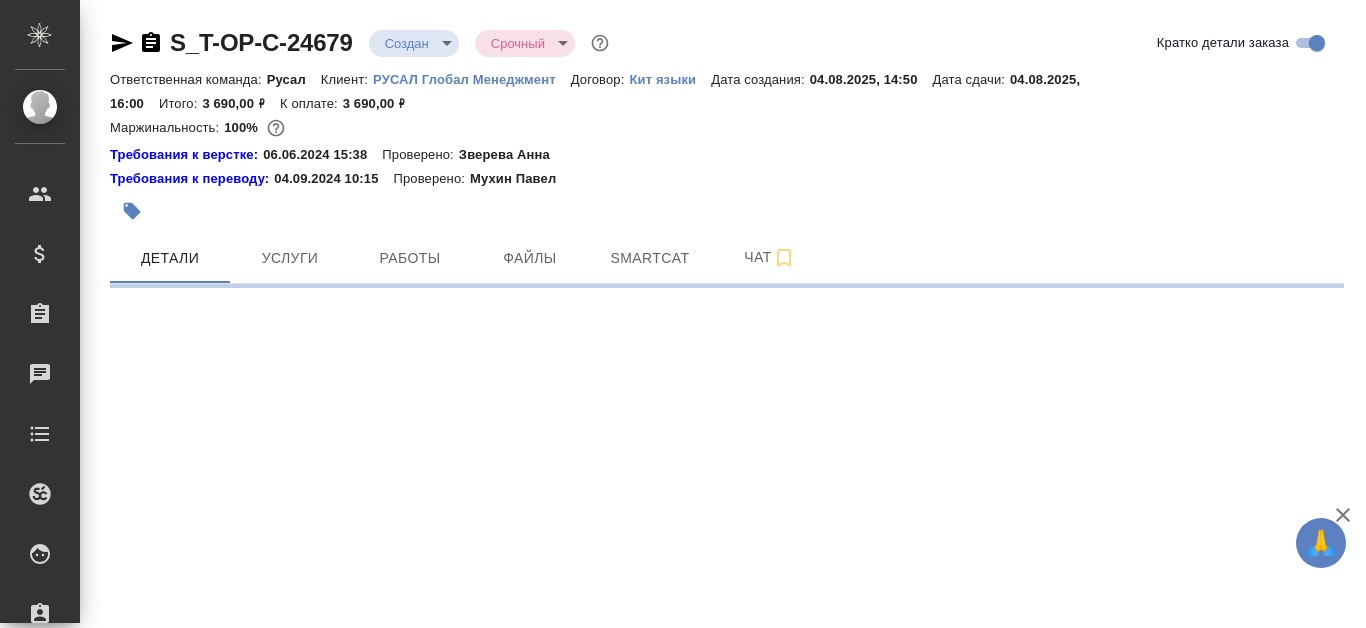 scroll, scrollTop: 0, scrollLeft: 0, axis: both 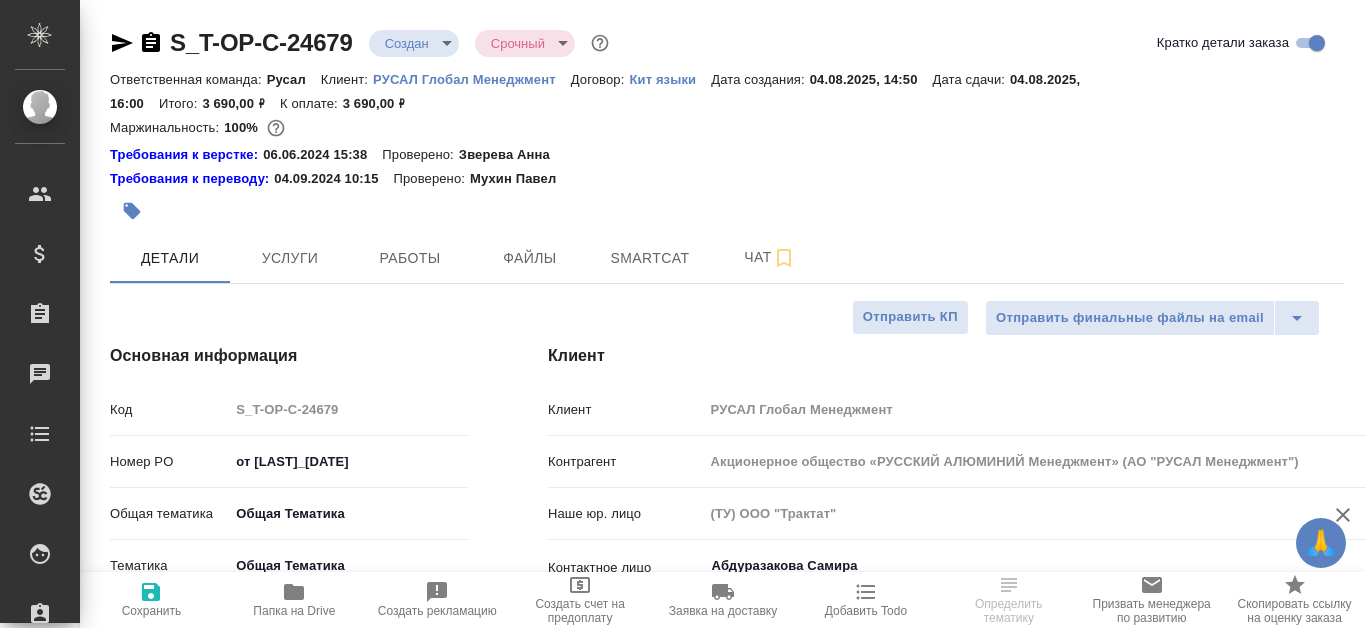 type on "x" 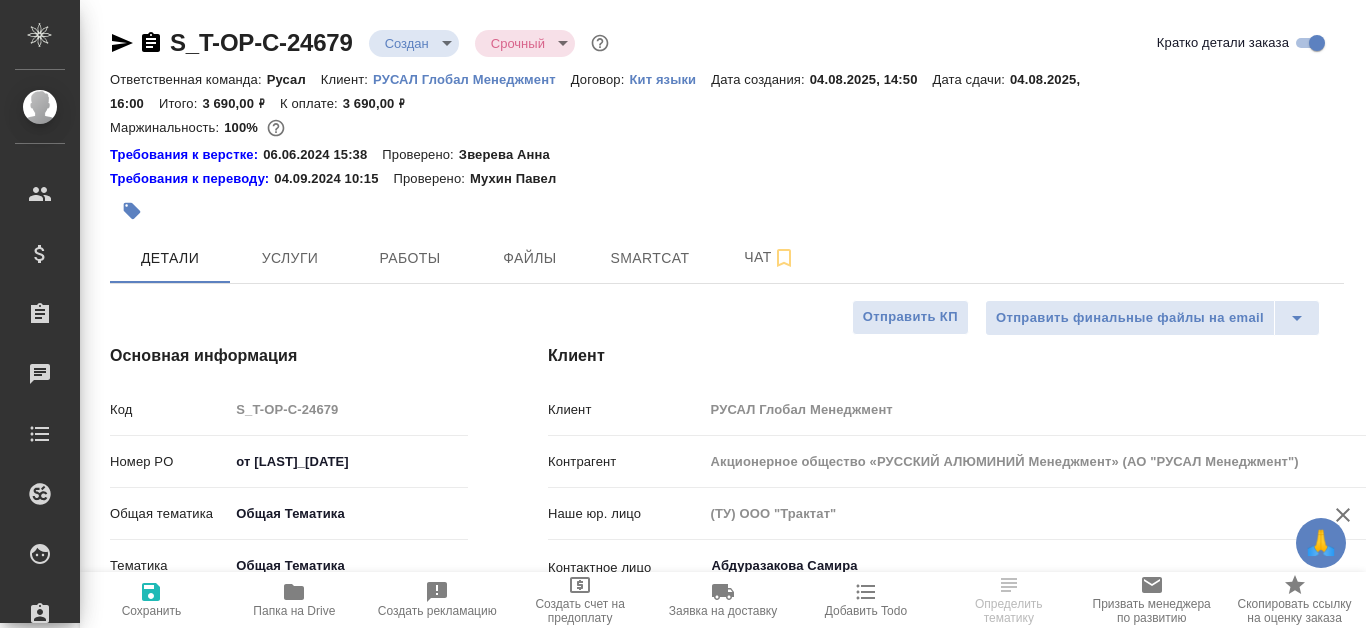 type on "x" 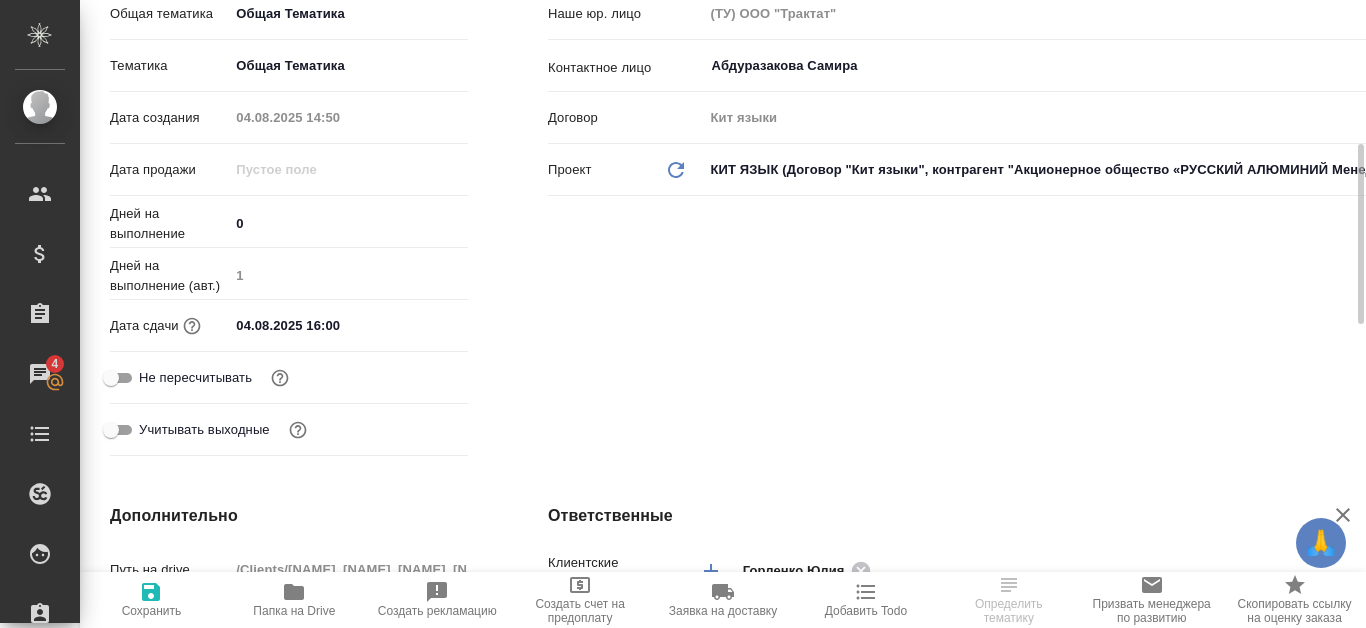 scroll, scrollTop: 600, scrollLeft: 0, axis: vertical 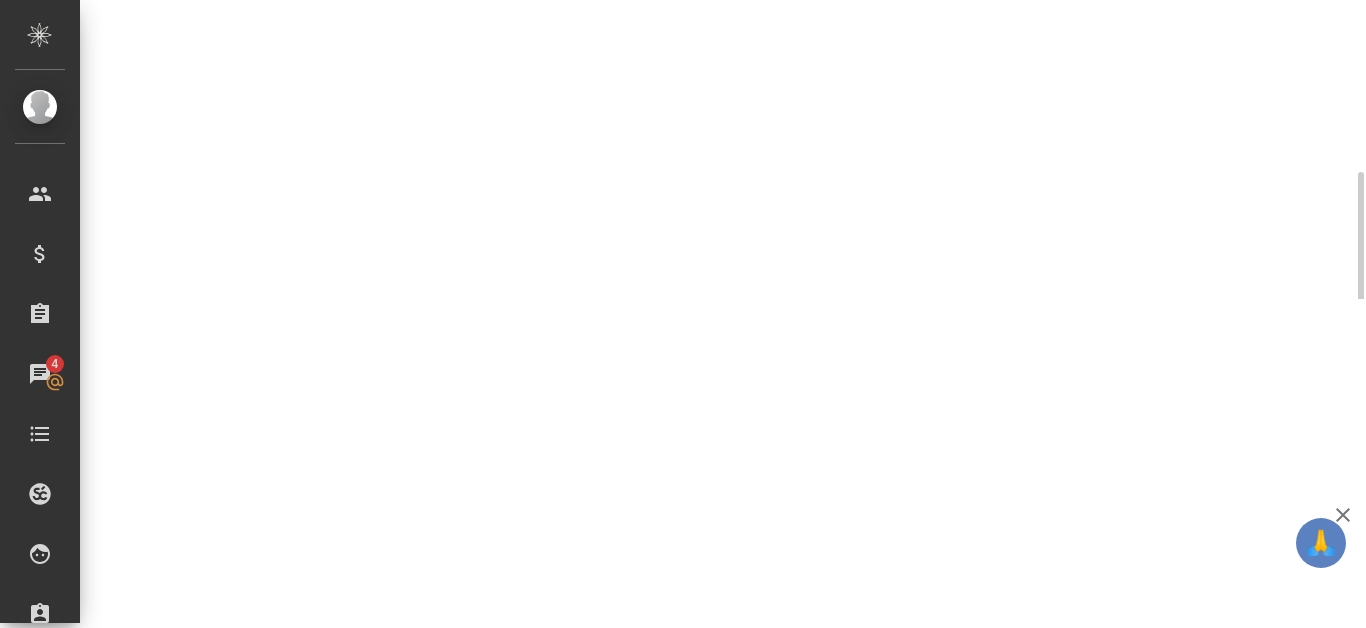 select on "RU" 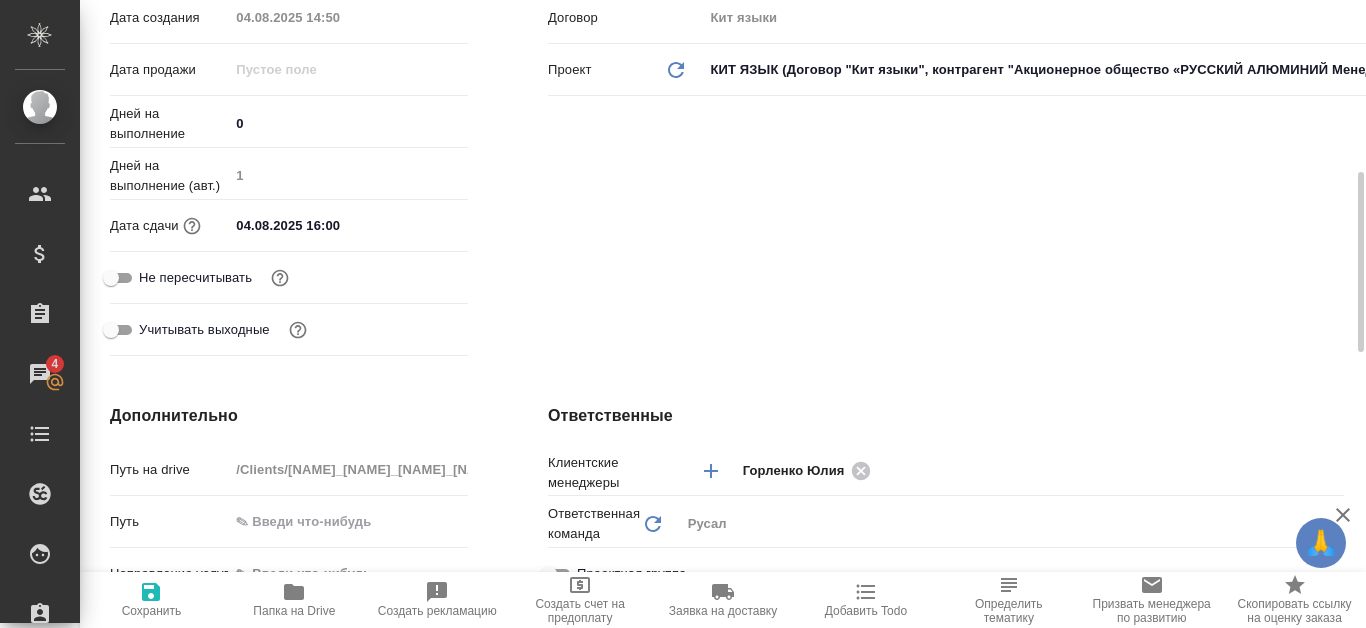 type on "x" 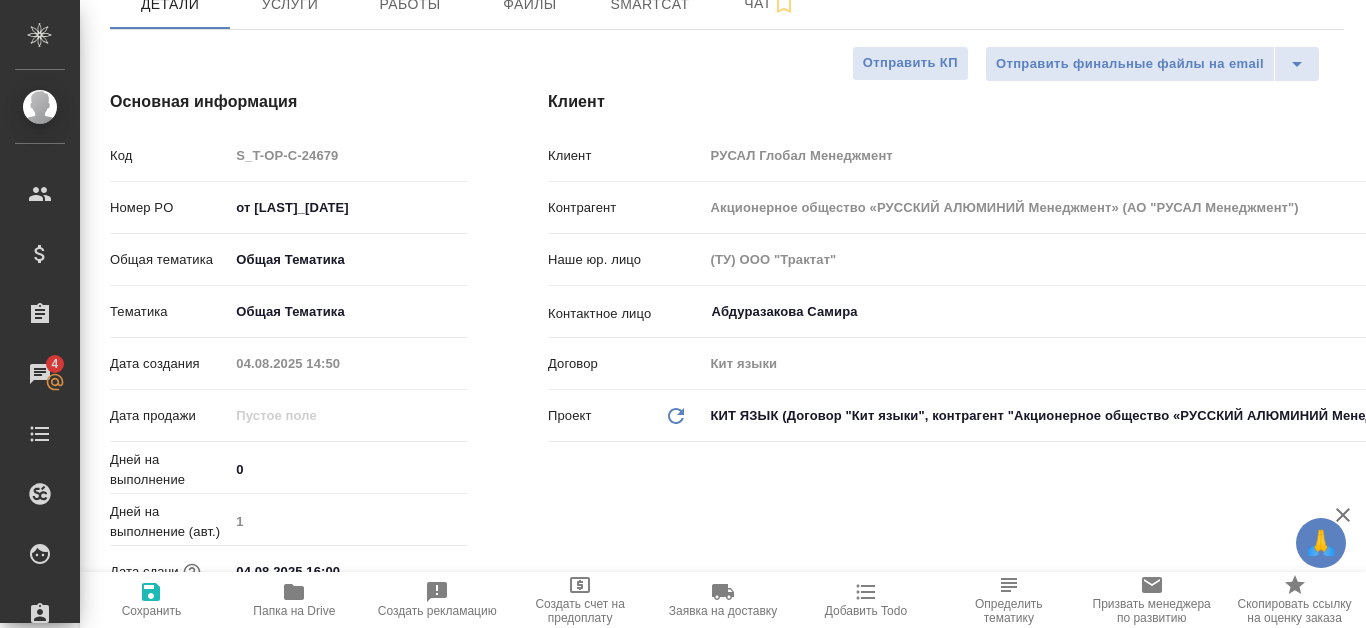 scroll, scrollTop: 0, scrollLeft: 0, axis: both 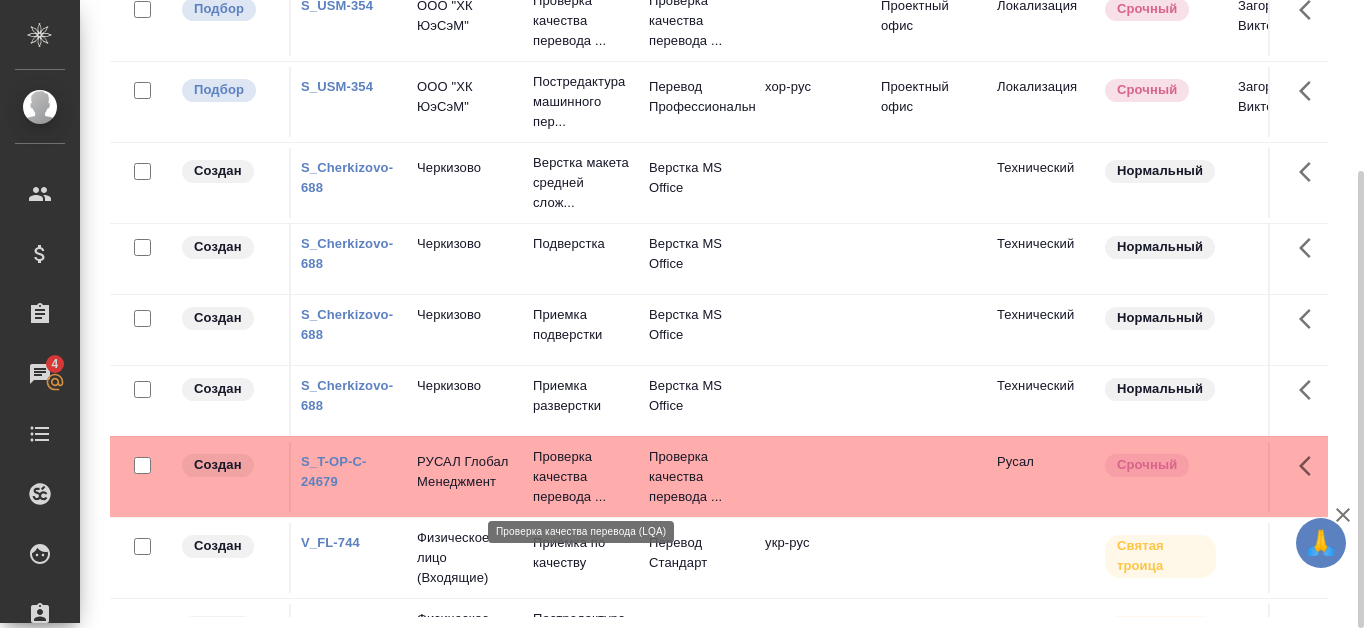 click on "Проверка качества перевода ..." at bounding box center [581, 477] 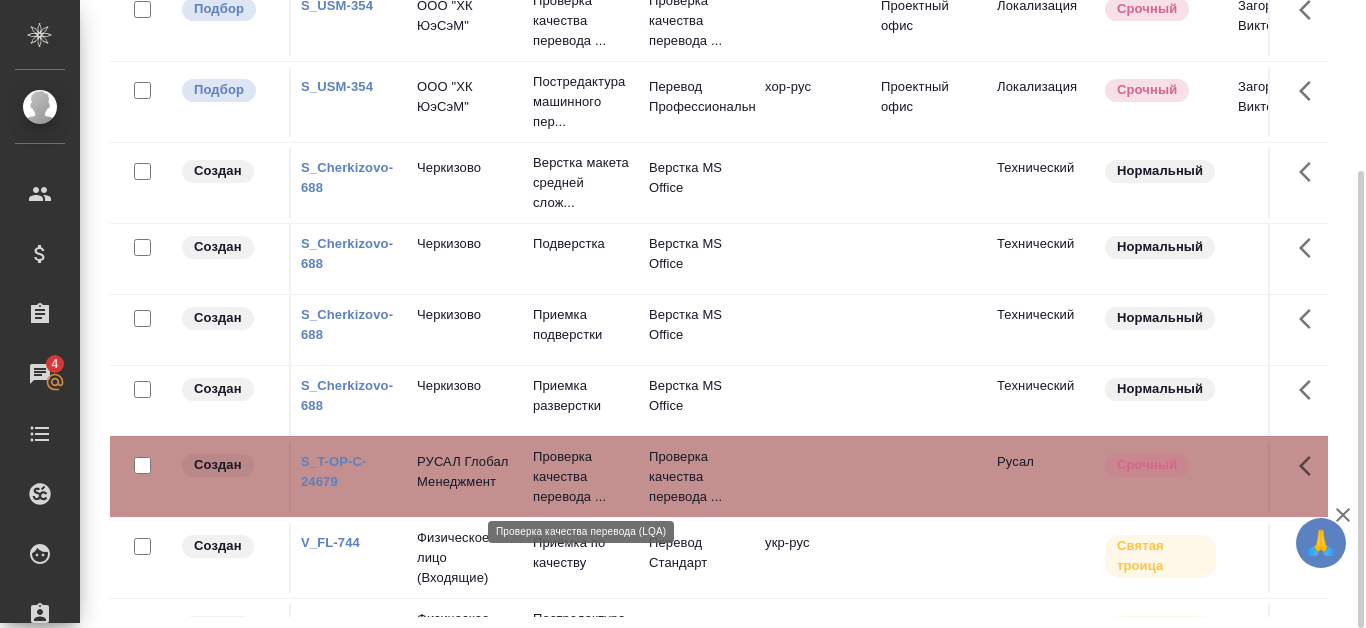 click on "Проверка качества перевода ..." at bounding box center (581, 477) 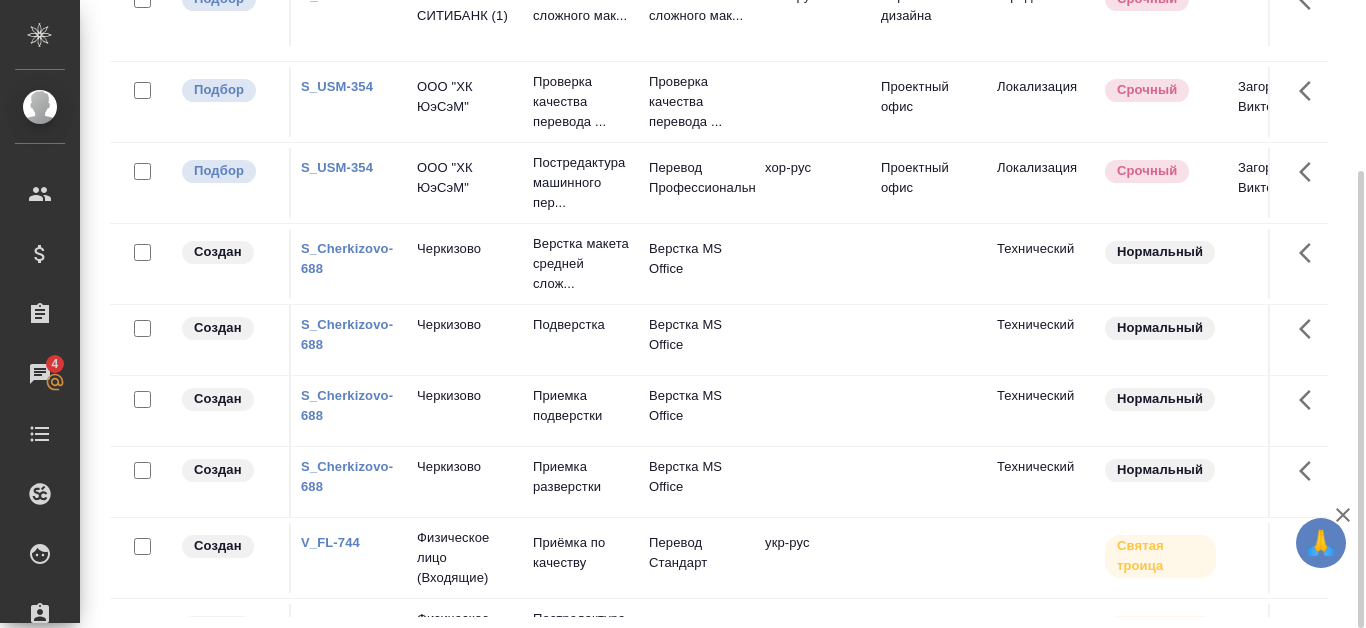 scroll, scrollTop: 0, scrollLeft: 0, axis: both 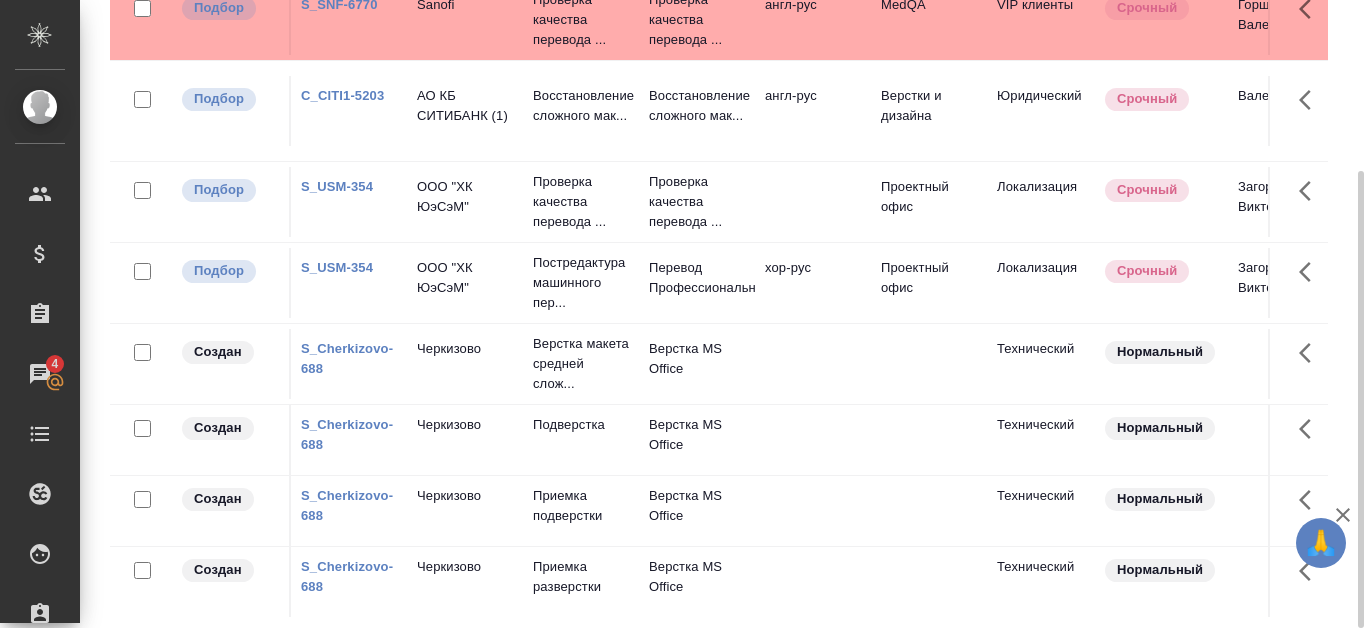 drag, startPoint x: 1365, startPoint y: 264, endPoint x: 1350, endPoint y: 138, distance: 126.88972 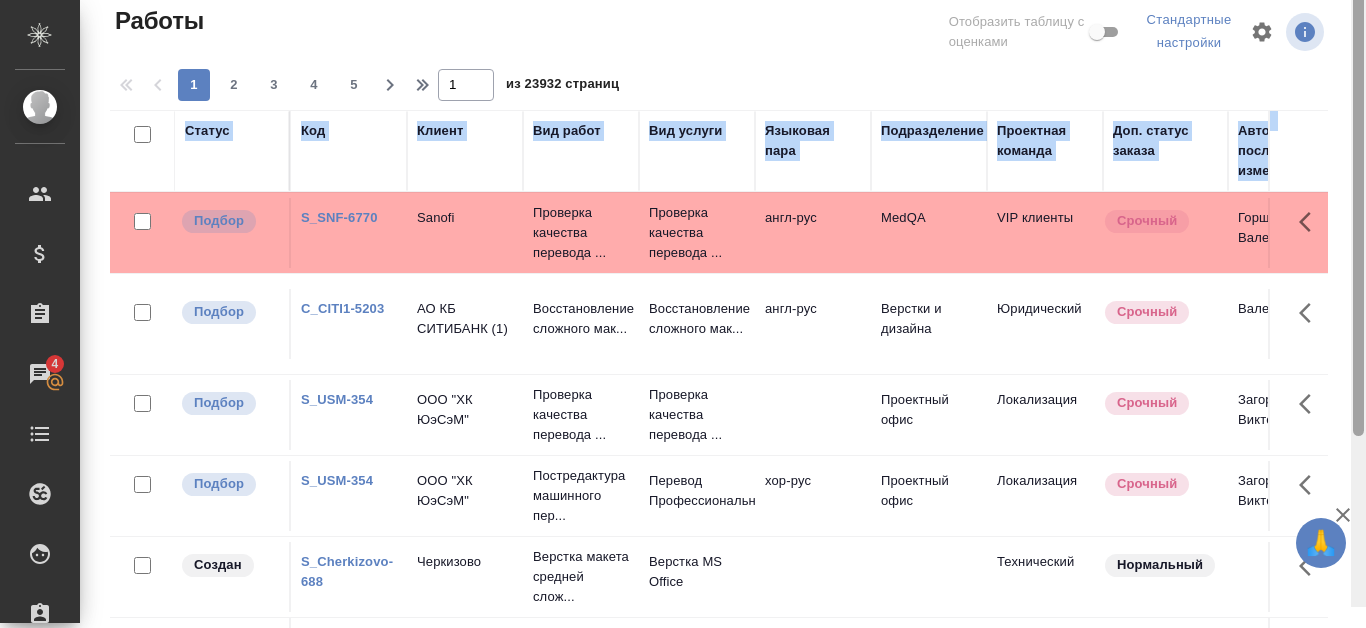 scroll, scrollTop: 0, scrollLeft: 0, axis: both 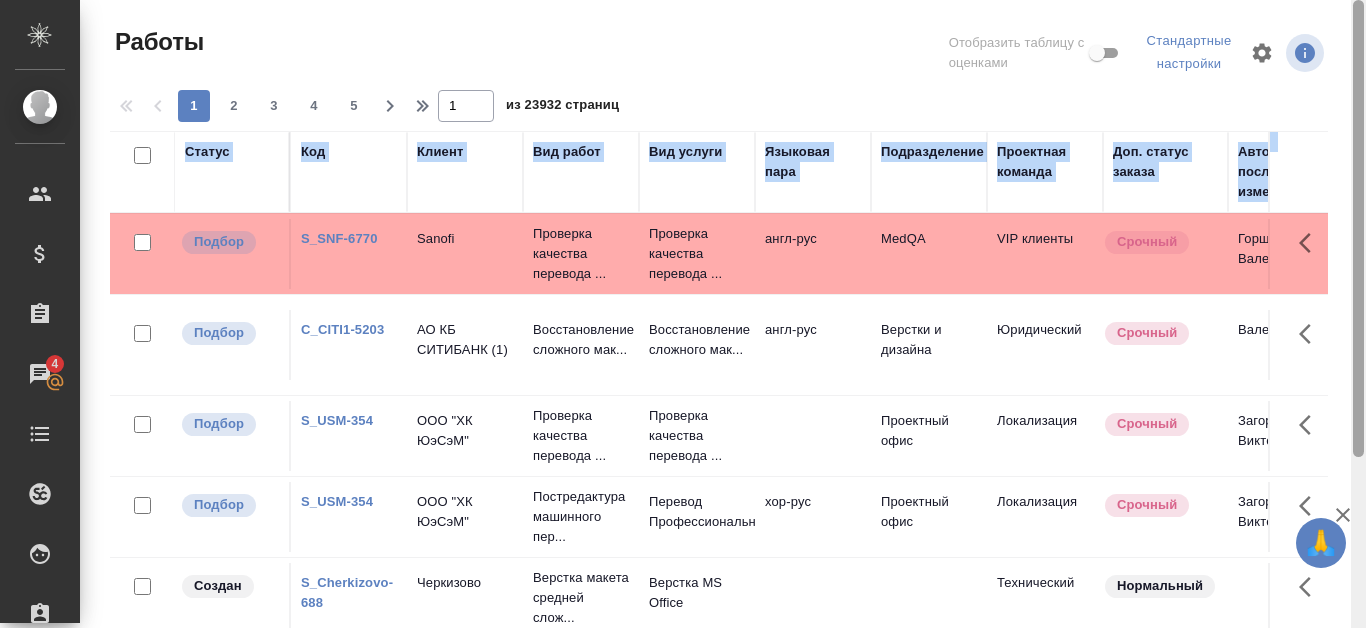drag, startPoint x: 1360, startPoint y: 216, endPoint x: 1344, endPoint y: 4, distance: 212.60292 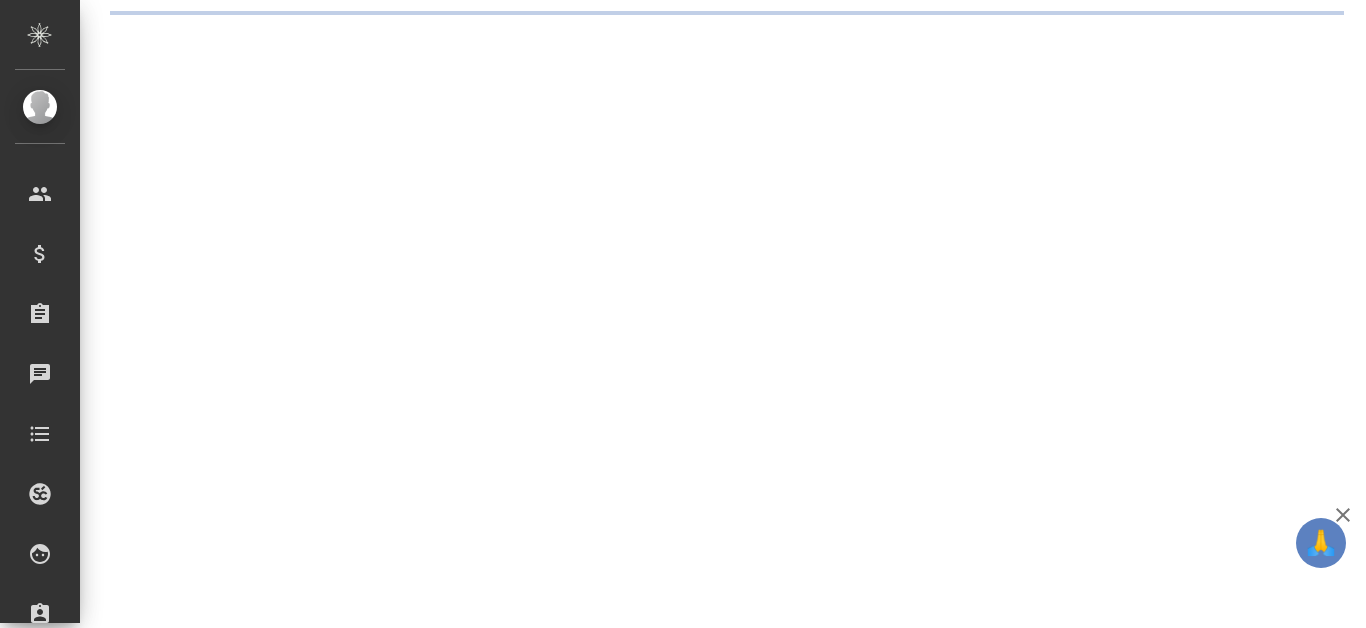 scroll, scrollTop: 0, scrollLeft: 0, axis: both 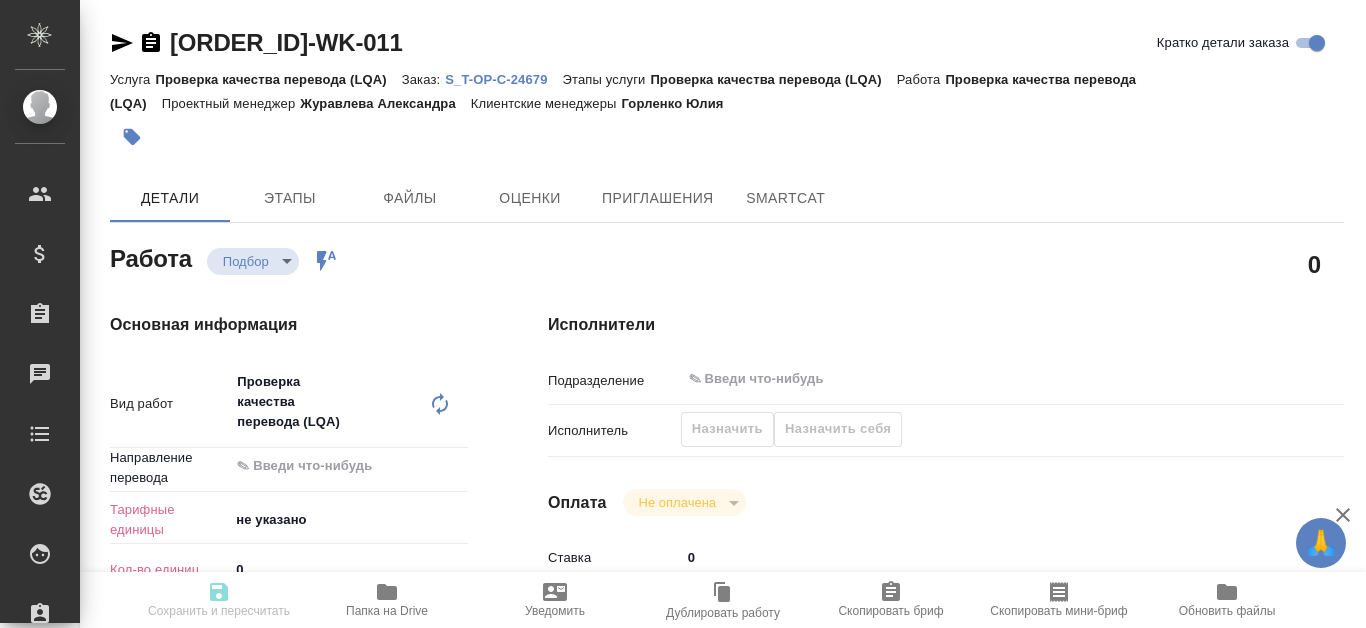type on "x" 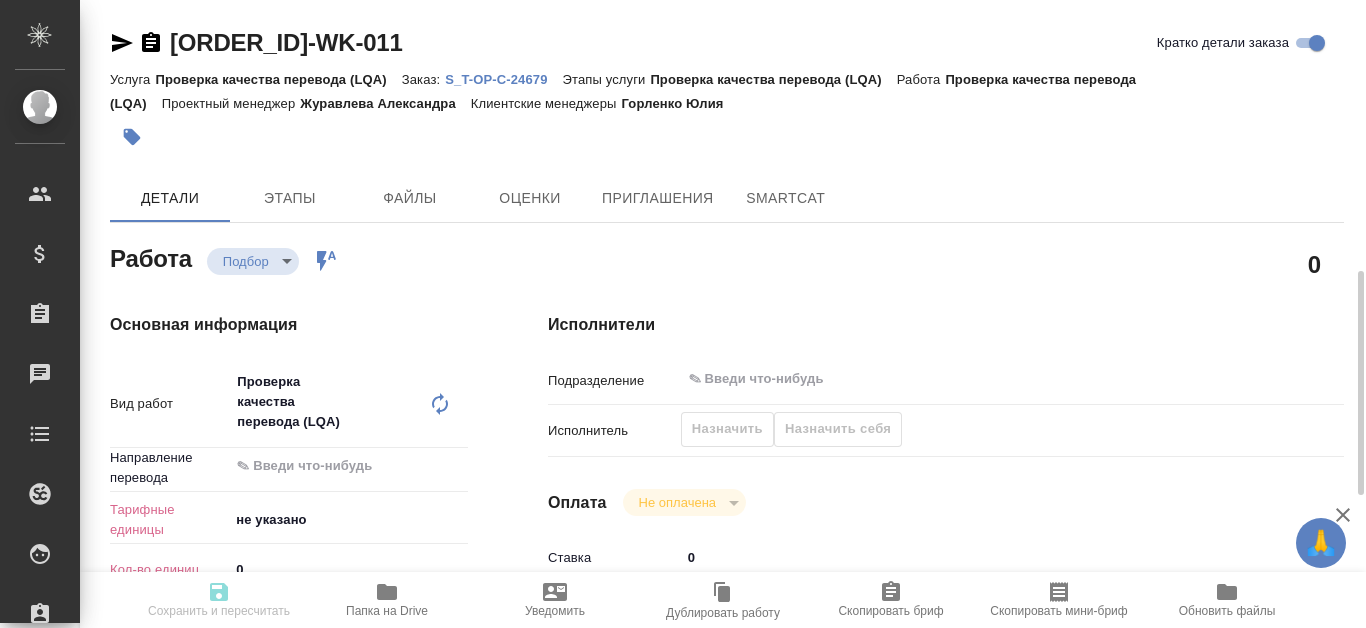 scroll, scrollTop: 500, scrollLeft: 0, axis: vertical 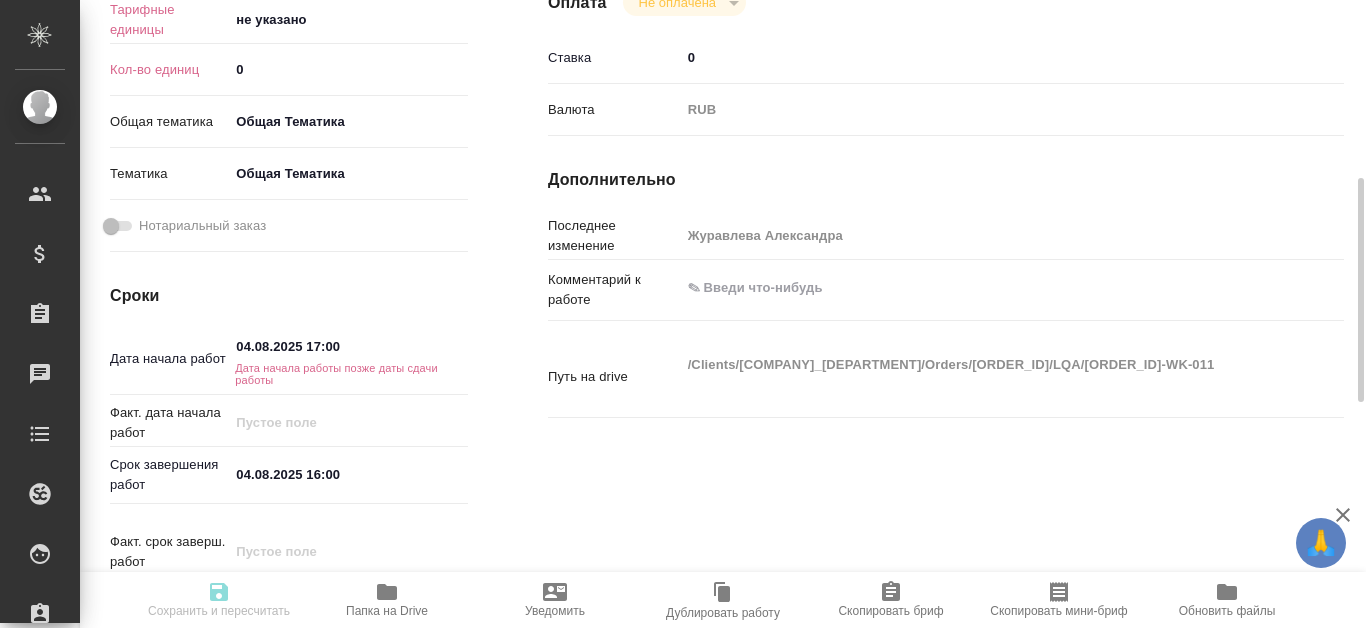 type on "x" 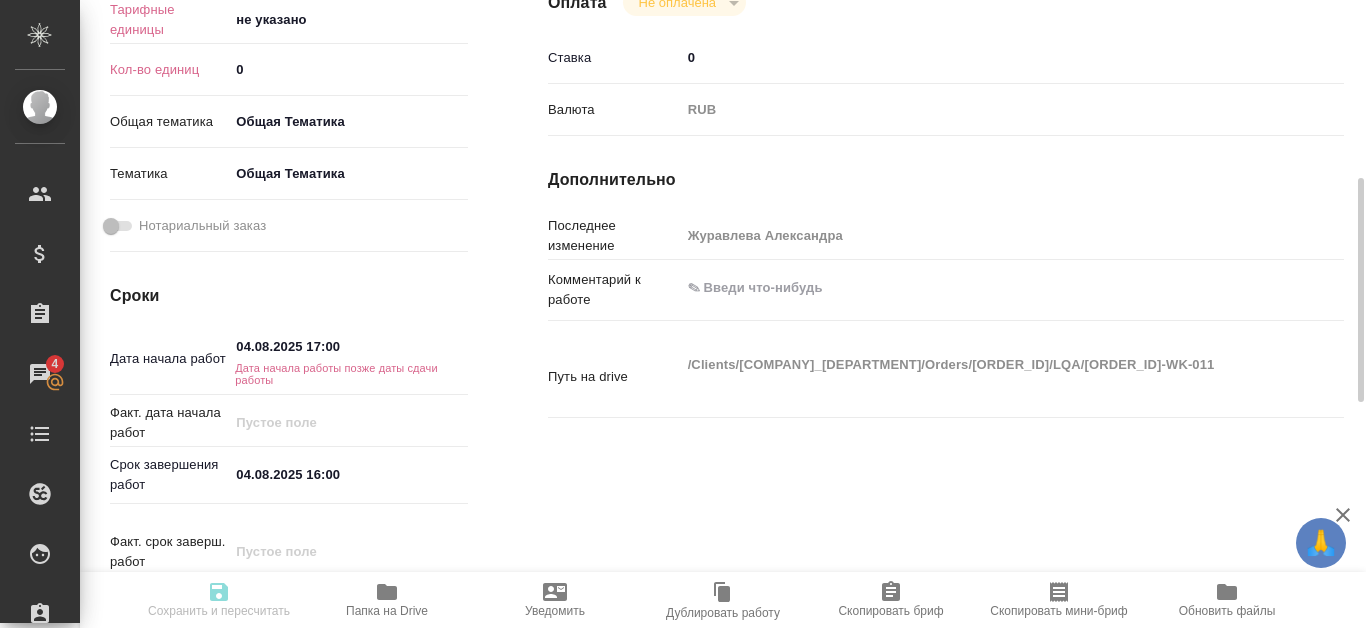 type on "x" 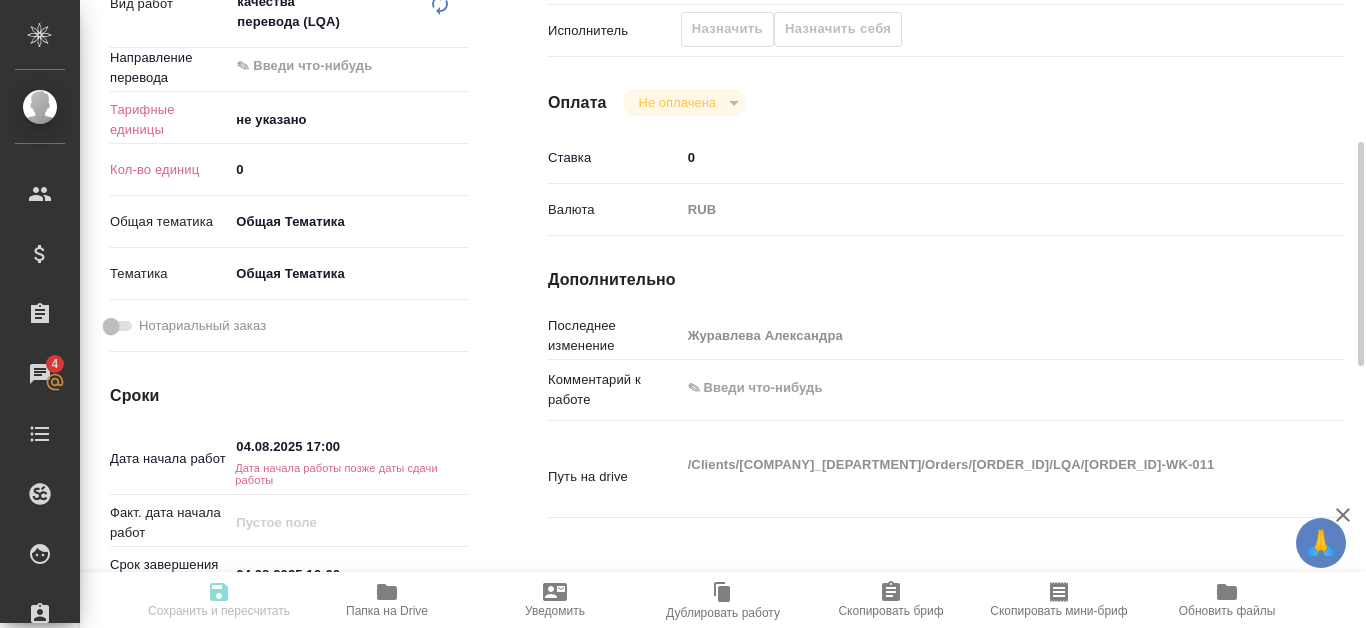 scroll, scrollTop: 300, scrollLeft: 0, axis: vertical 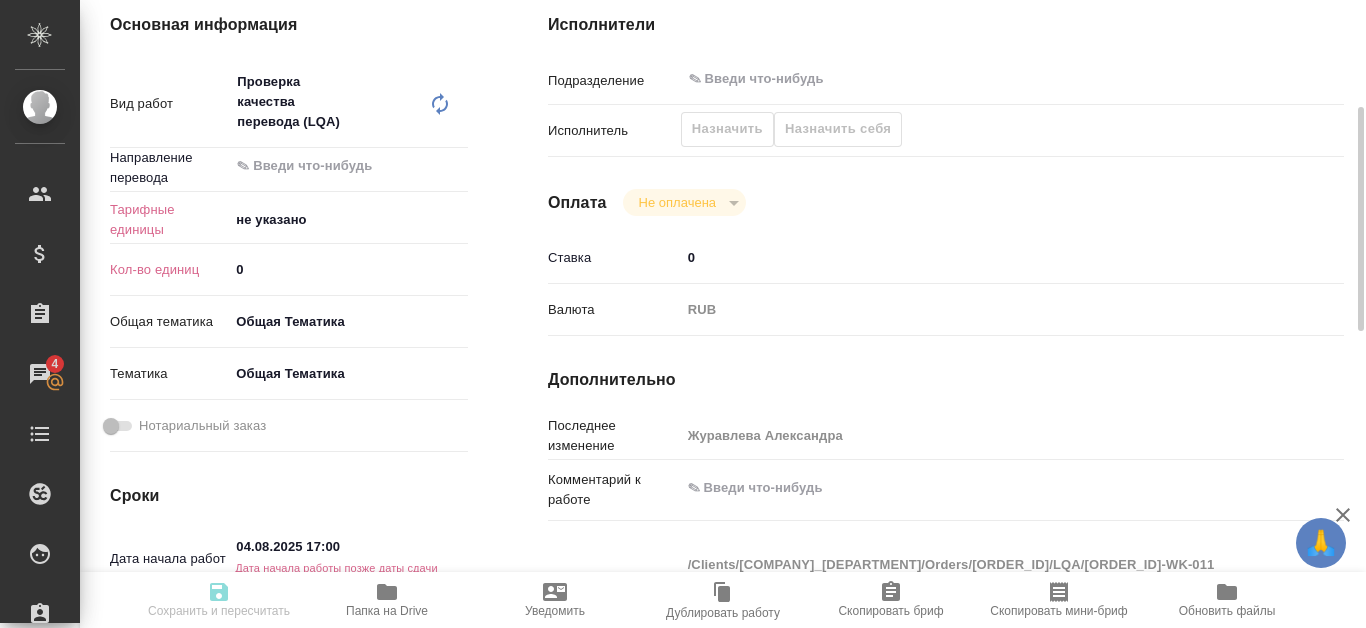 click on "Назначить [NAME] себя" 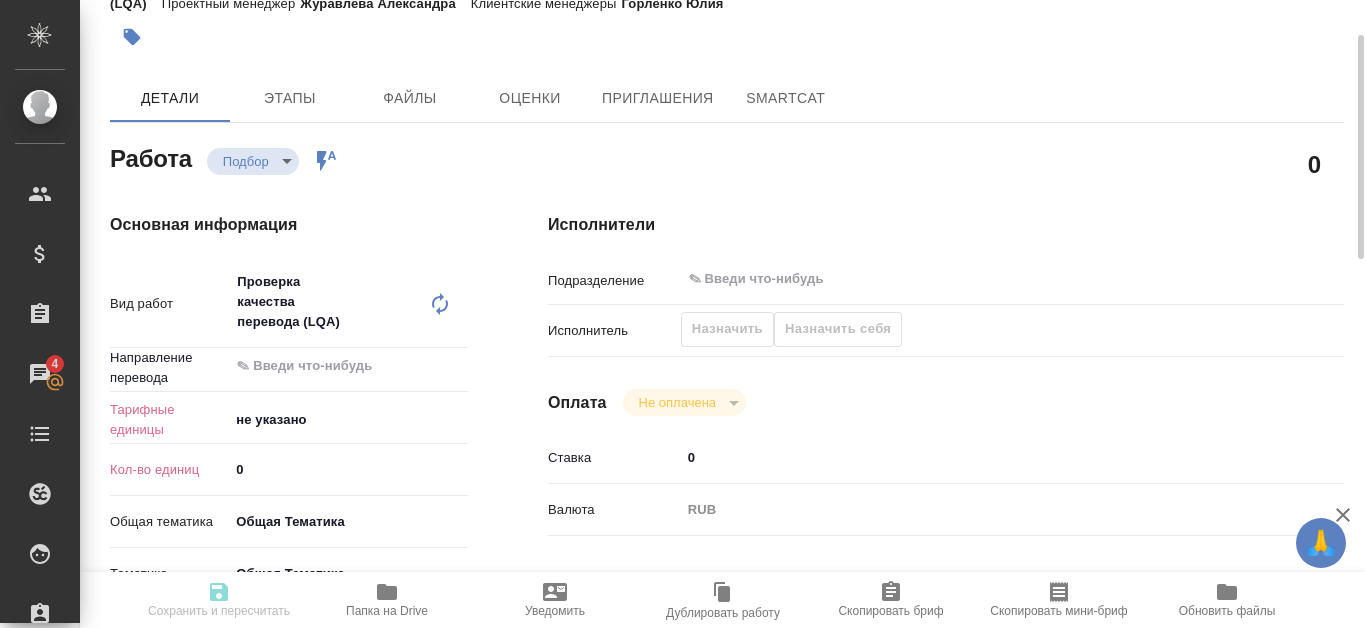 scroll, scrollTop: 0, scrollLeft: 0, axis: both 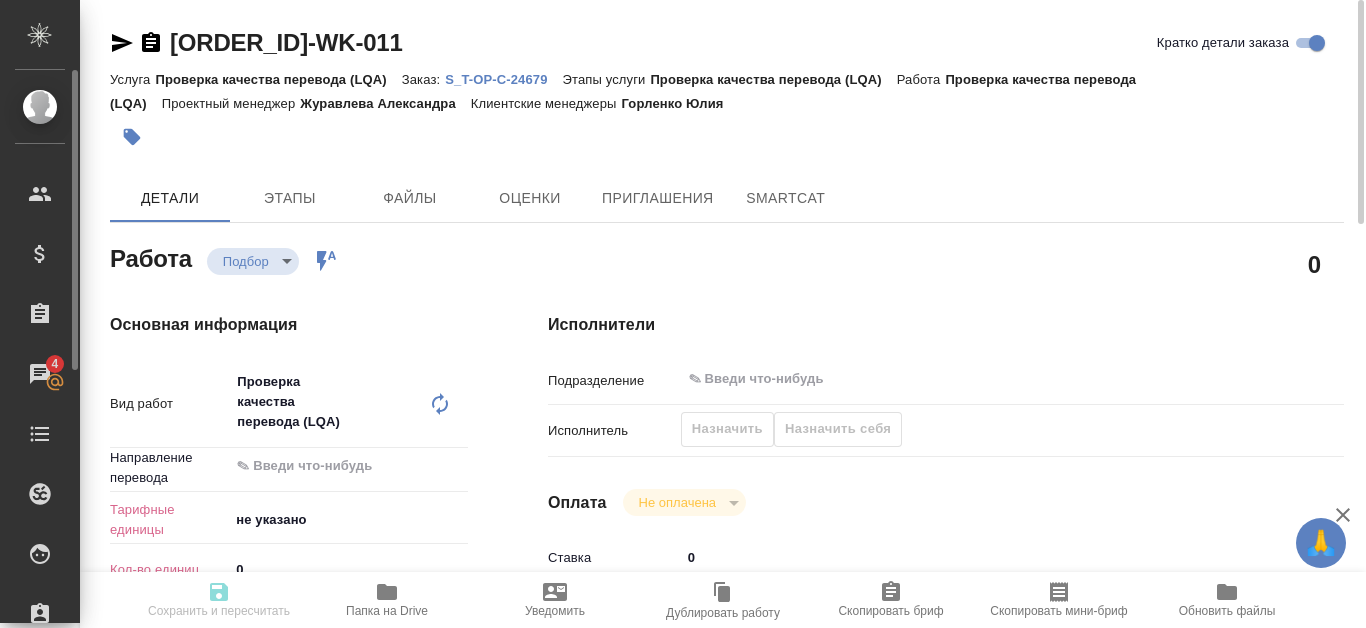 type on "x" 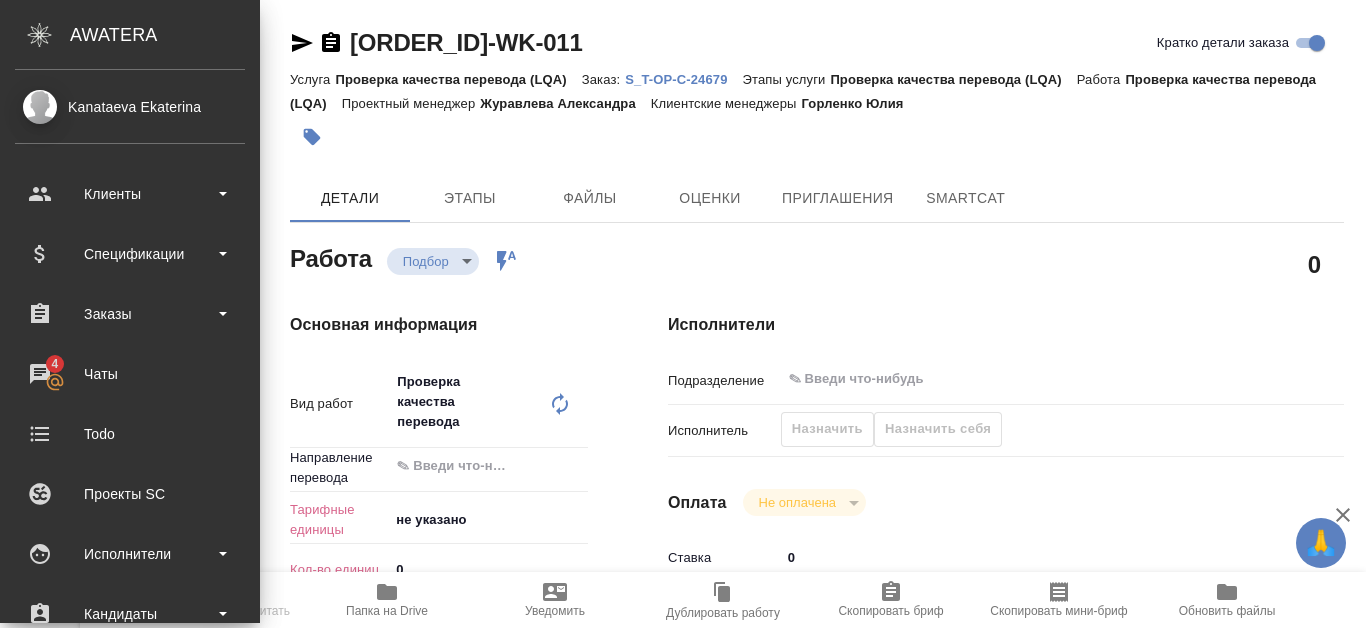 type on "x" 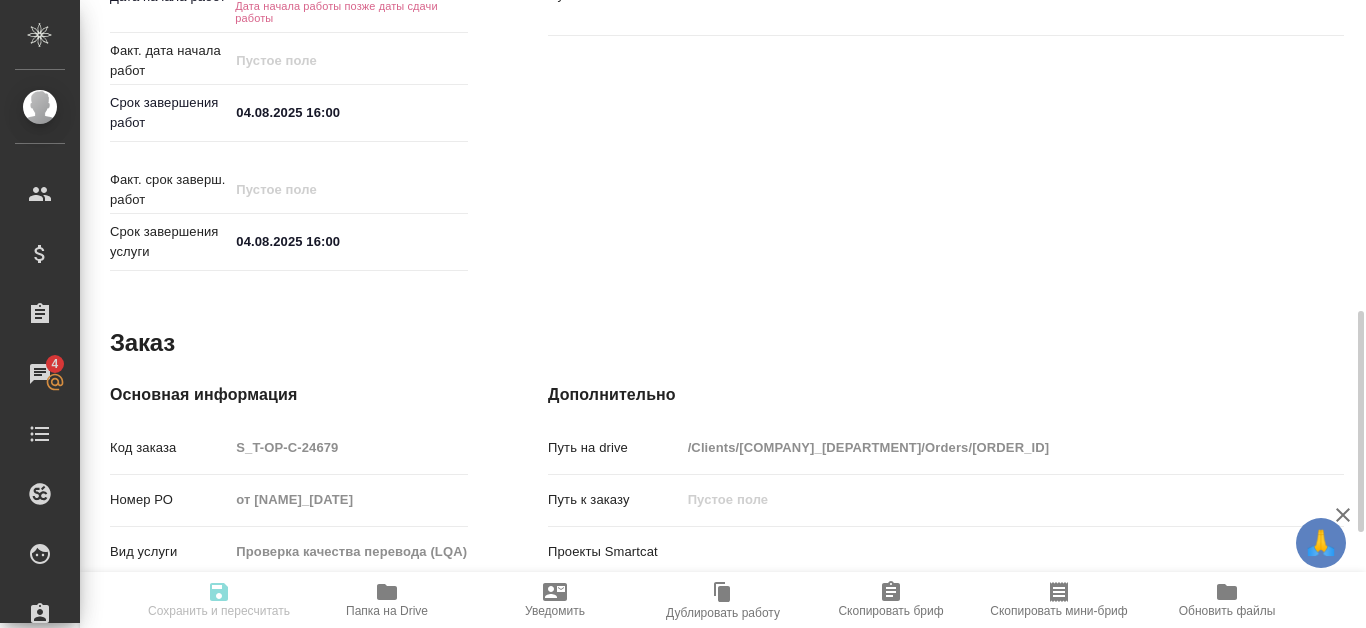 scroll, scrollTop: 682, scrollLeft: 0, axis: vertical 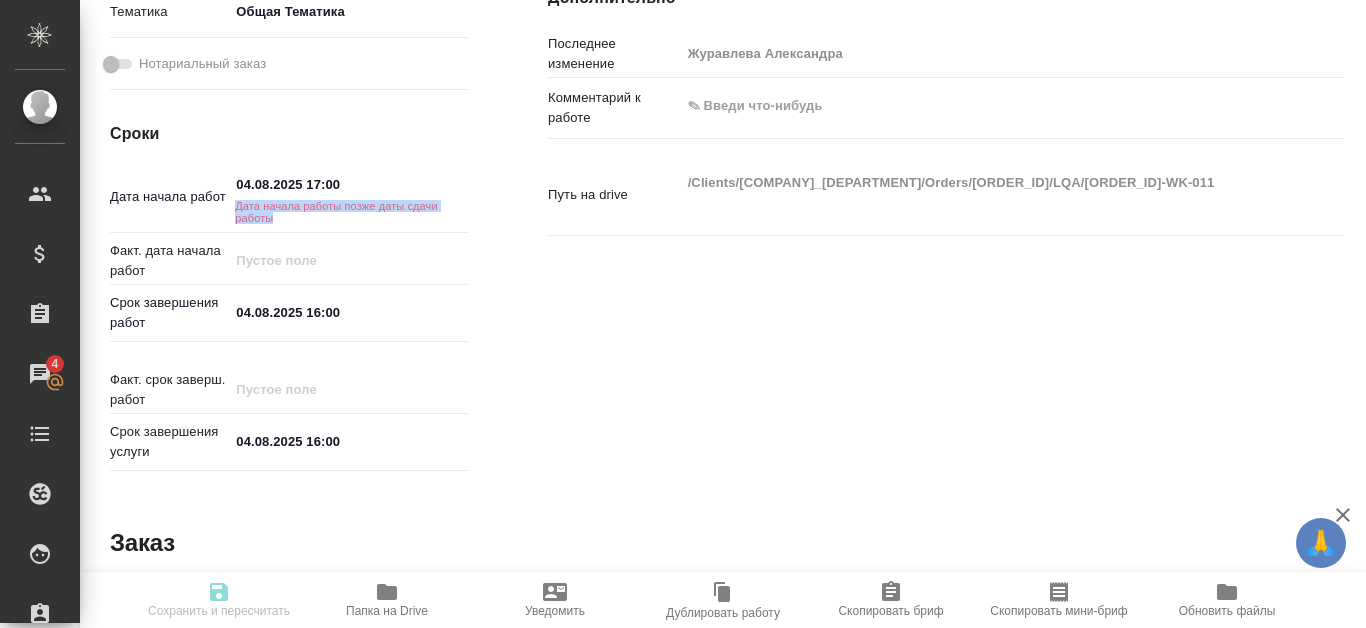 drag, startPoint x: 229, startPoint y: 200, endPoint x: 307, endPoint y: 221, distance: 80.77747 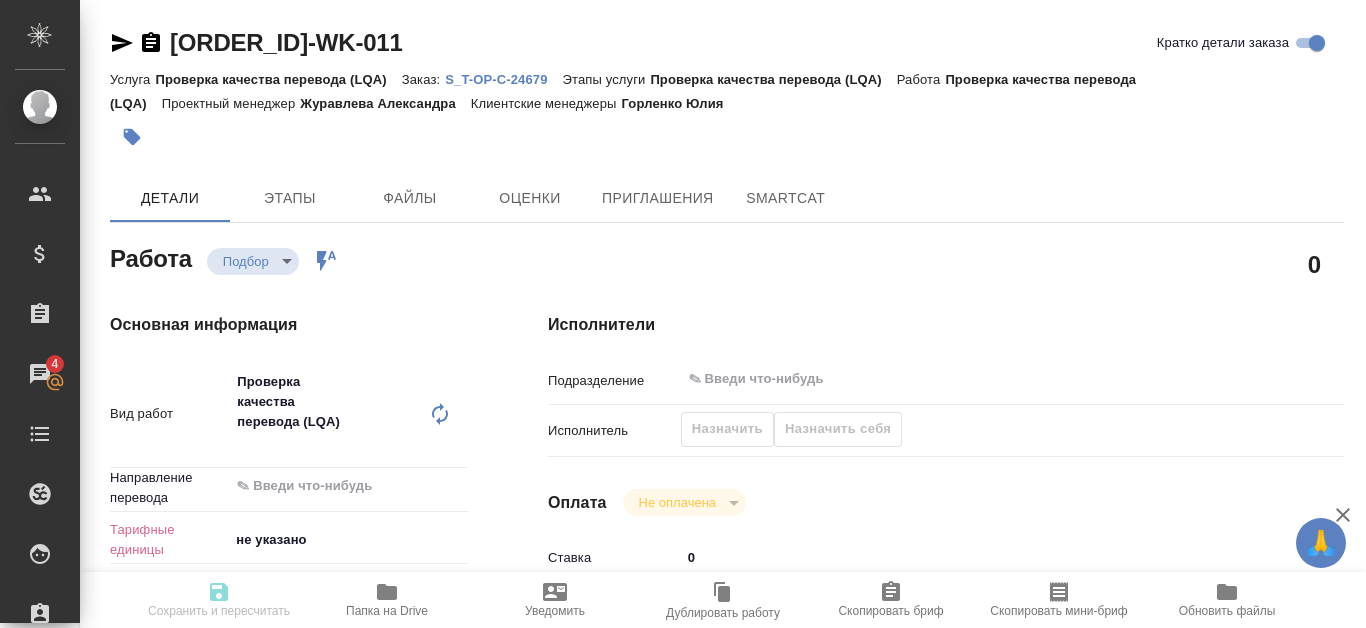 scroll, scrollTop: 100, scrollLeft: 0, axis: vertical 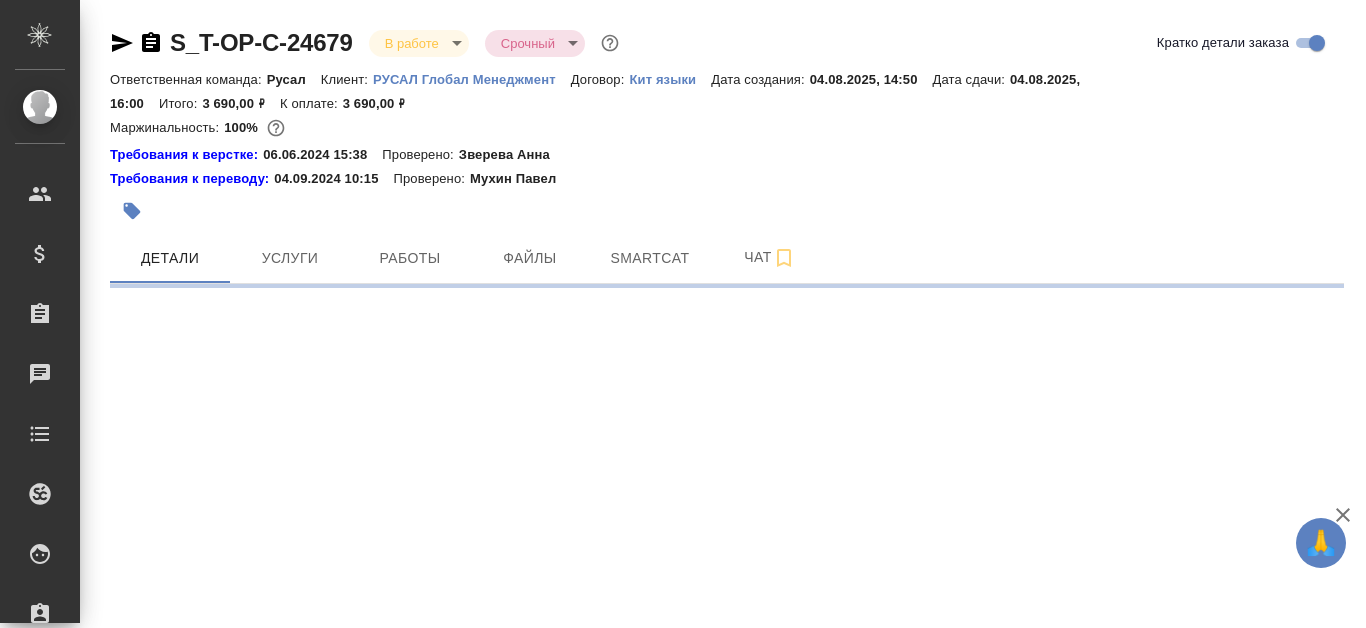 select on "RU" 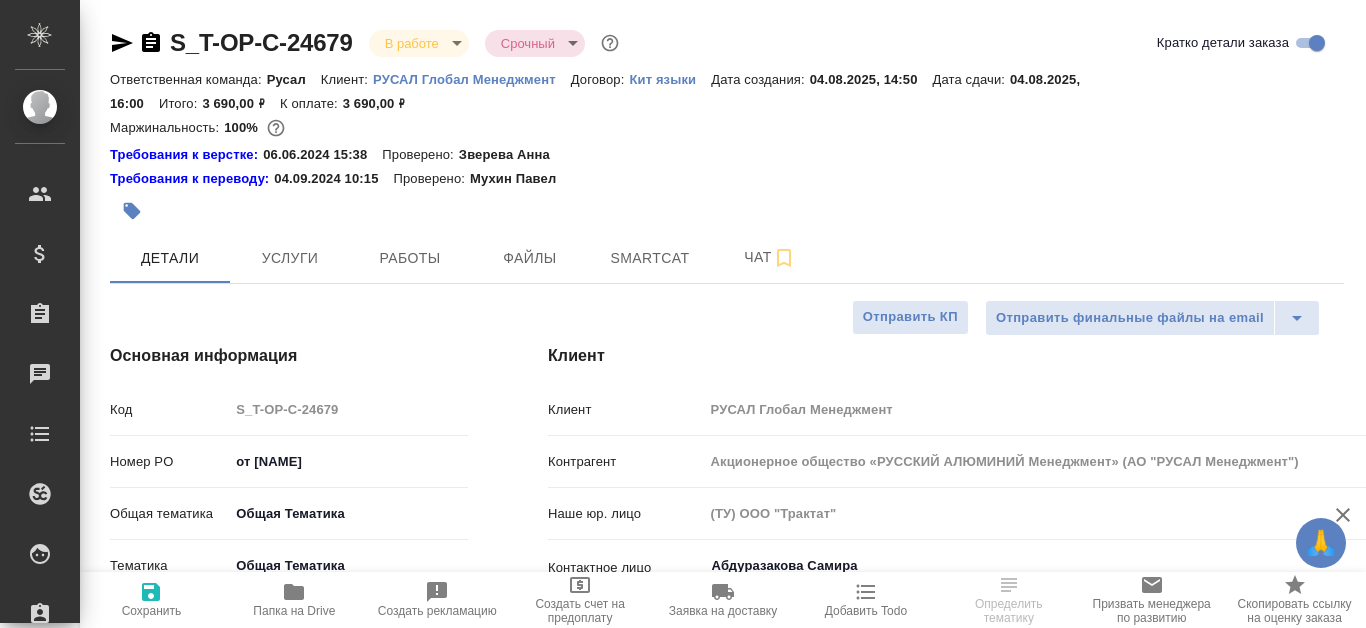 type on "x" 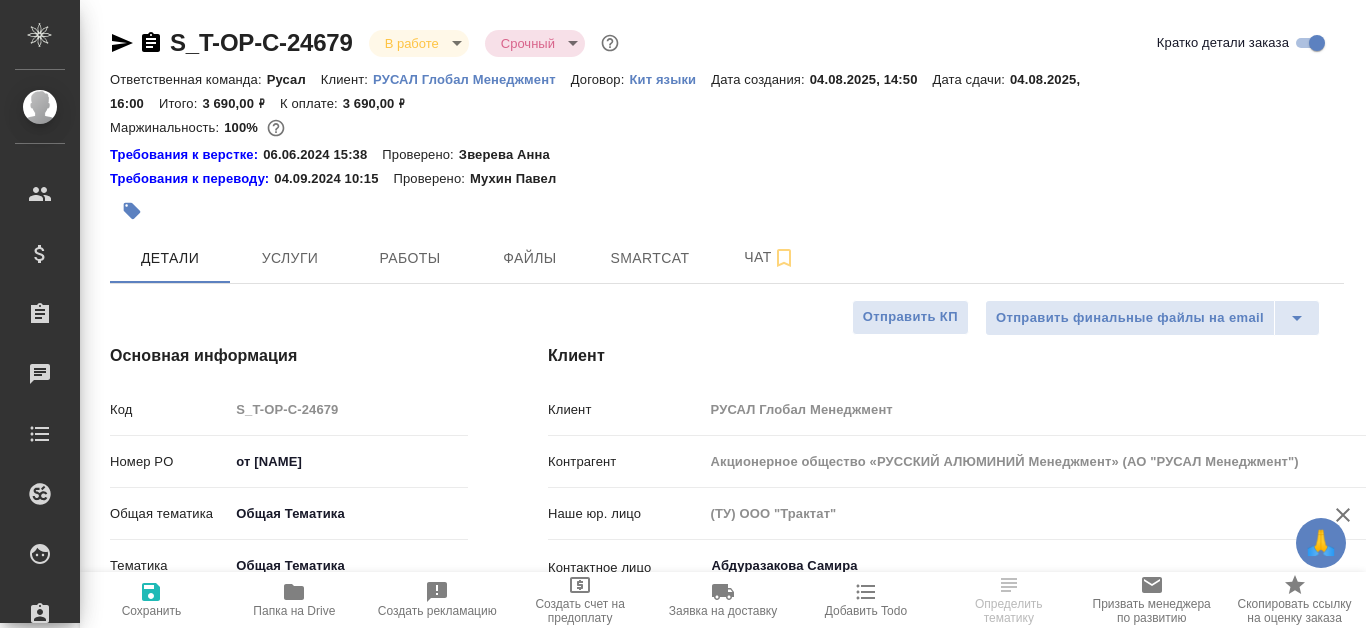 type on "x" 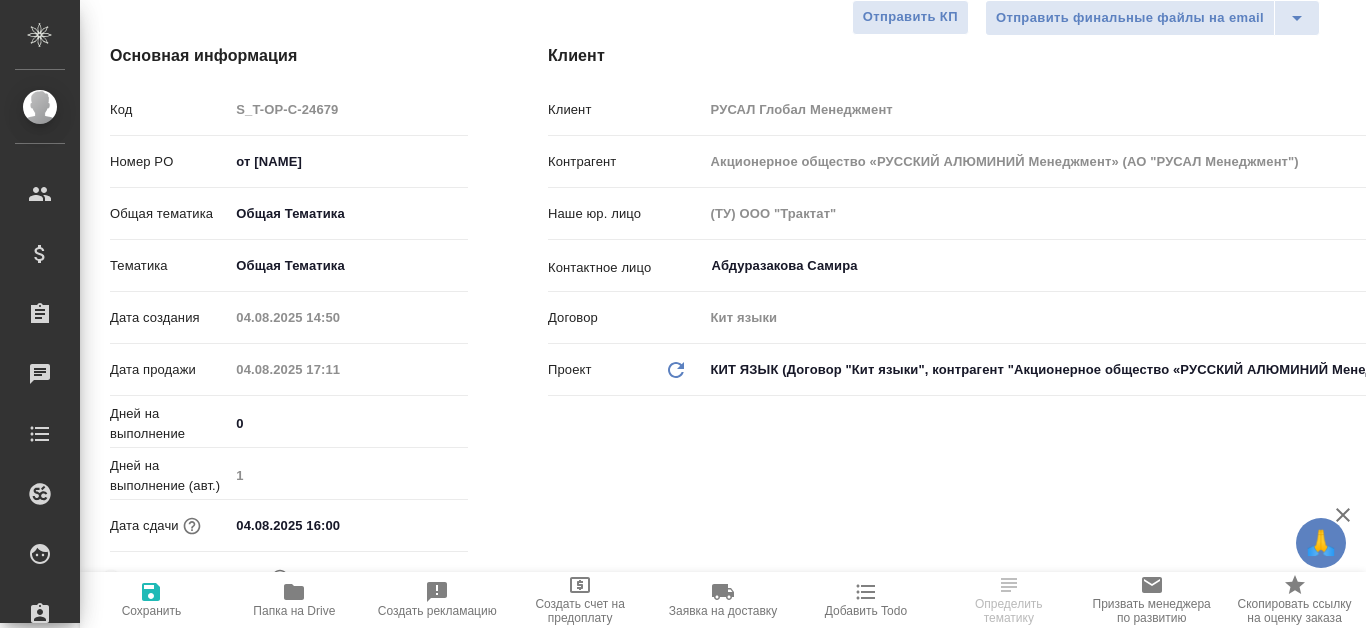 scroll, scrollTop: 0, scrollLeft: 0, axis: both 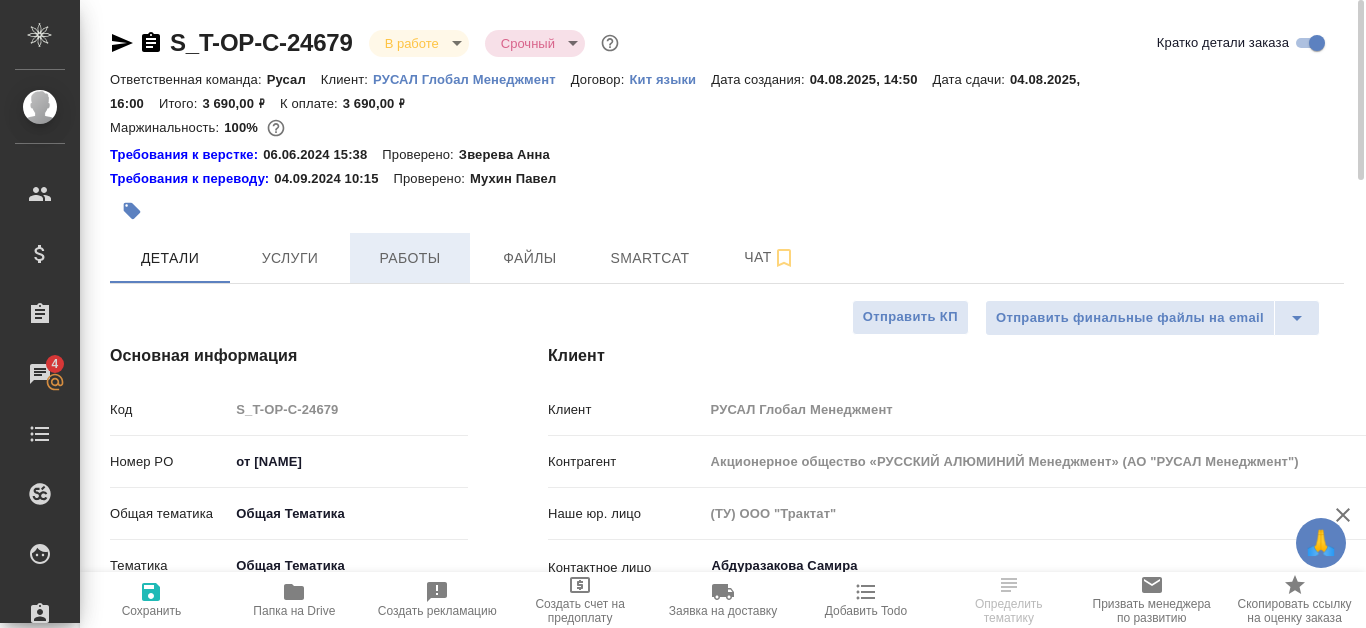 click on "Работы" at bounding box center [410, 258] 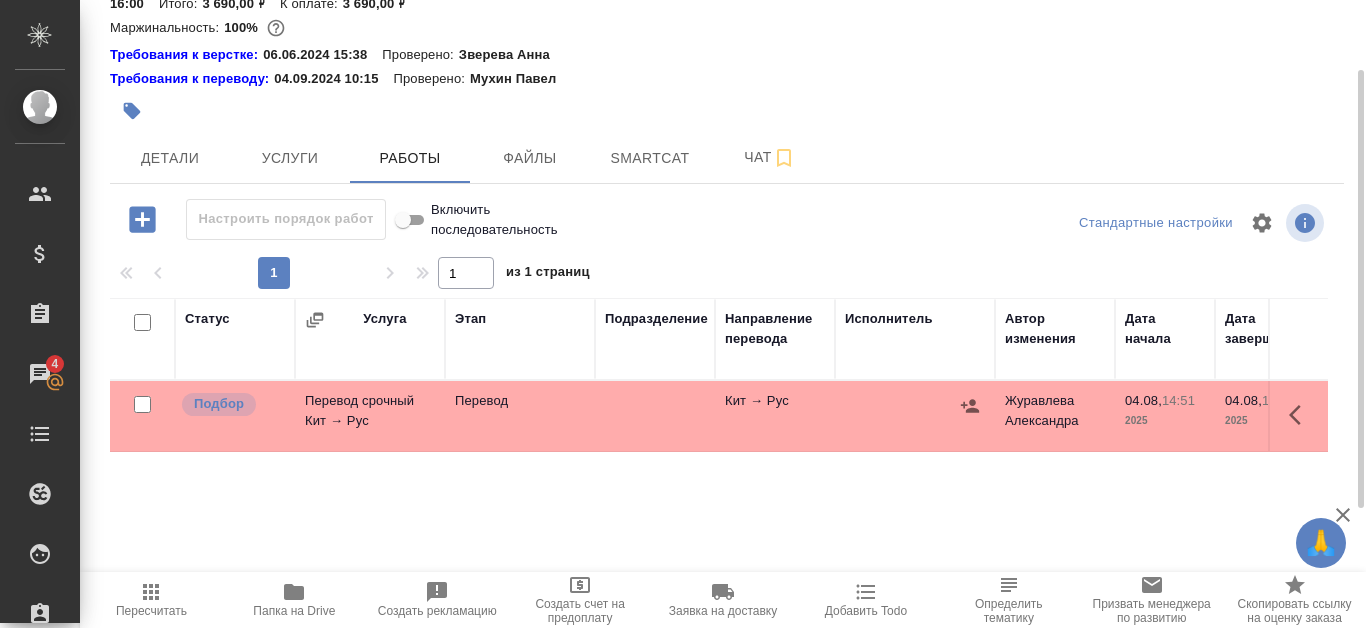scroll, scrollTop: 0, scrollLeft: 0, axis: both 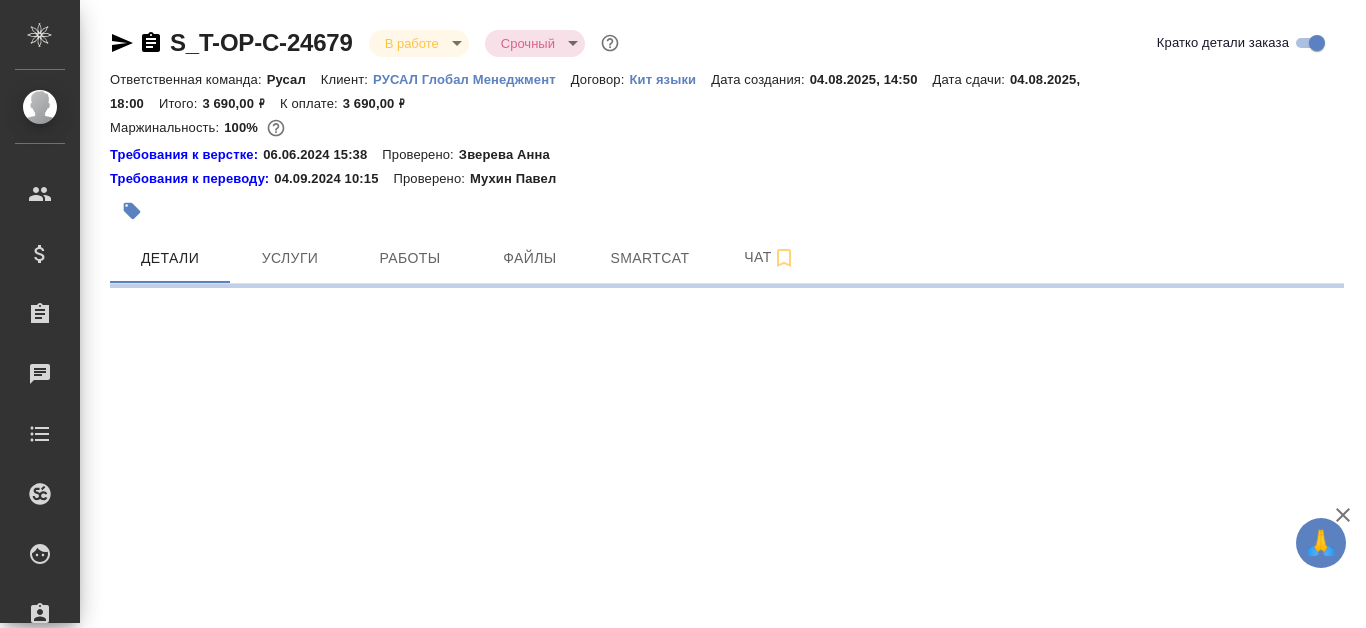 select on "RU" 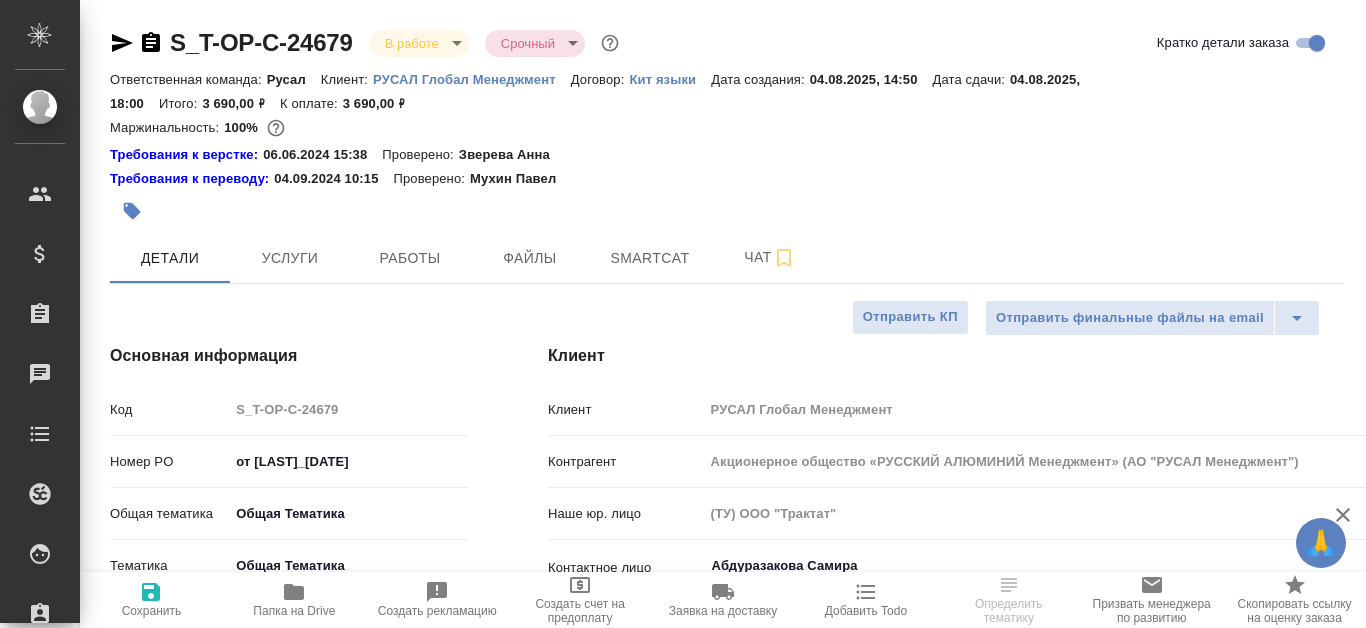 scroll, scrollTop: 0, scrollLeft: 0, axis: both 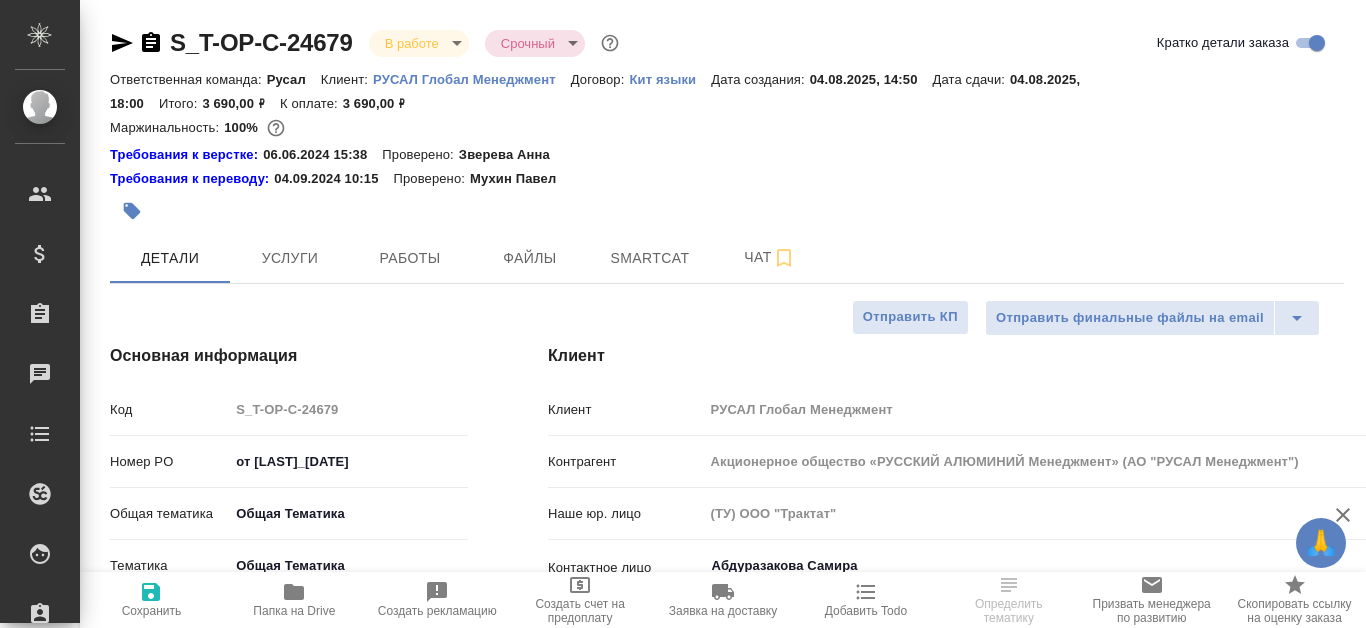 type on "x" 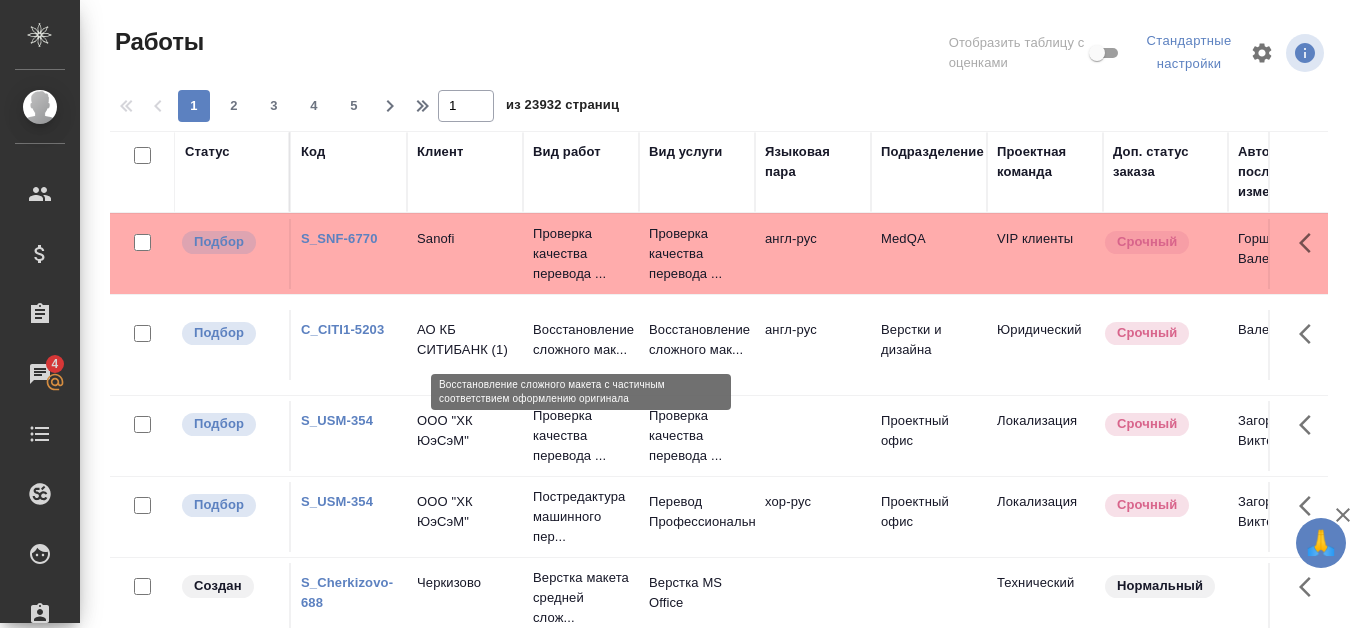 scroll, scrollTop: 0, scrollLeft: 0, axis: both 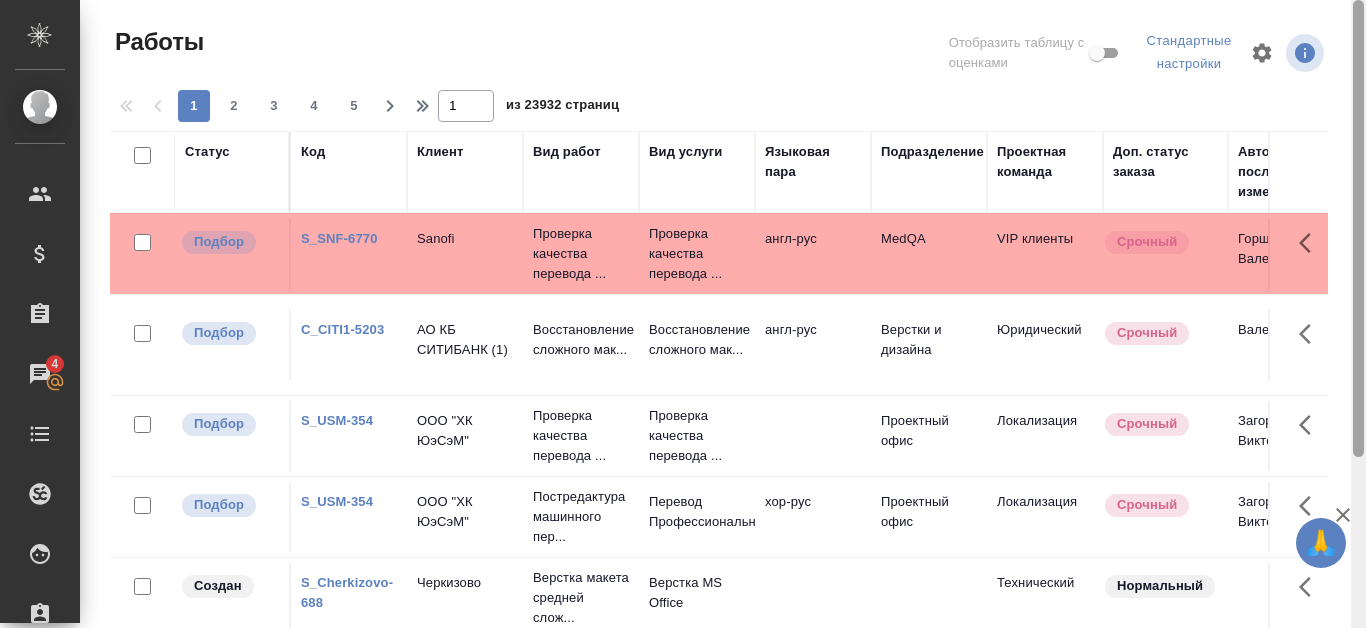 drag, startPoint x: 1361, startPoint y: 224, endPoint x: 1349, endPoint y: 36, distance: 188.38258 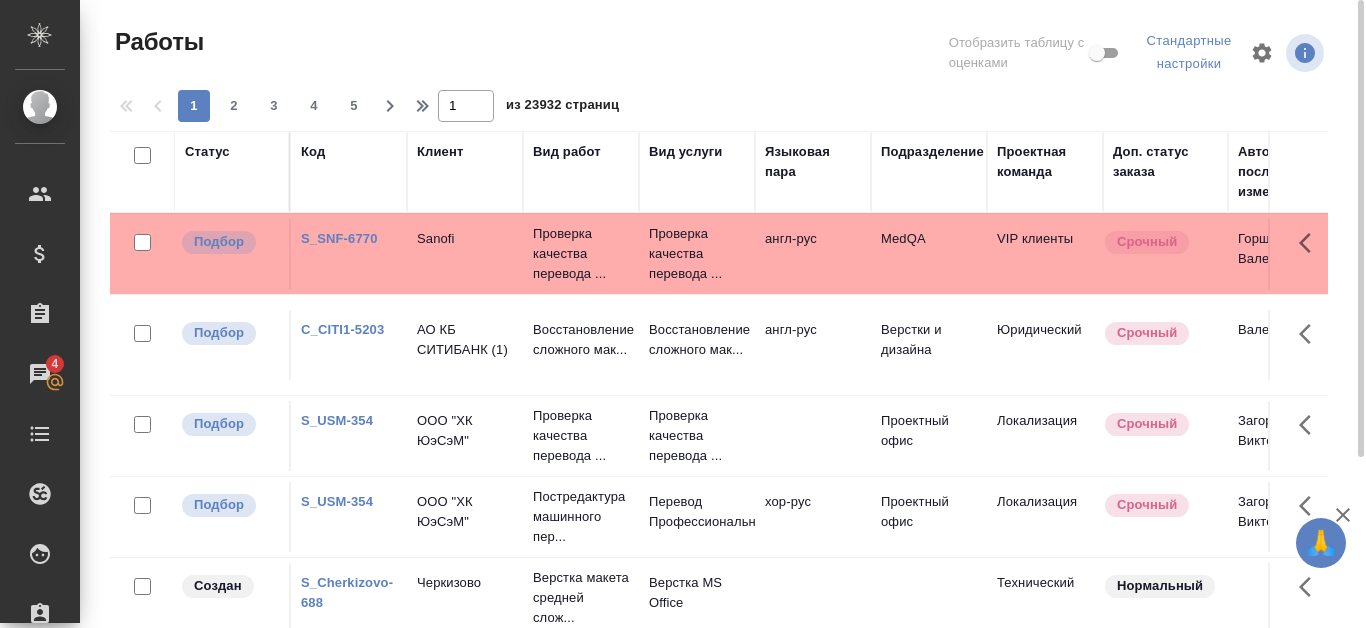 click on "Код" at bounding box center (349, 172) 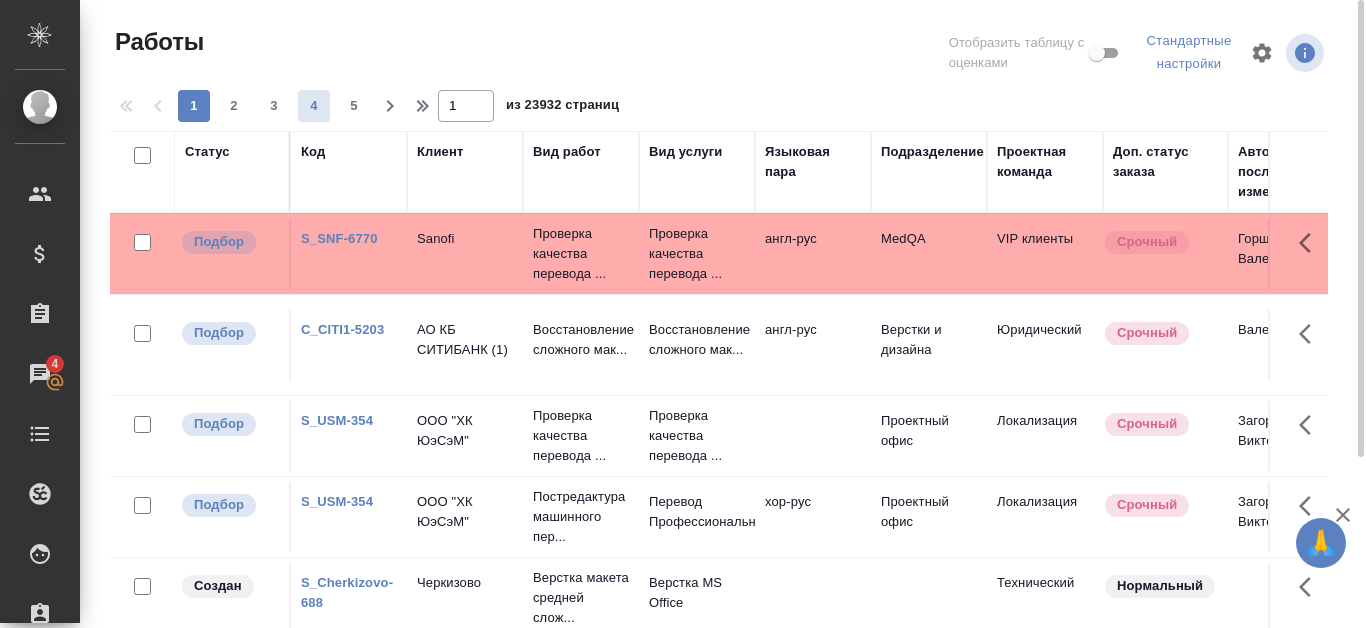 click on "Код" at bounding box center [313, 152] 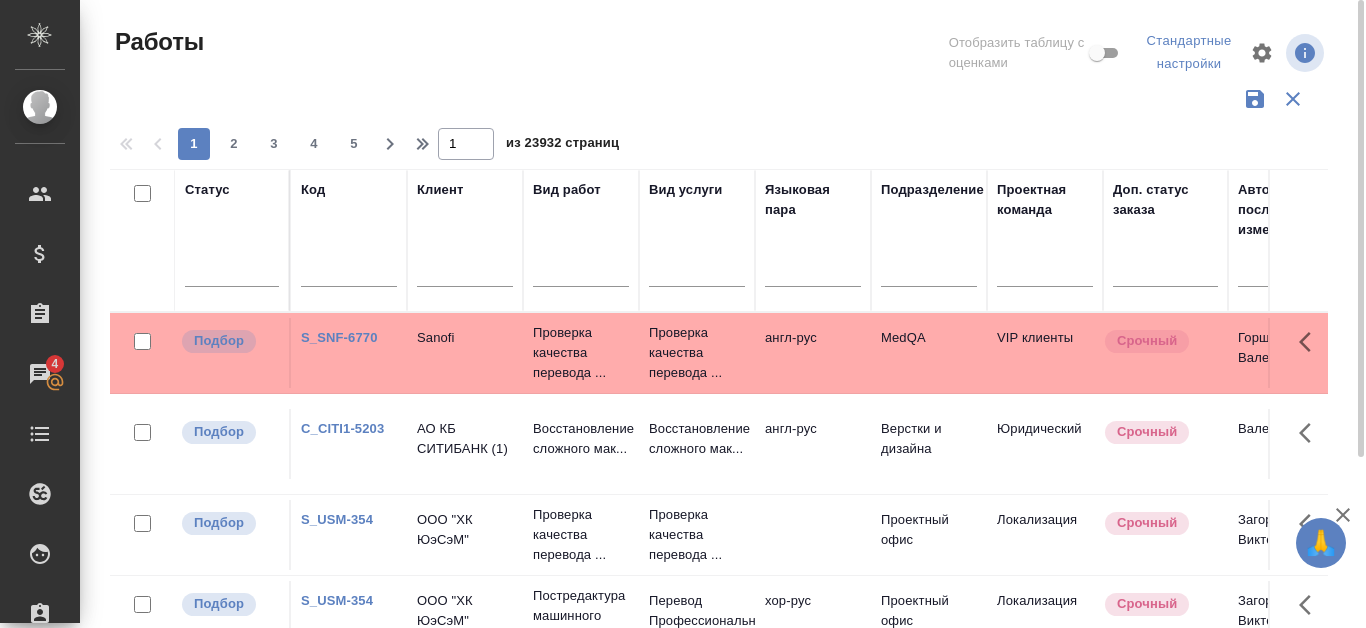 click at bounding box center [349, 274] 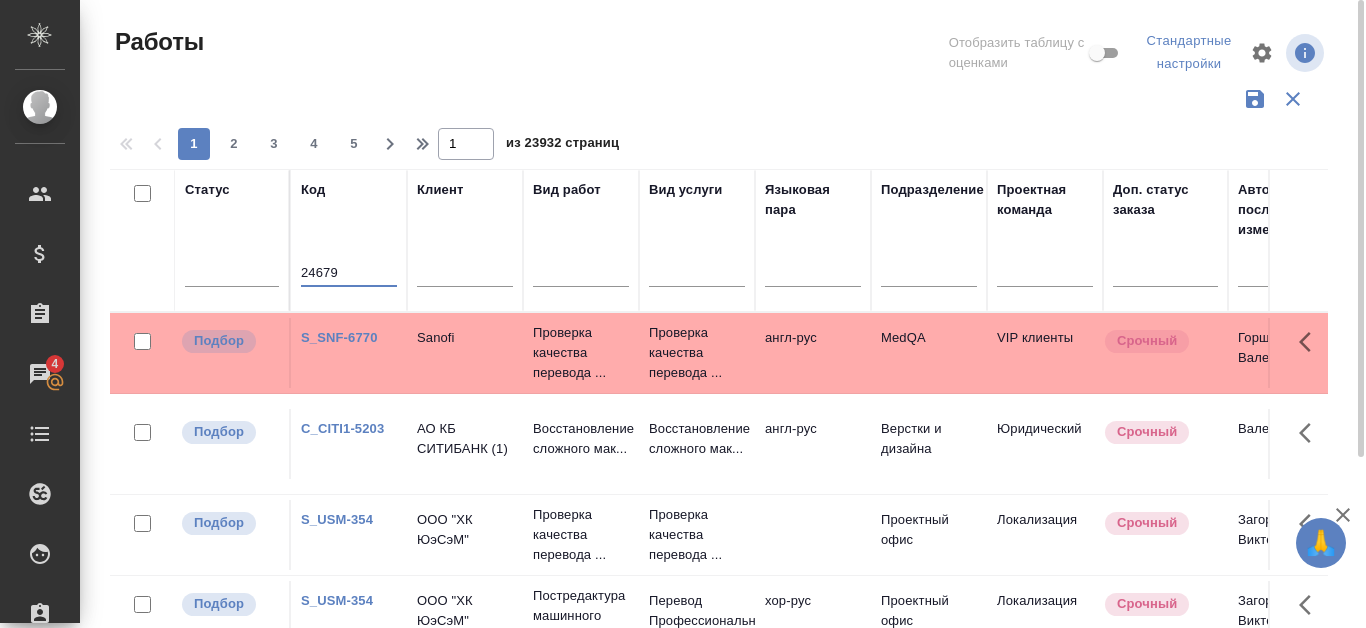 type on "24679" 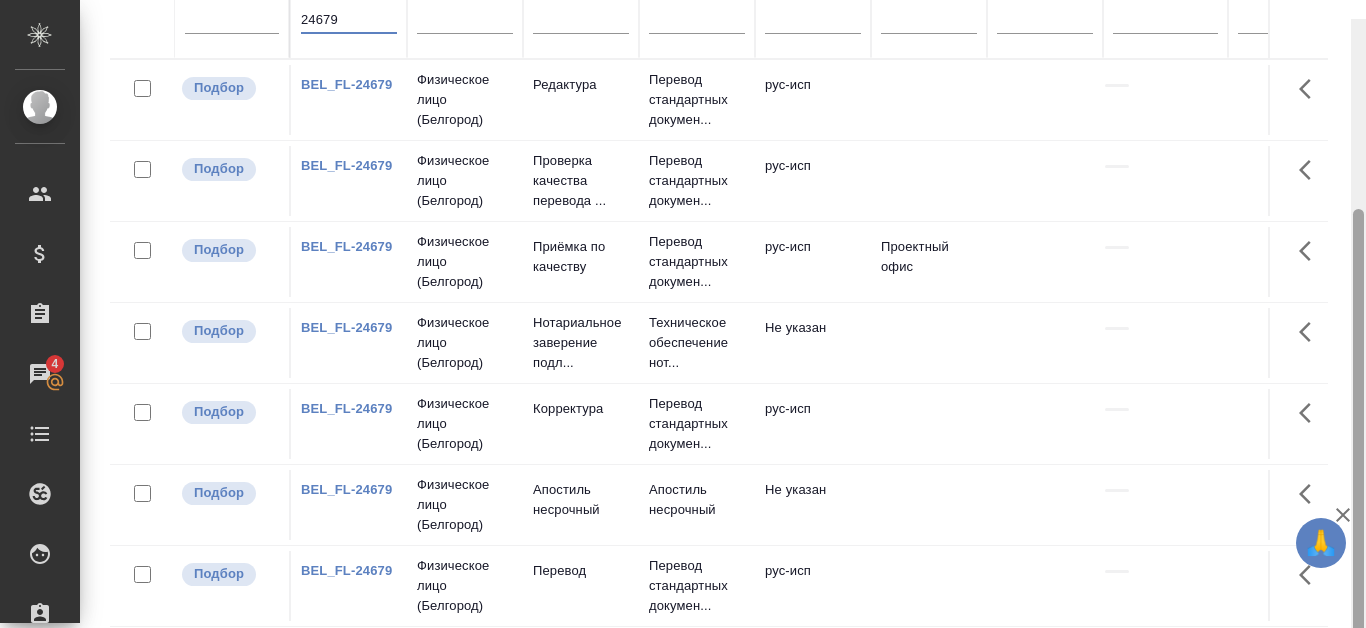 scroll, scrollTop: 272, scrollLeft: 0, axis: vertical 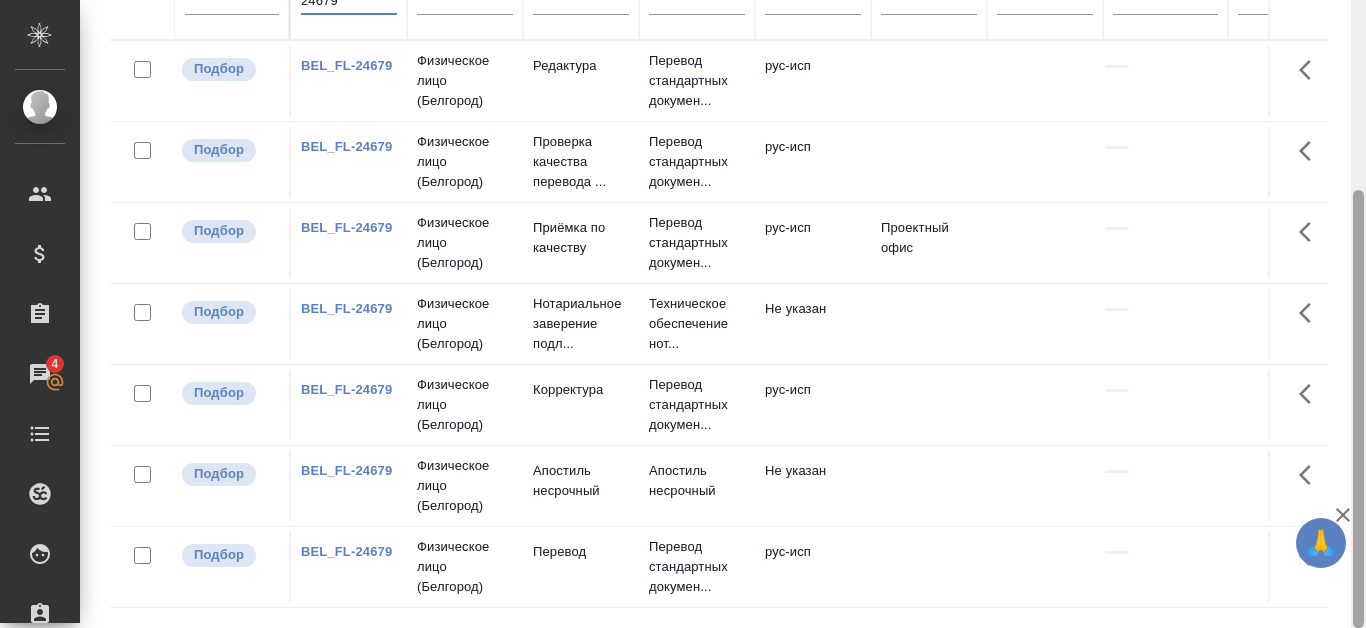 drag, startPoint x: 1356, startPoint y: 198, endPoint x: 1028, endPoint y: 458, distance: 418.54987 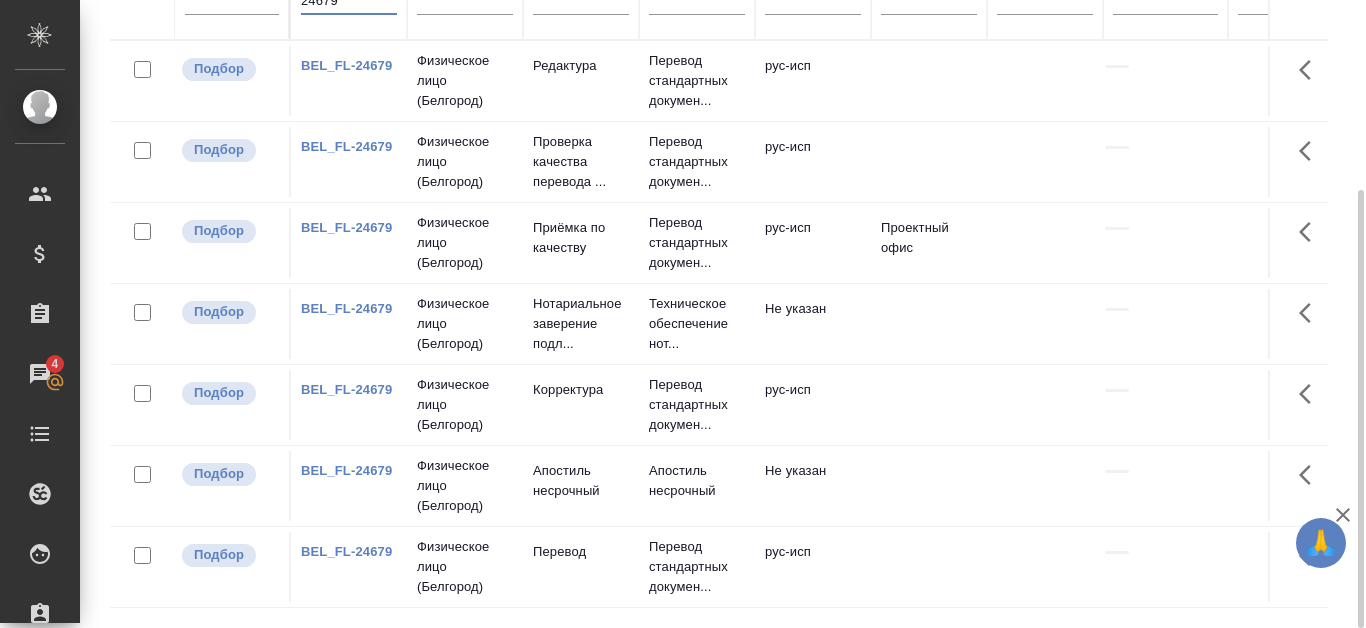 scroll, scrollTop: 582, scrollLeft: 0, axis: vertical 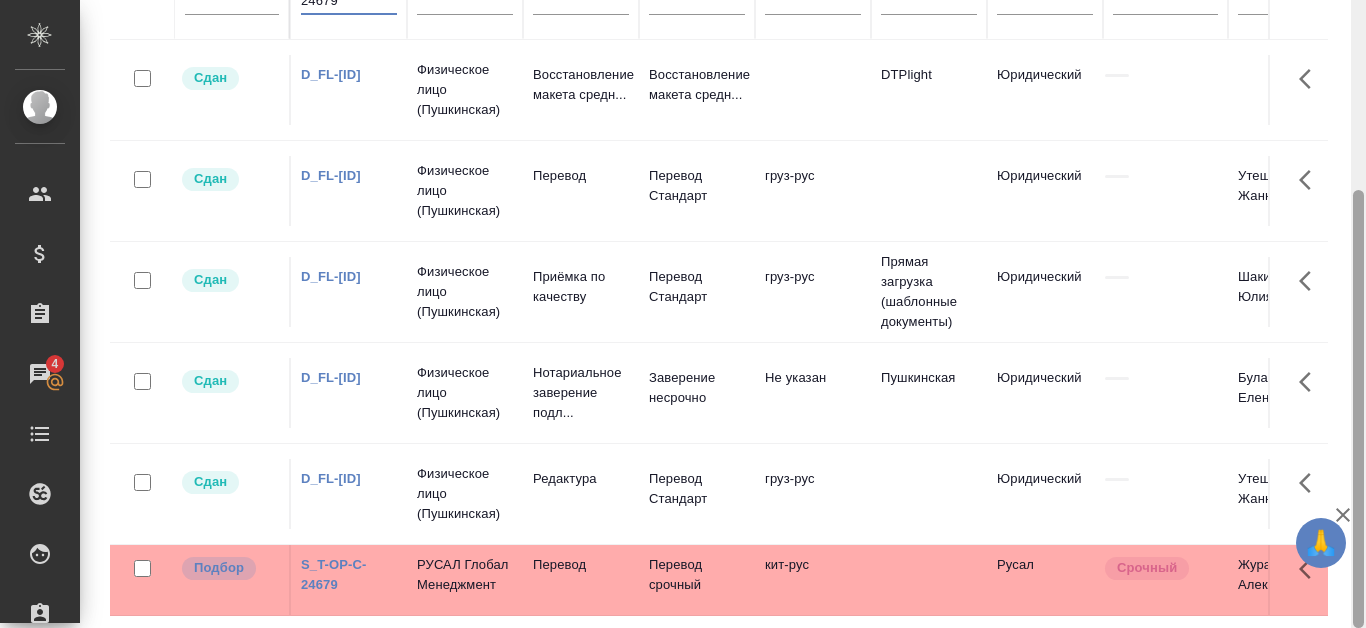 drag, startPoint x: 1356, startPoint y: 239, endPoint x: 1365, endPoint y: 475, distance: 236.17155 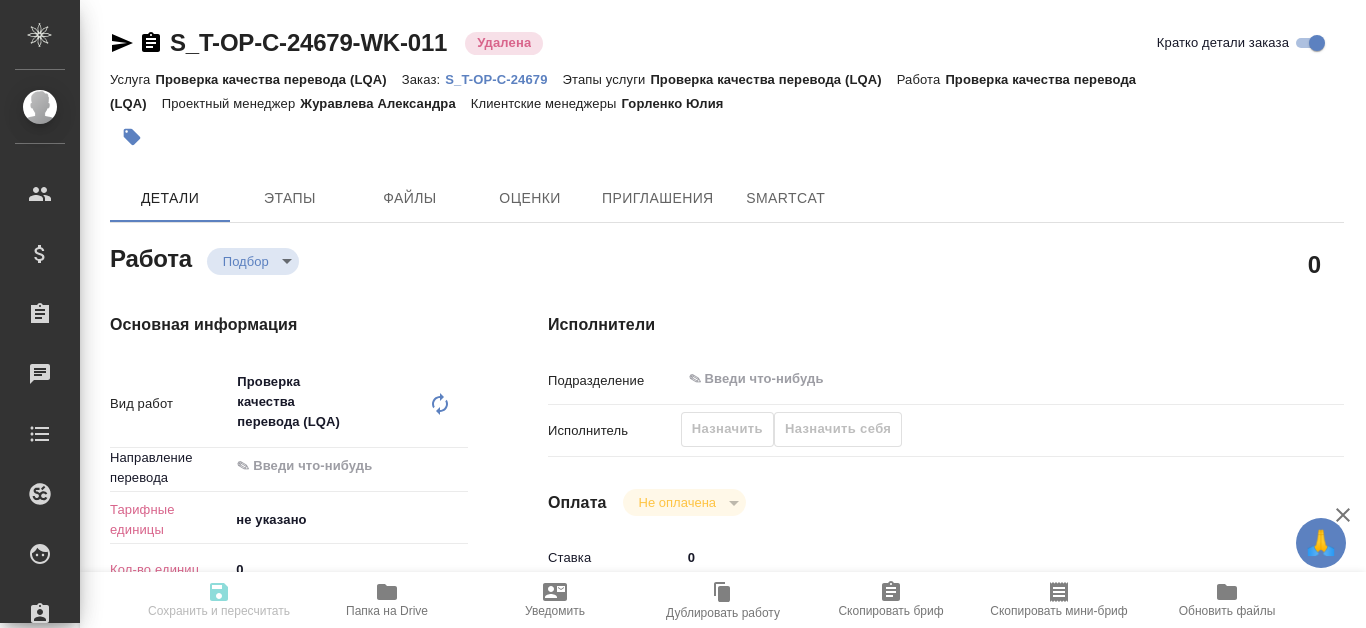 type on "x" 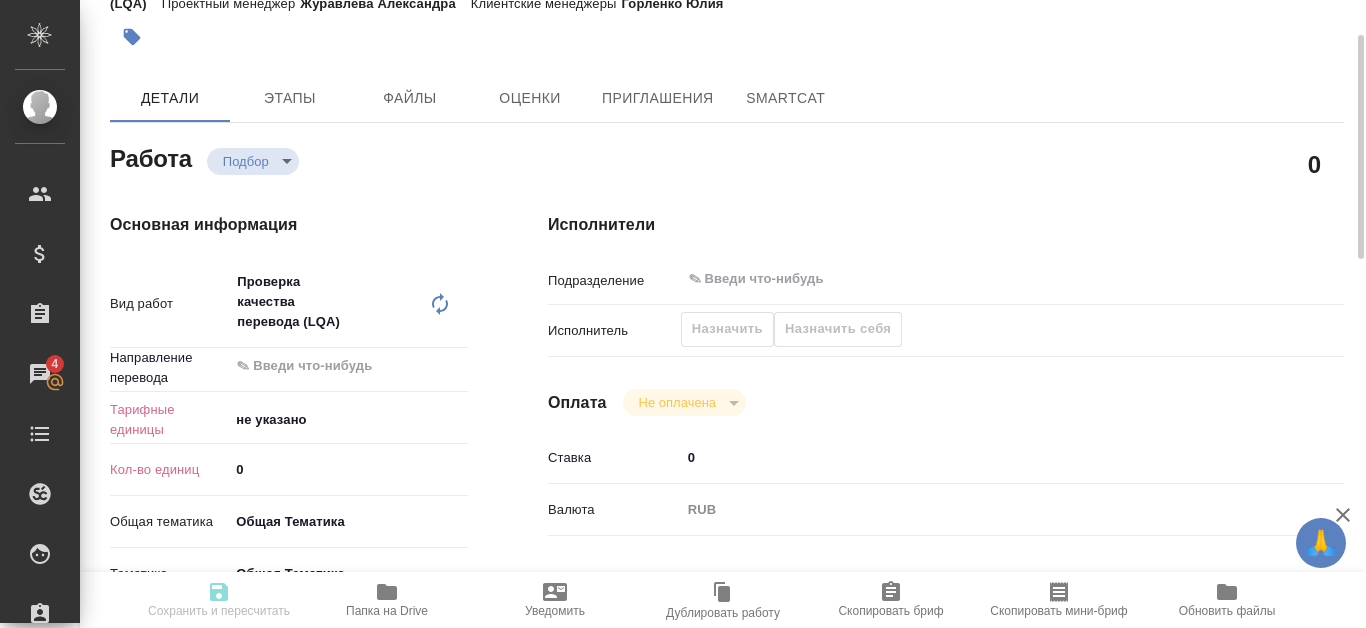 scroll, scrollTop: 0, scrollLeft: 0, axis: both 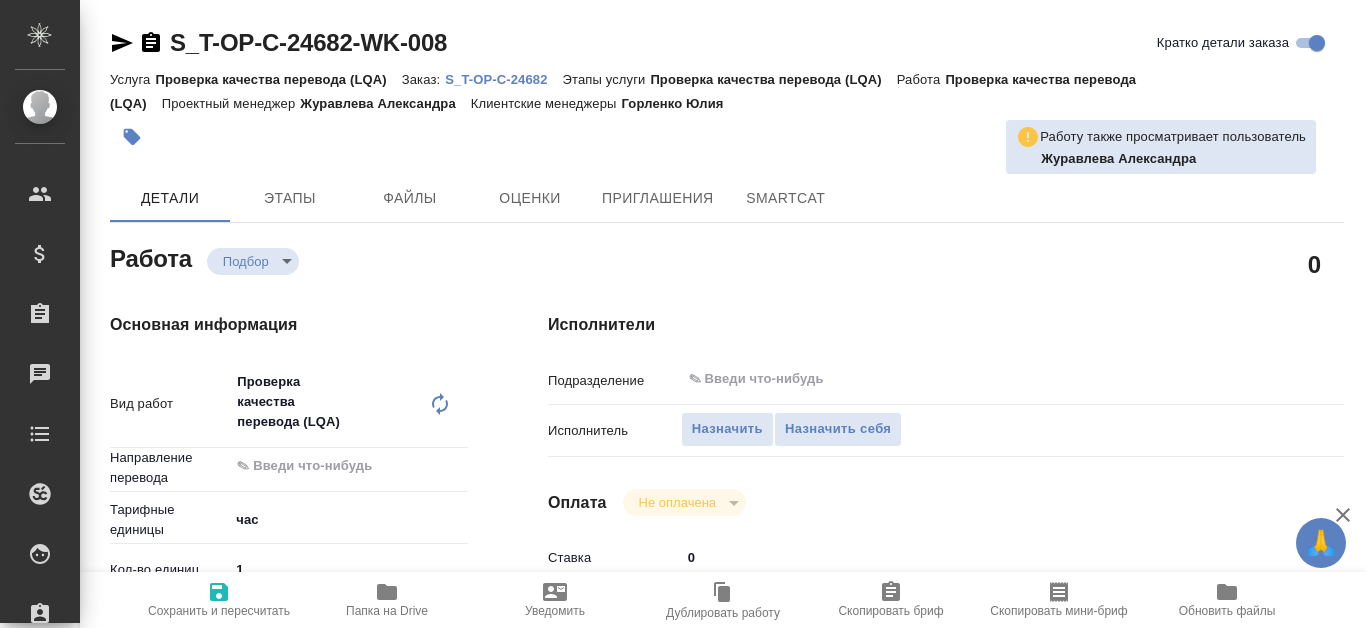 type on "x" 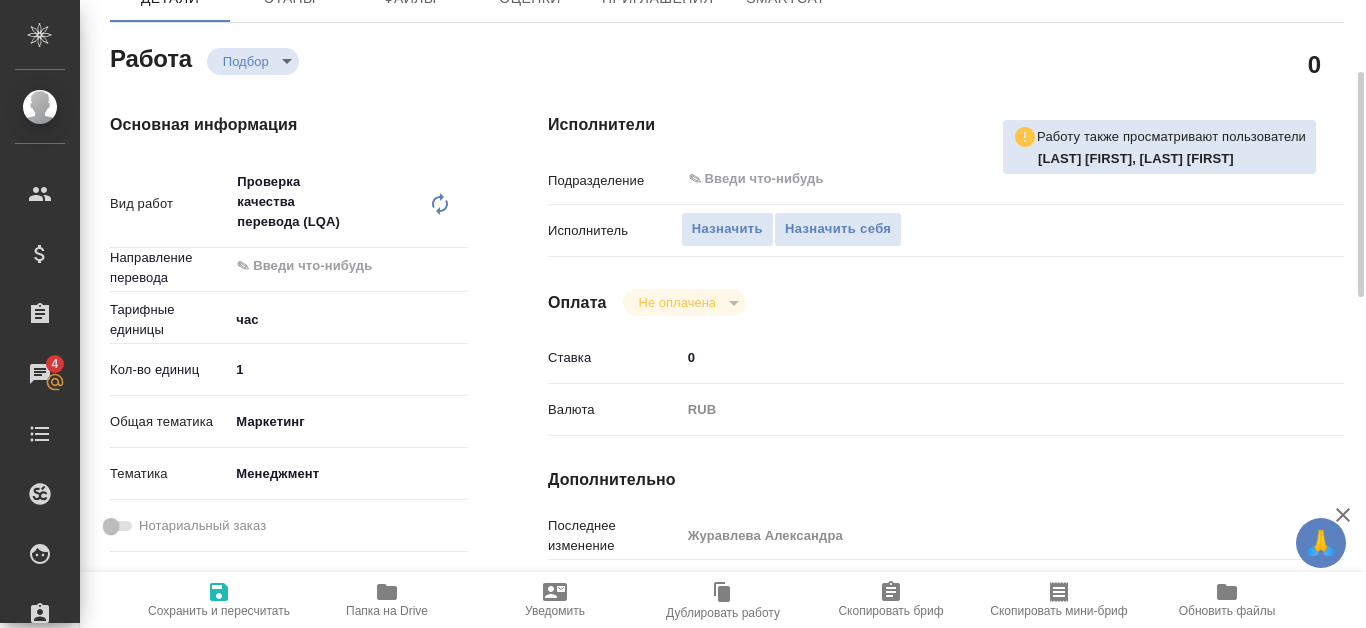 scroll, scrollTop: 0, scrollLeft: 0, axis: both 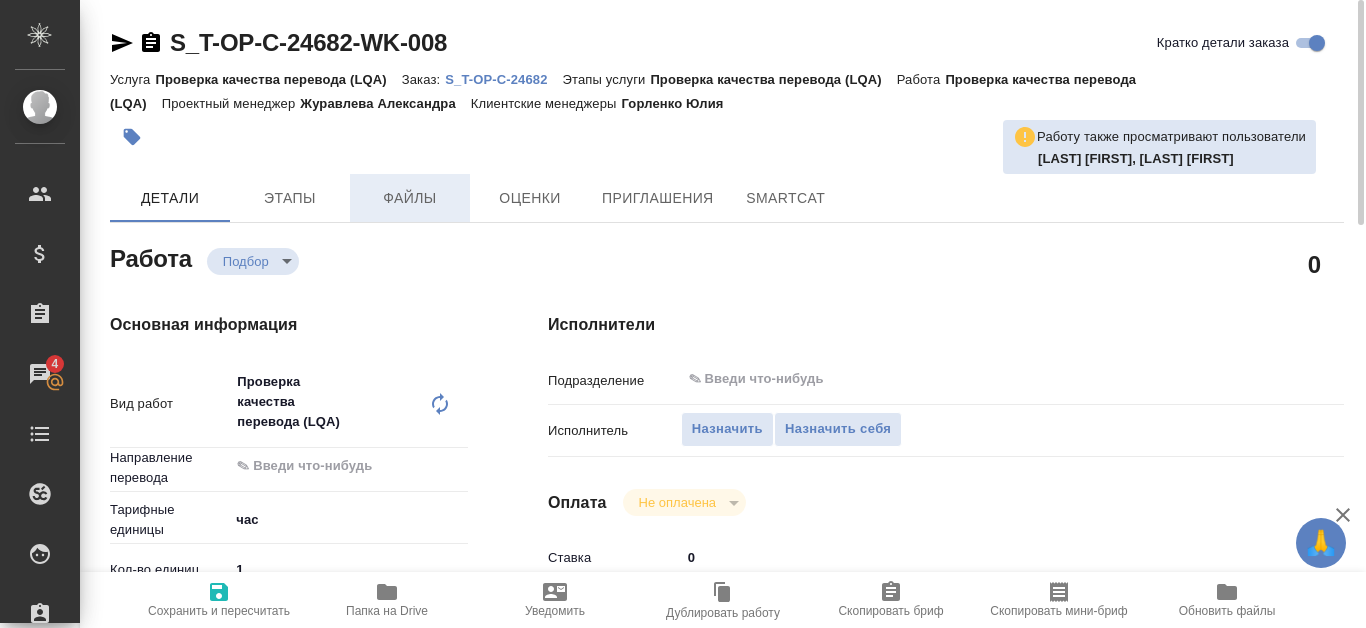 click on "Файлы" at bounding box center (410, 198) 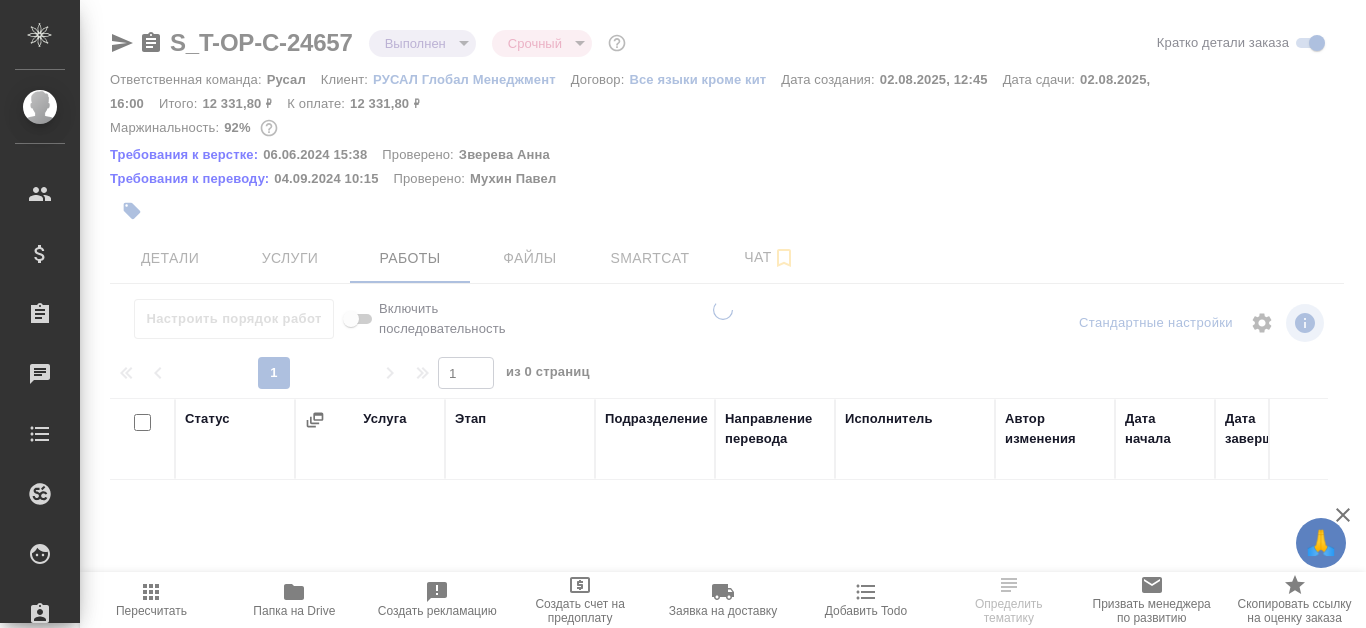 scroll, scrollTop: 0, scrollLeft: 0, axis: both 